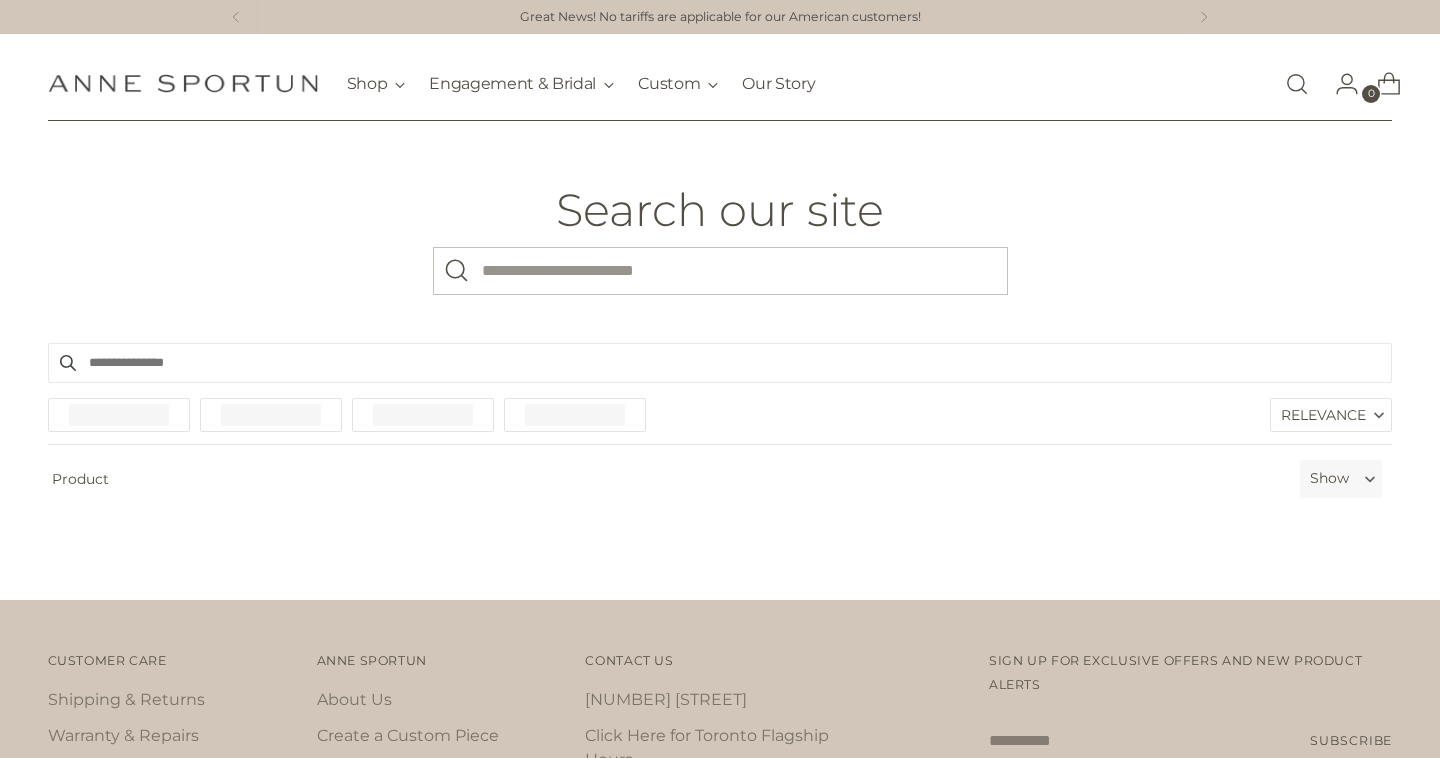scroll, scrollTop: 0, scrollLeft: 0, axis: both 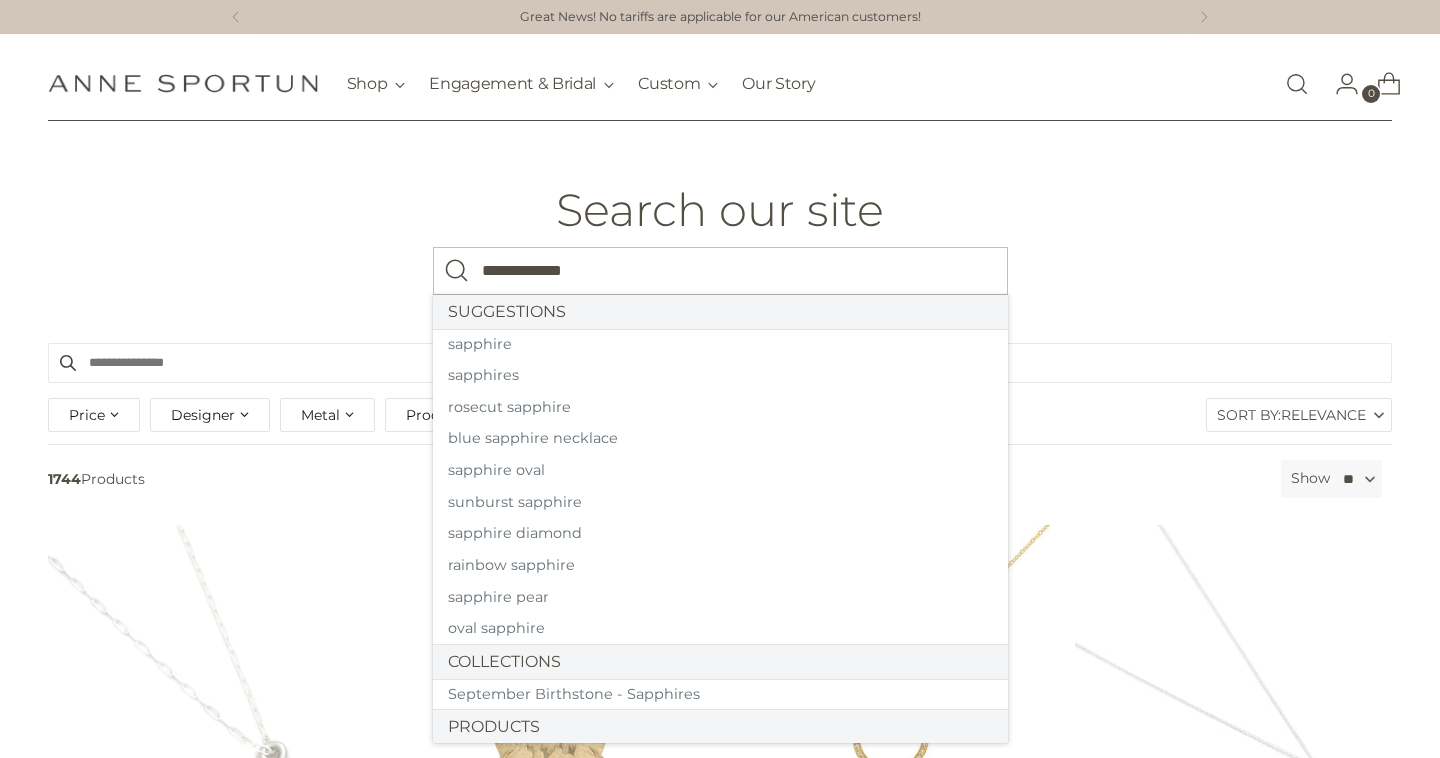 type on "**********" 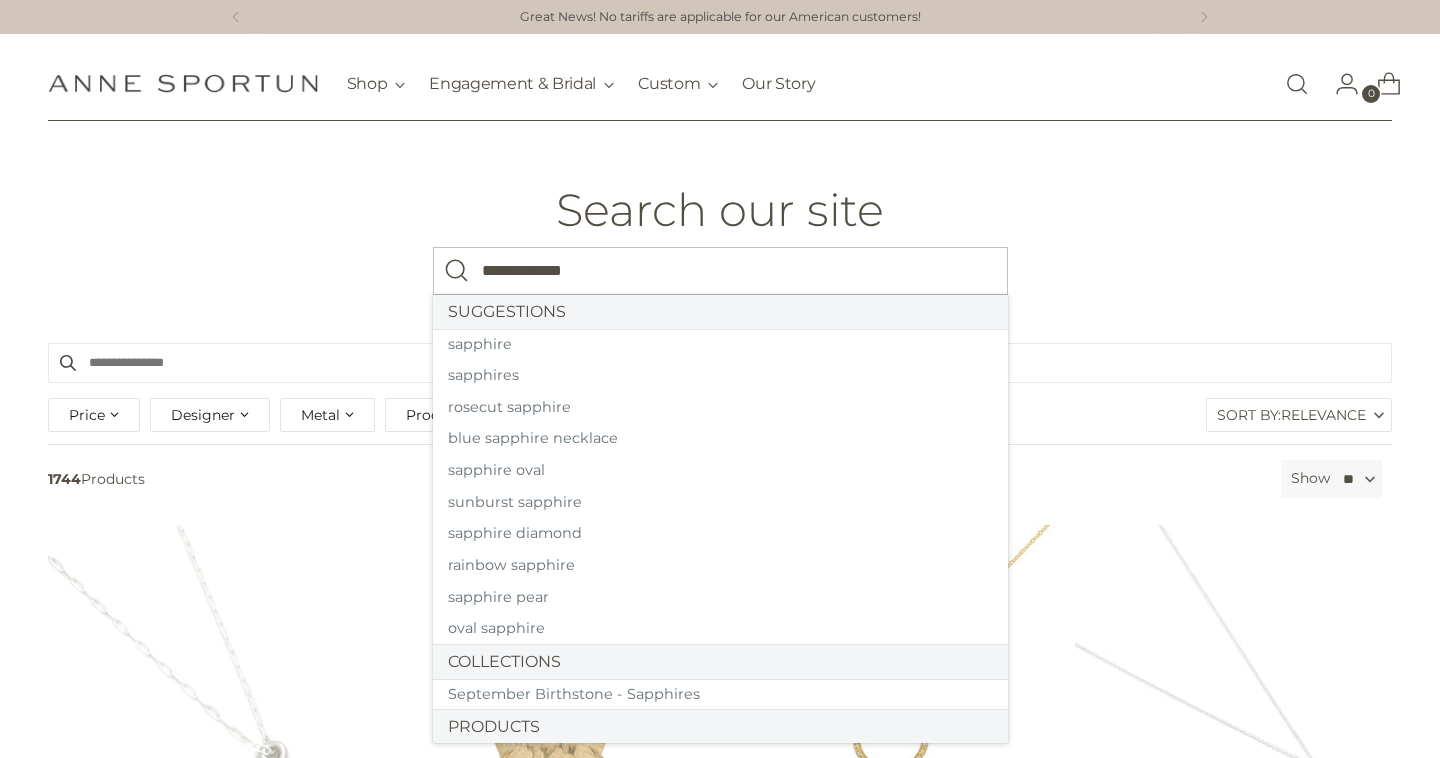 click at bounding box center [457, 271] 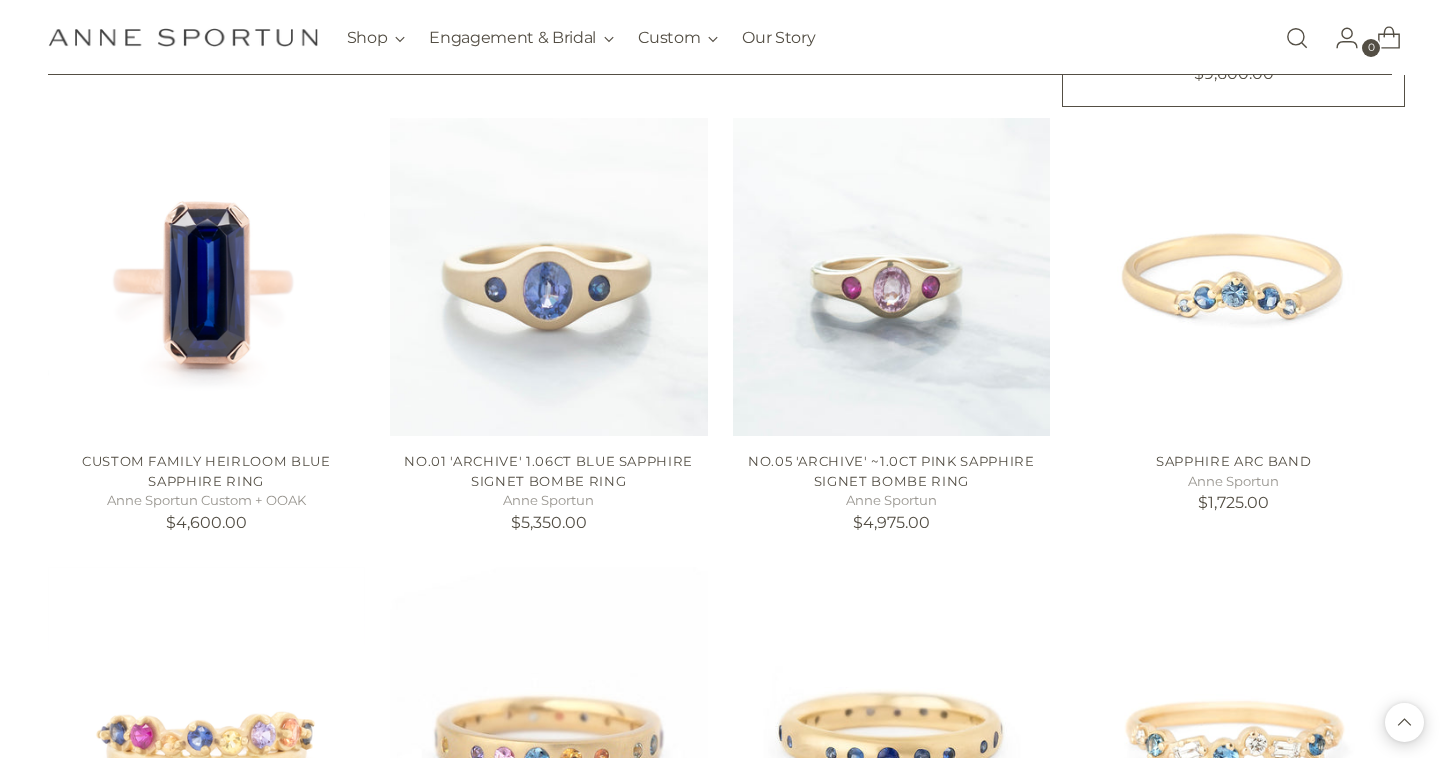 scroll, scrollTop: 1287, scrollLeft: 0, axis: vertical 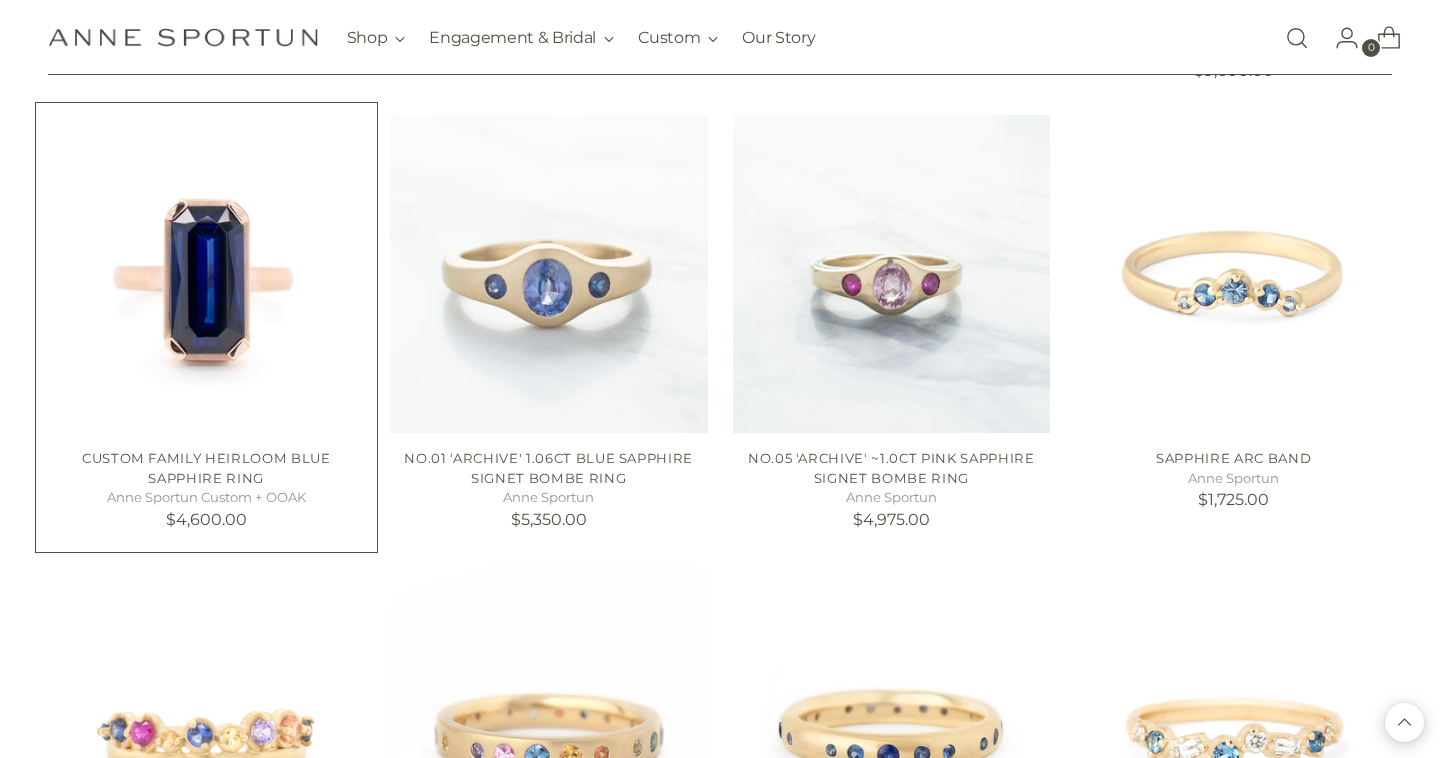 click at bounding box center [0, 0] 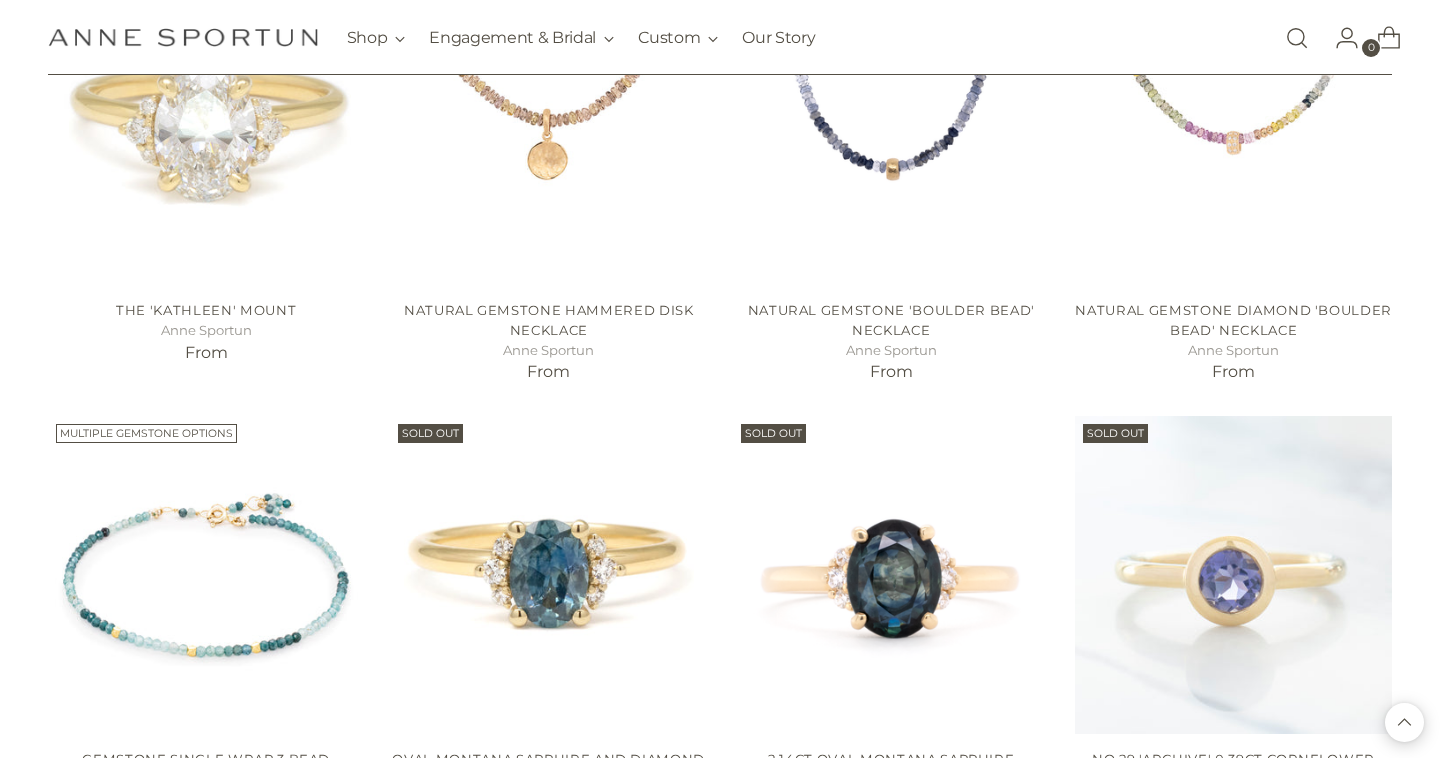 scroll, scrollTop: 4422, scrollLeft: 0, axis: vertical 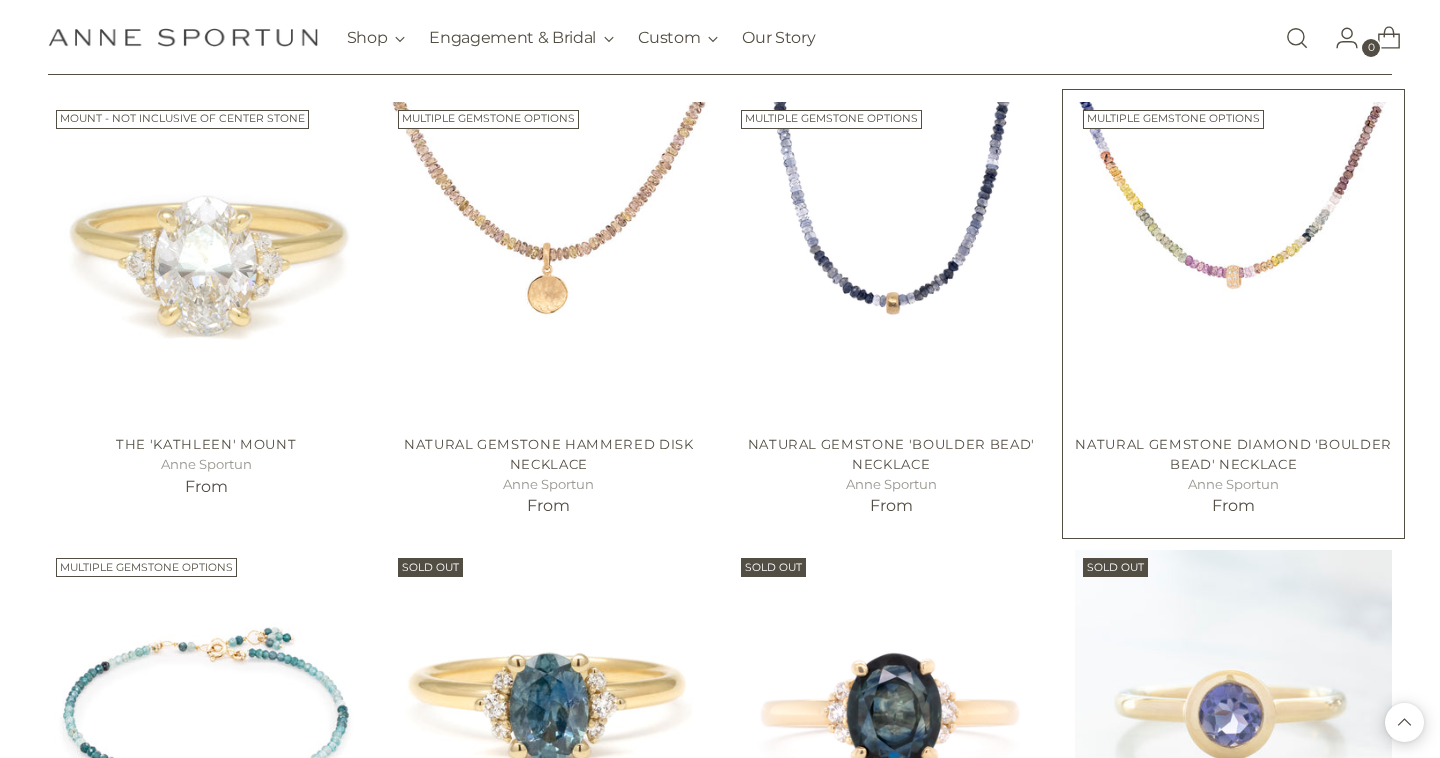 click on "Natural Gemstone Diamond 'Boulder Bead' Necklace" at bounding box center (1233, 454) 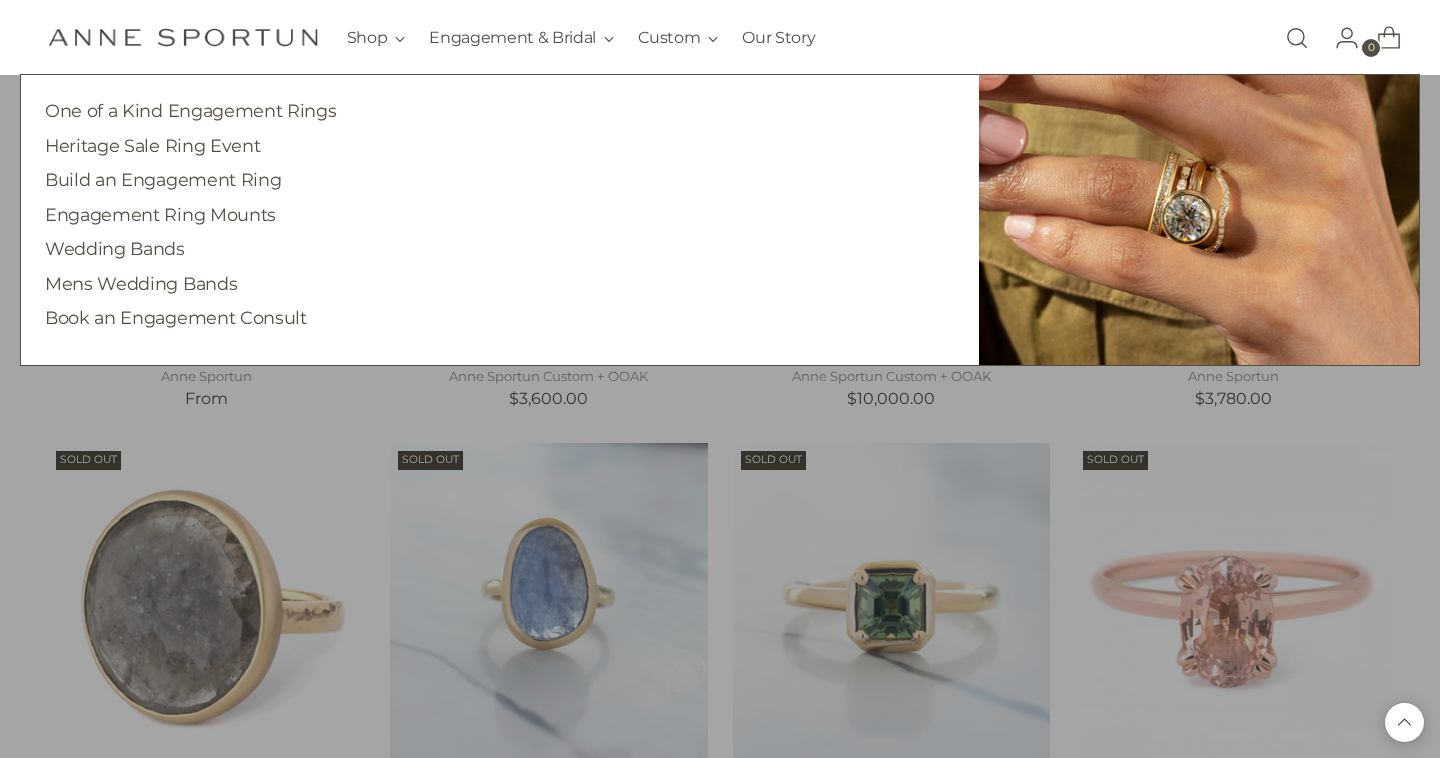 scroll, scrollTop: 5070, scrollLeft: 0, axis: vertical 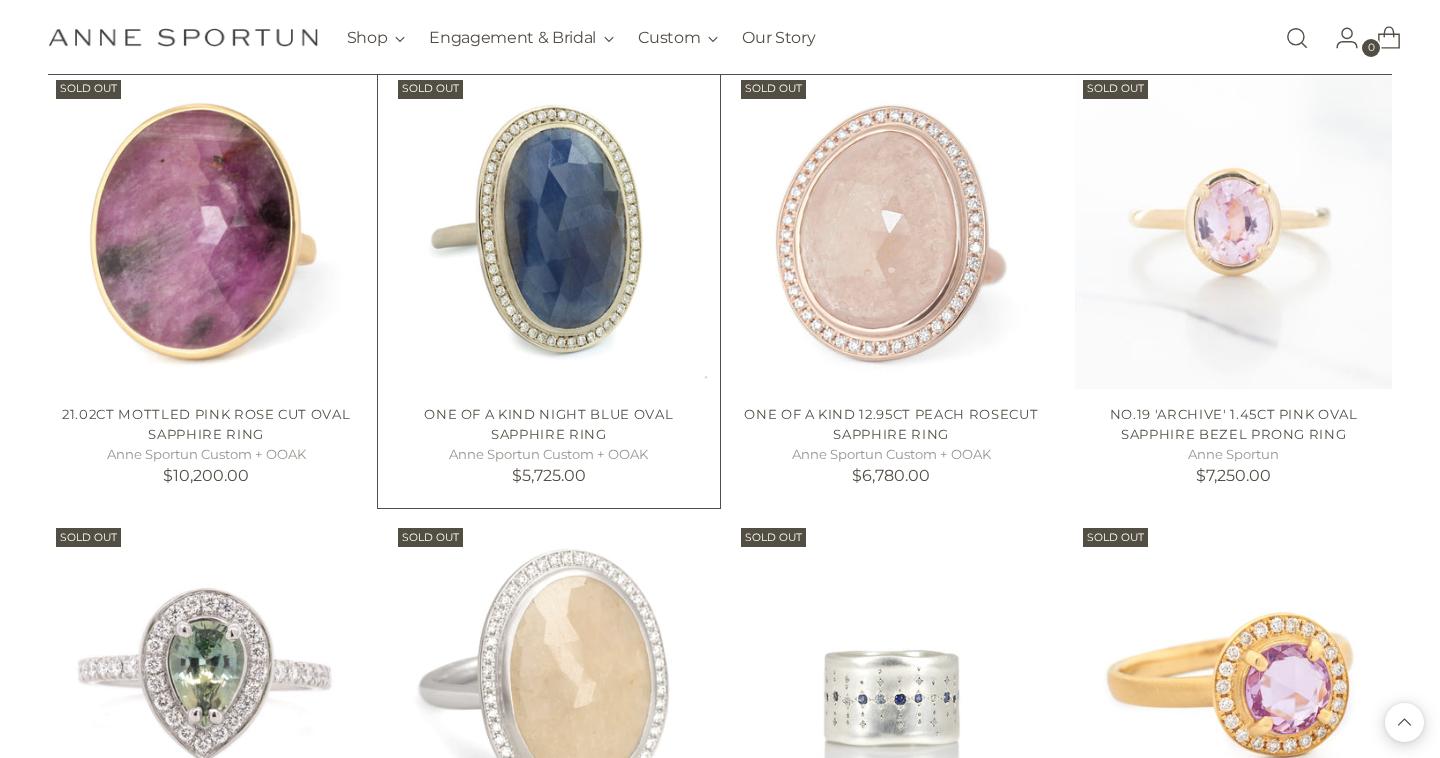 click on "One of a Kind Night Blue Oval Sapphire Ring" at bounding box center (548, 424) 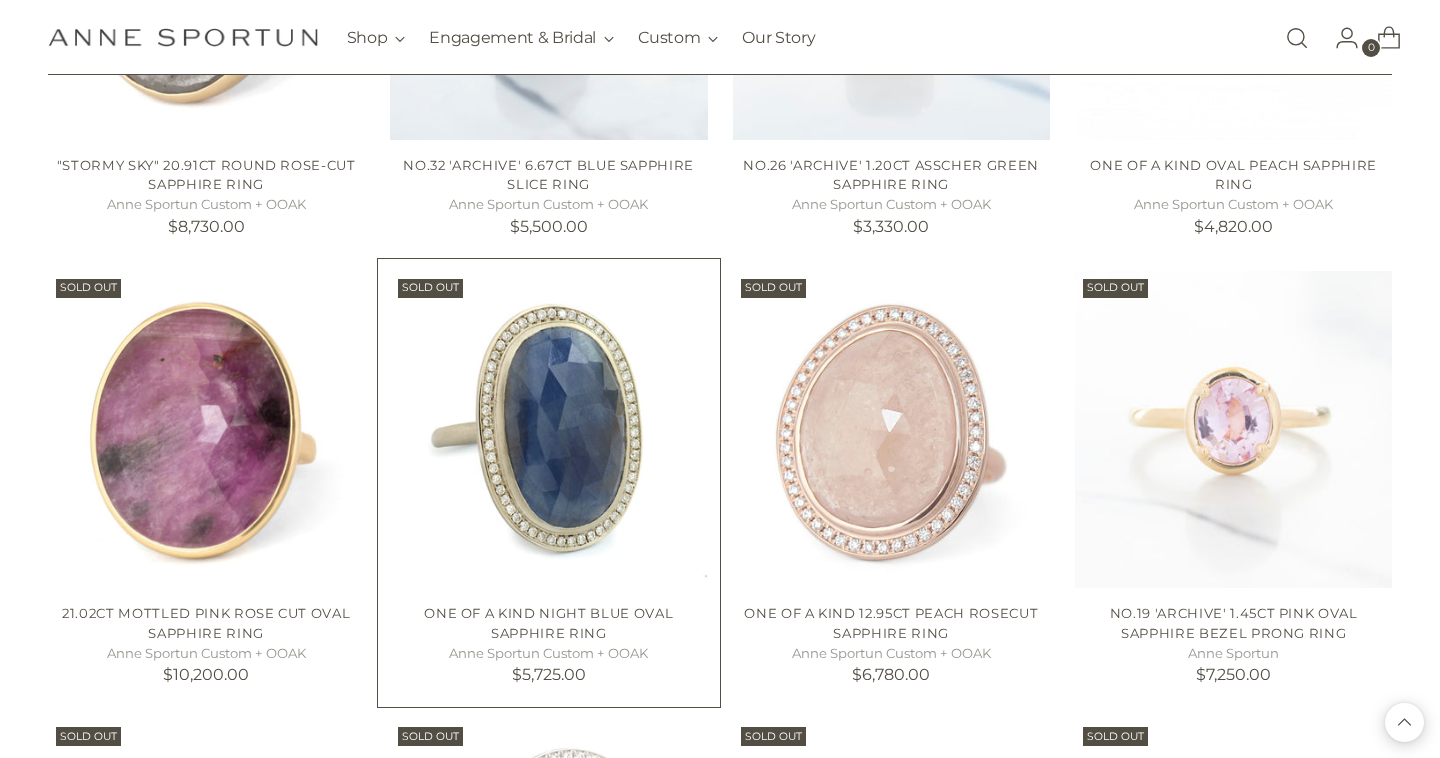 scroll, scrollTop: 5593, scrollLeft: 0, axis: vertical 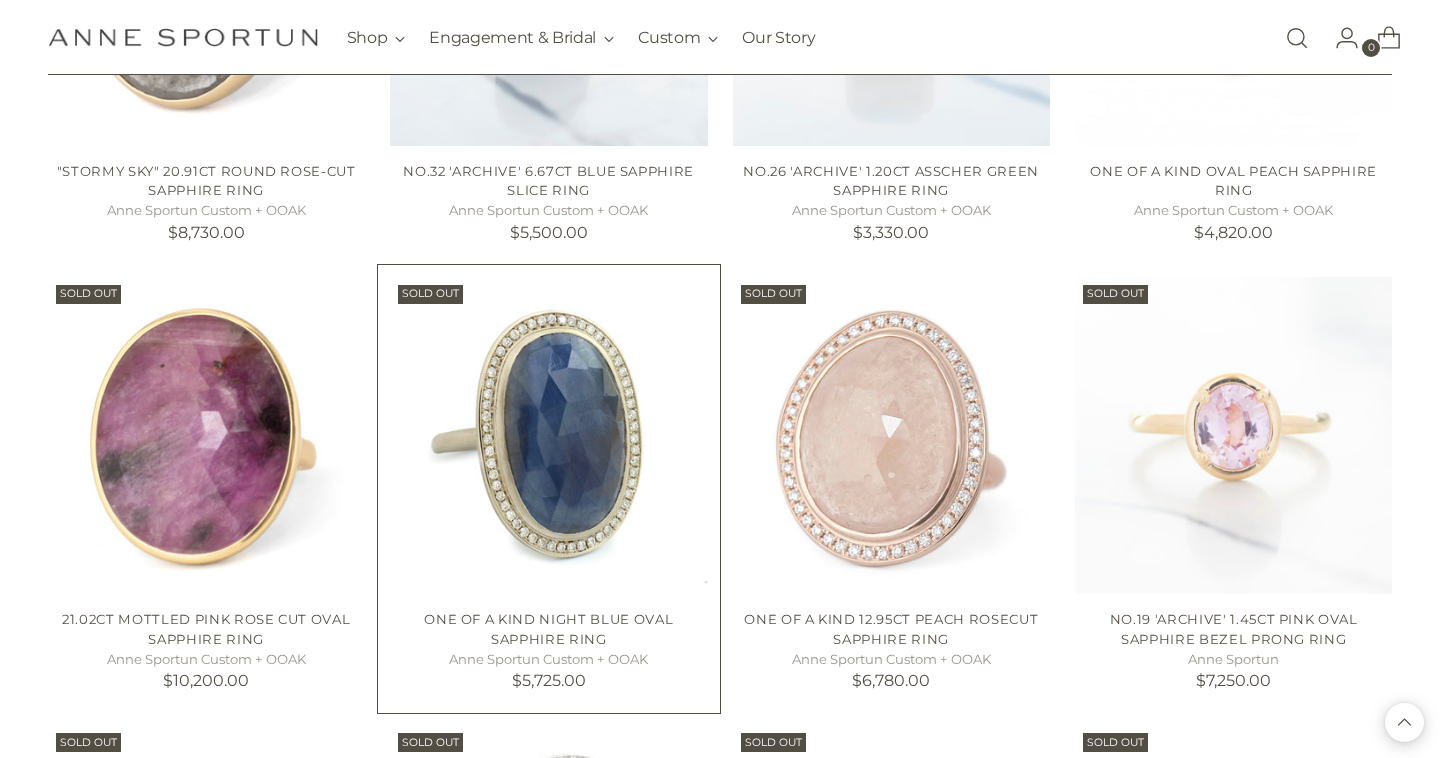 click at bounding box center [549, 436] 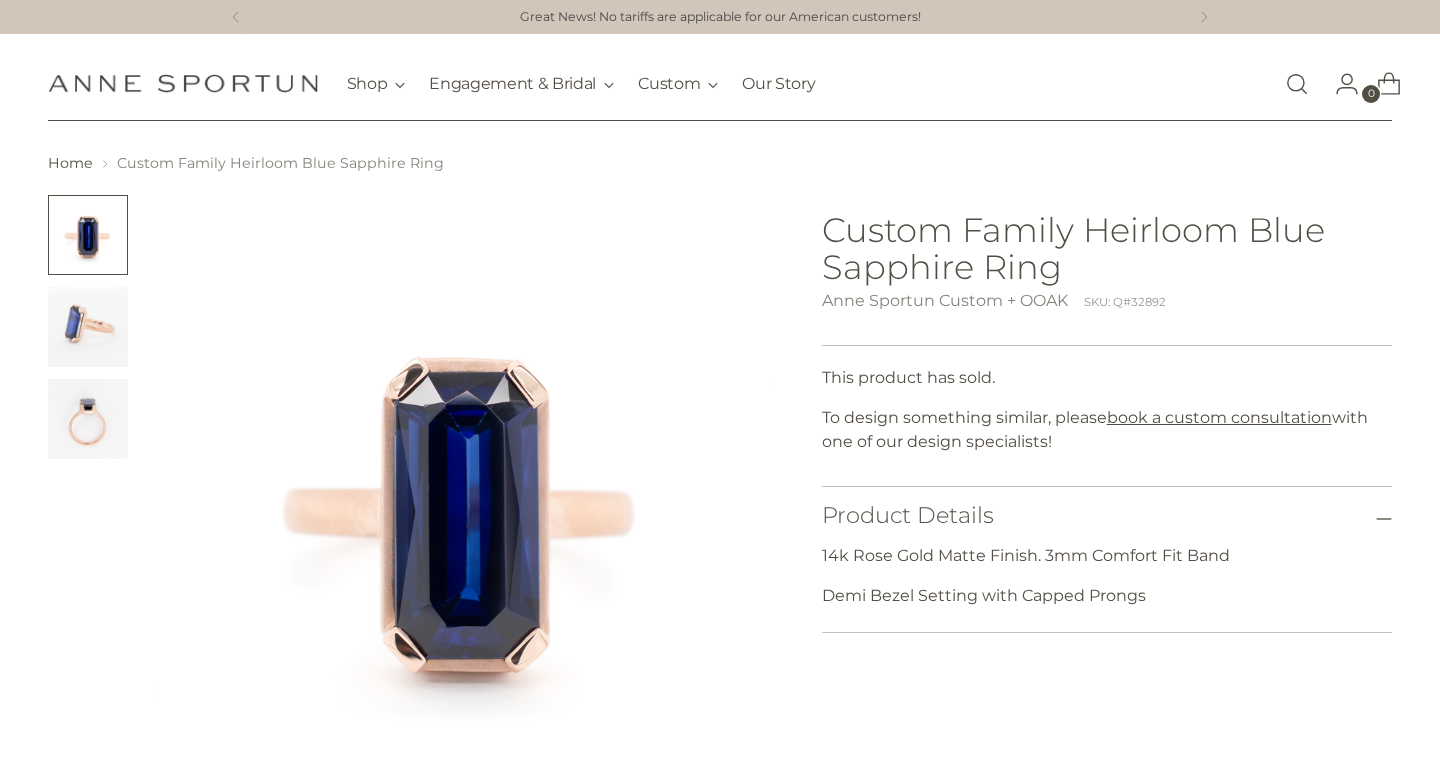 scroll, scrollTop: 0, scrollLeft: 0, axis: both 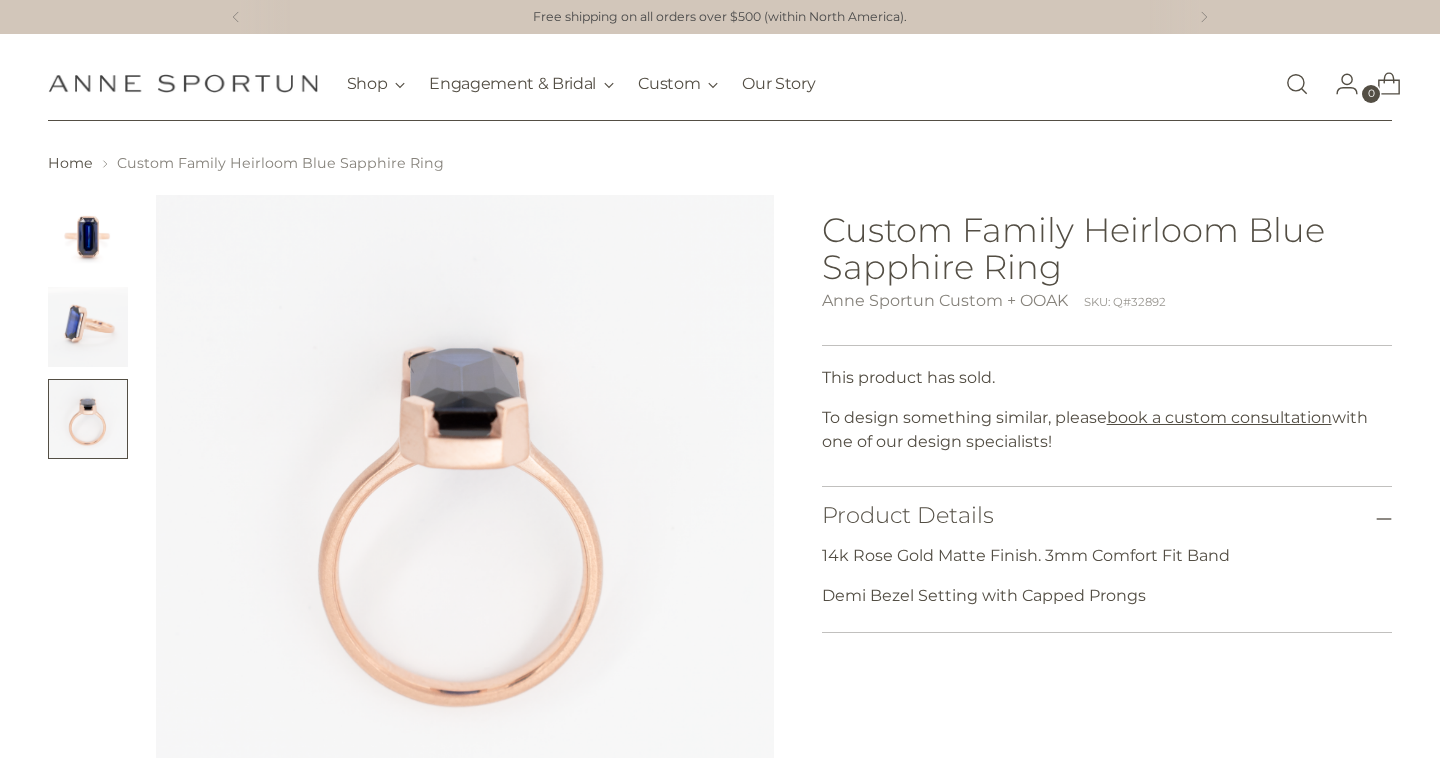 click at bounding box center (88, 327) 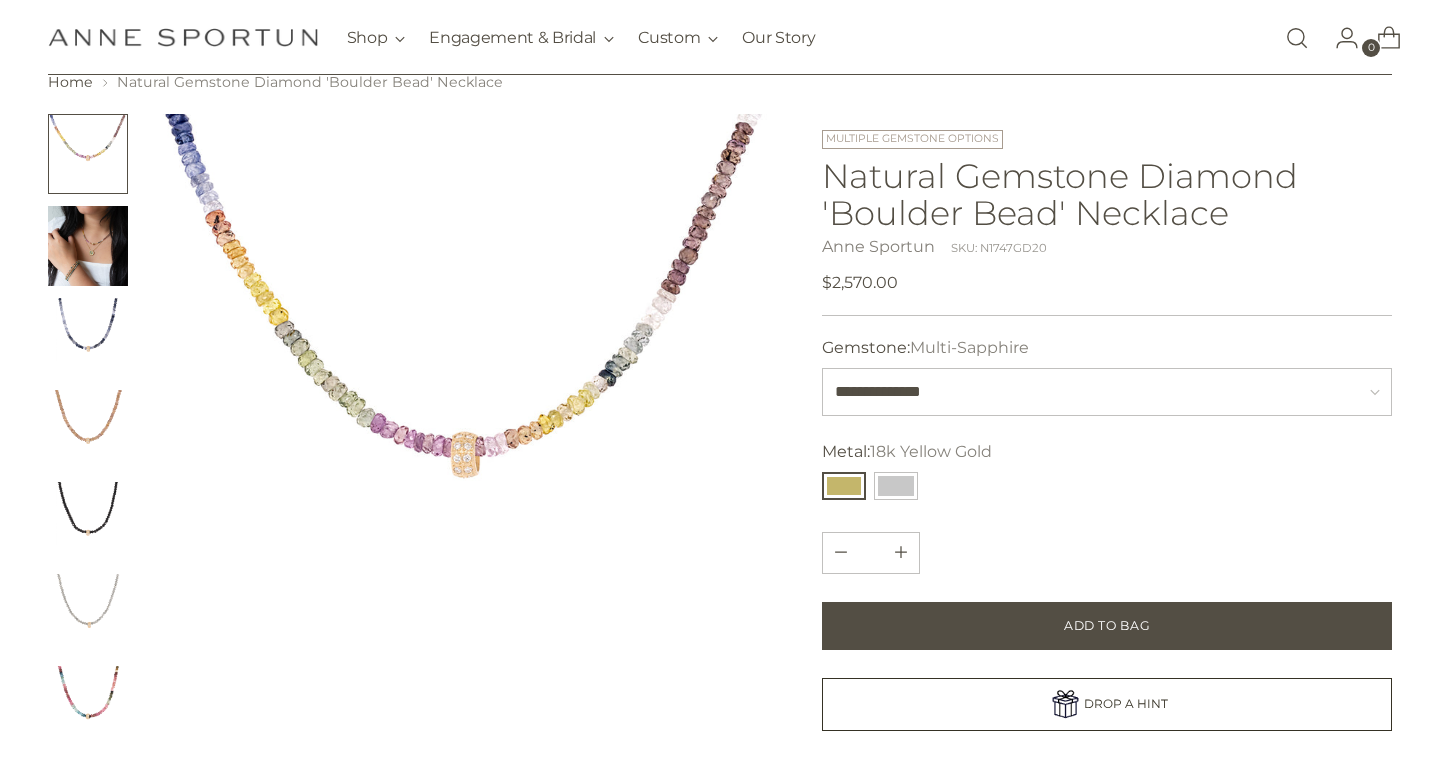 scroll, scrollTop: 88, scrollLeft: 0, axis: vertical 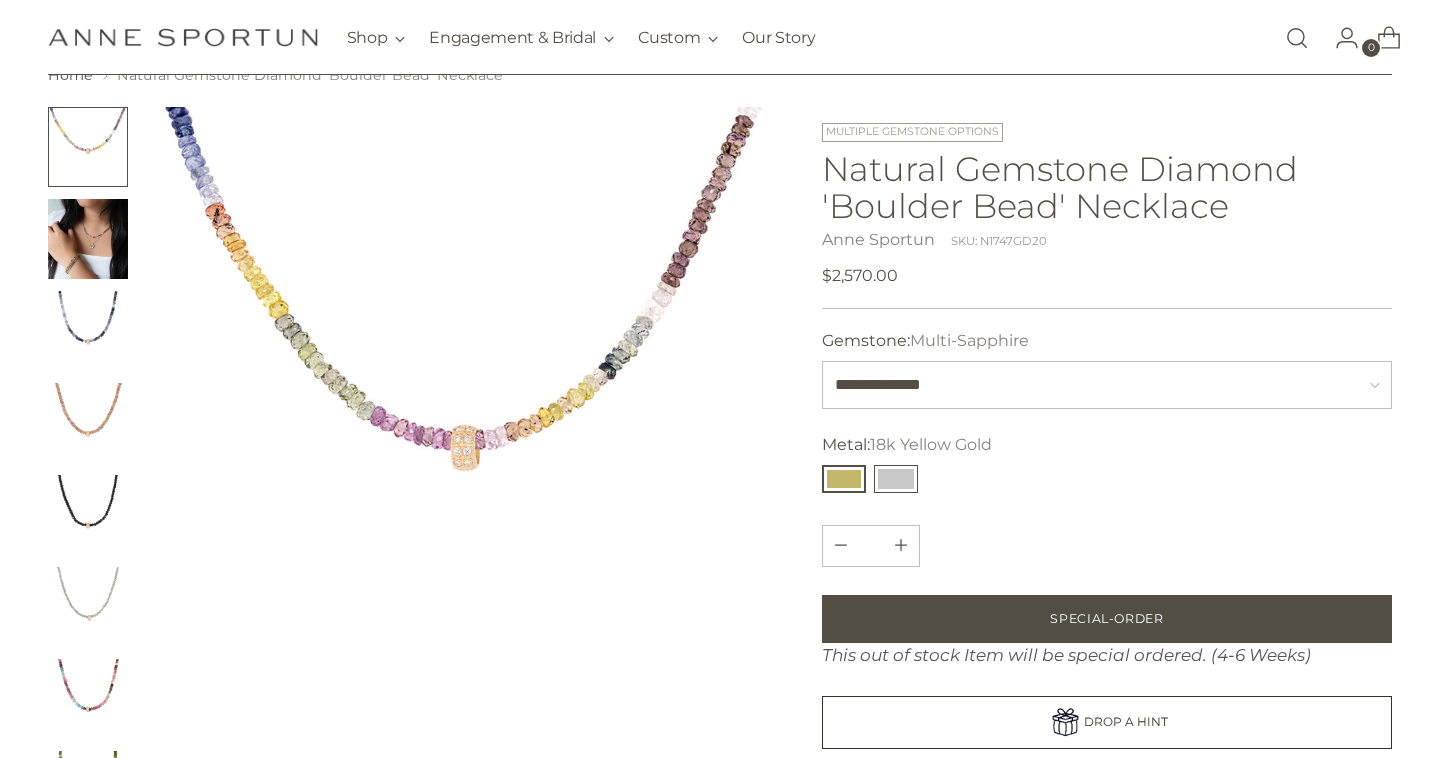 click at bounding box center (896, 479) 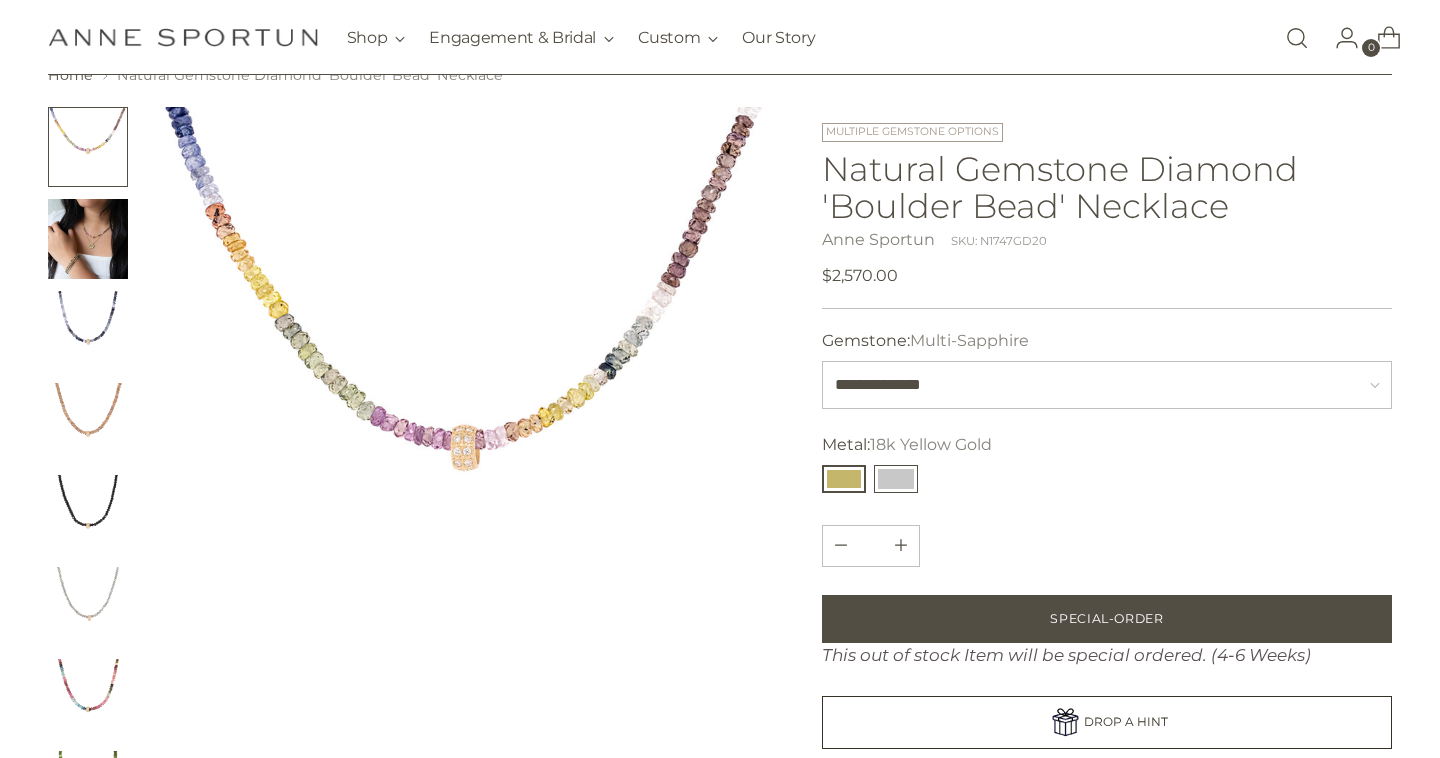 type 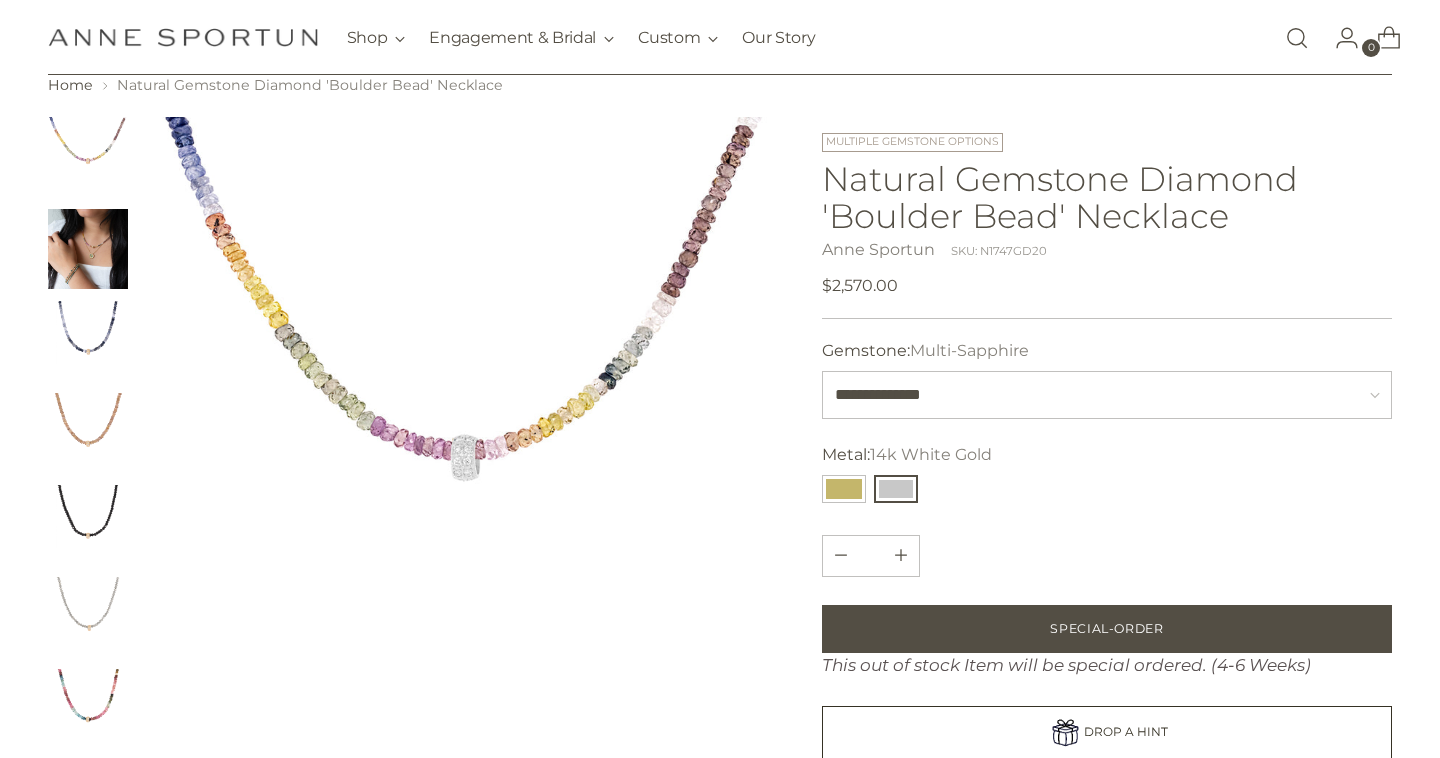 scroll, scrollTop: 76, scrollLeft: 0, axis: vertical 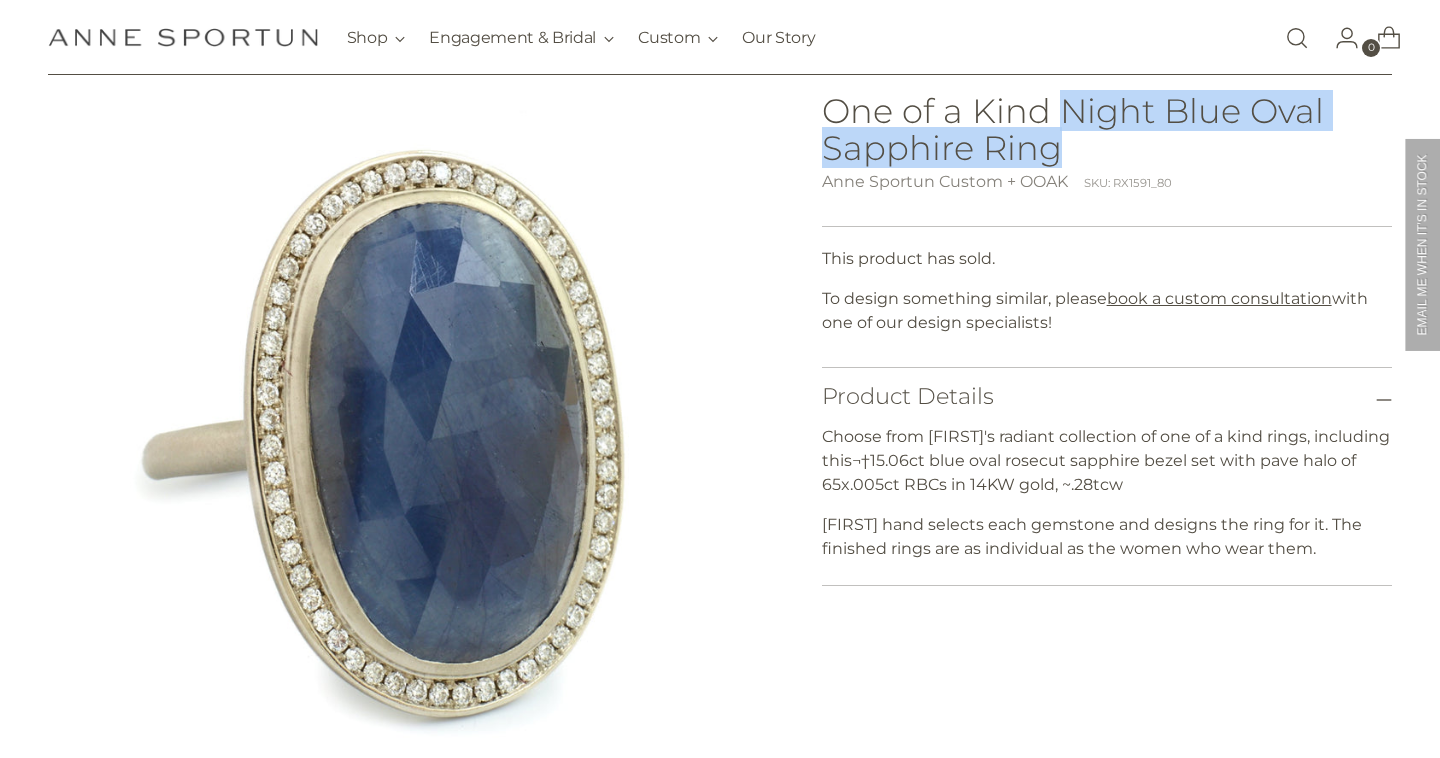 drag, startPoint x: 1068, startPoint y: 113, endPoint x: 1097, endPoint y: 141, distance: 40.311287 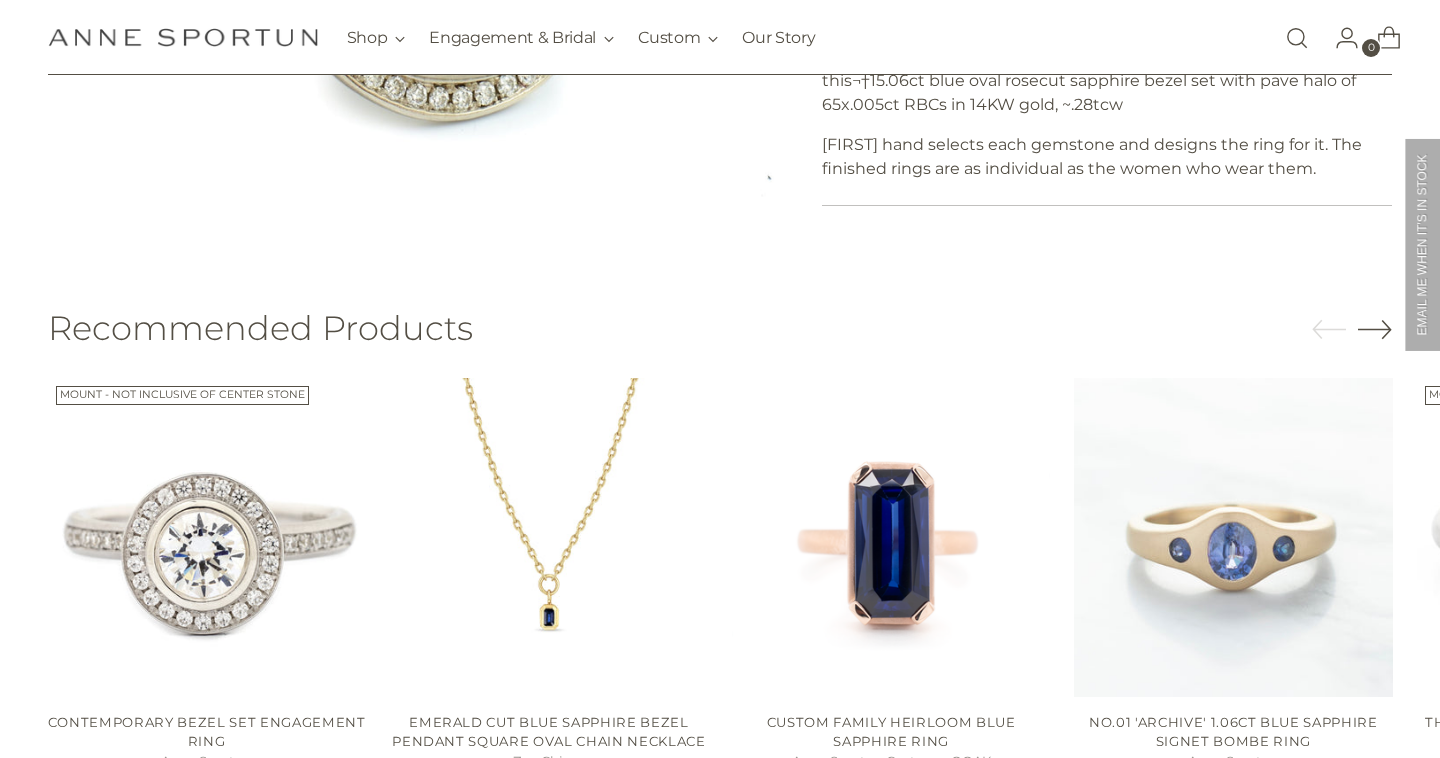 scroll, scrollTop: 717, scrollLeft: 0, axis: vertical 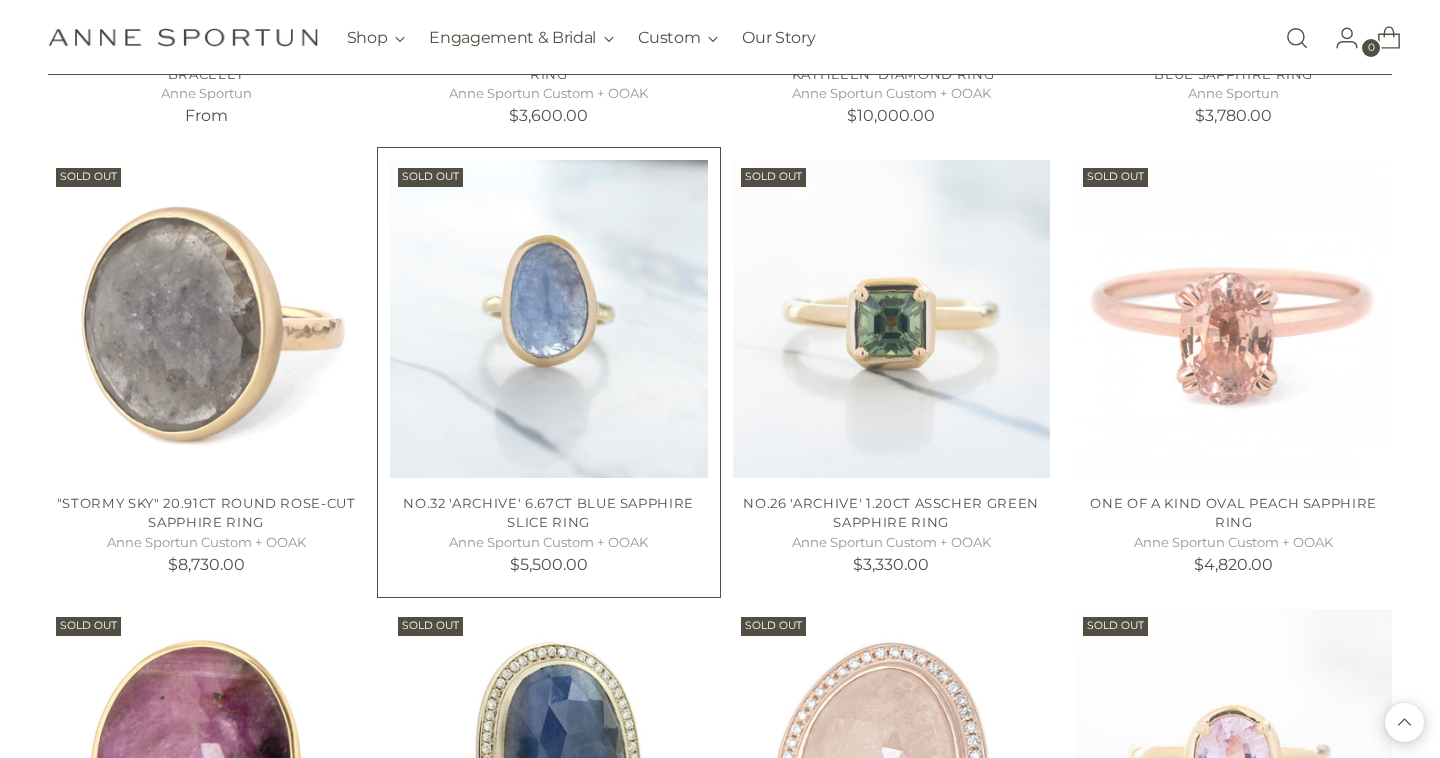 click at bounding box center (0, 0) 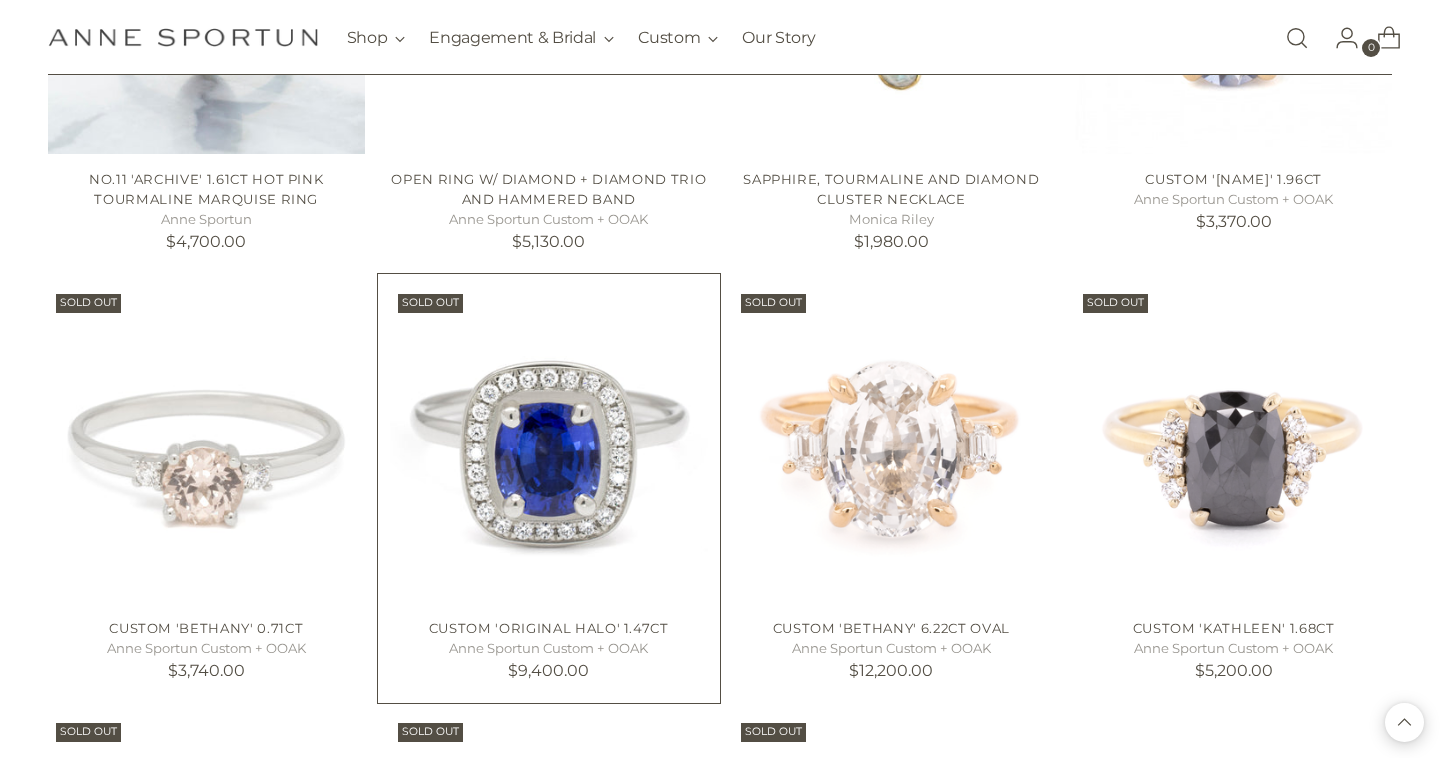 scroll, scrollTop: 8781, scrollLeft: 0, axis: vertical 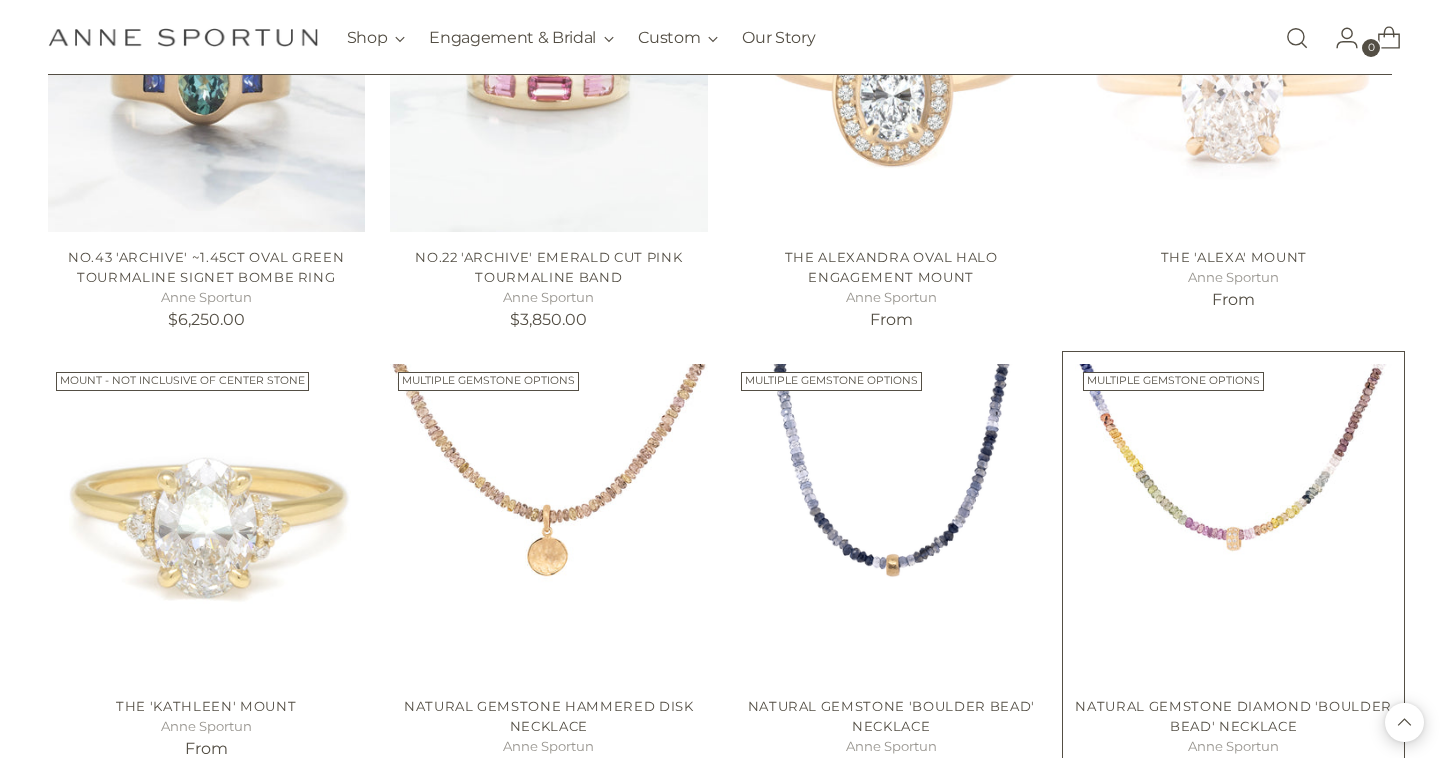 click at bounding box center (0, 0) 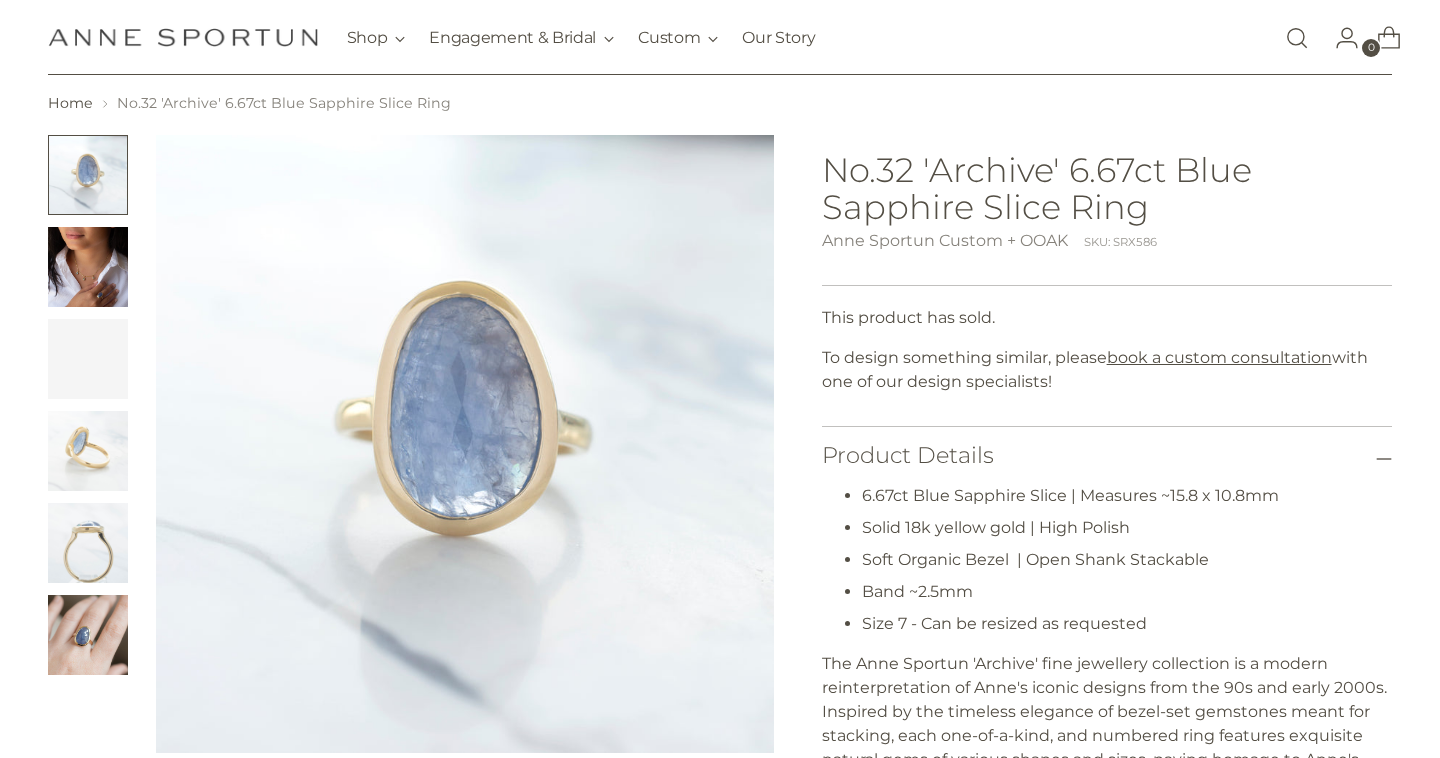 scroll, scrollTop: 60, scrollLeft: 0, axis: vertical 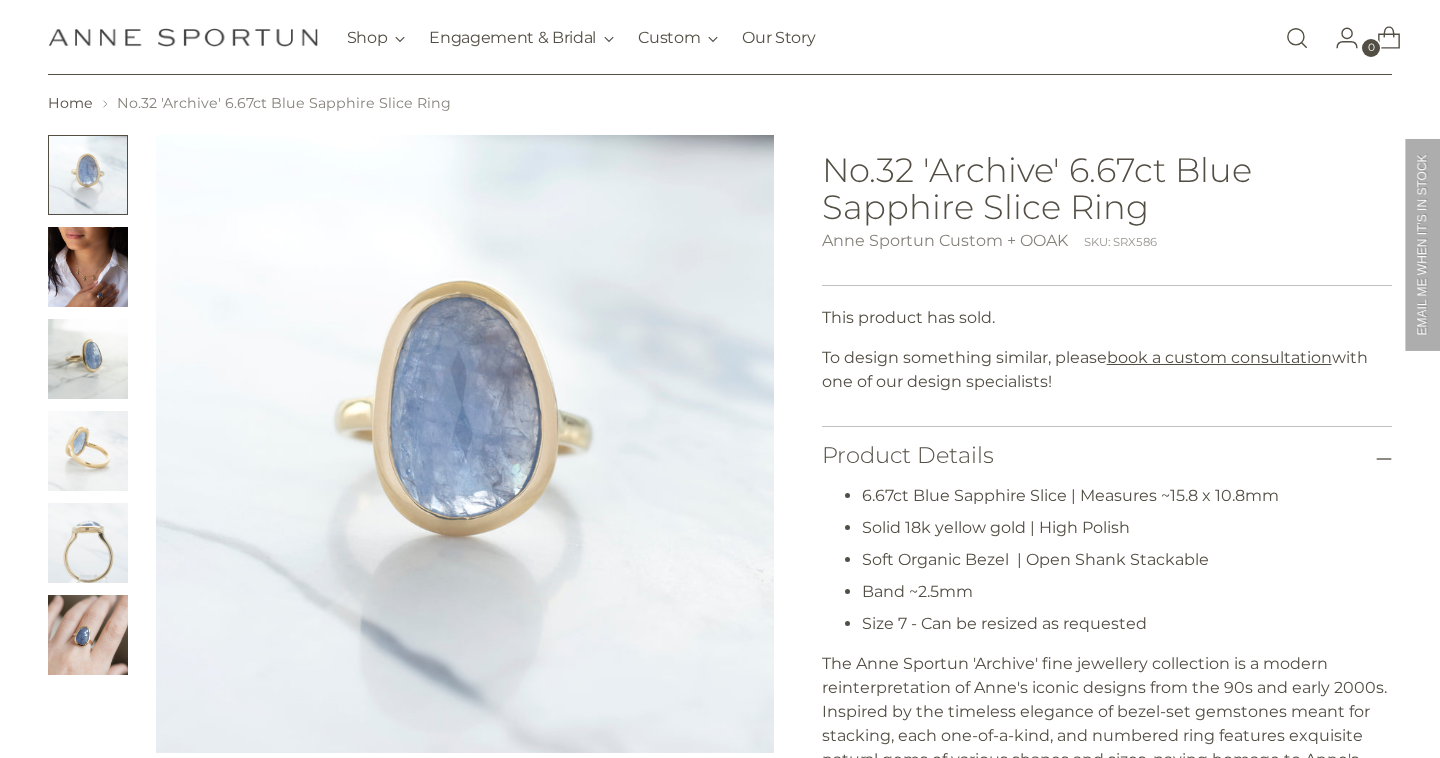 click at bounding box center (88, 543) 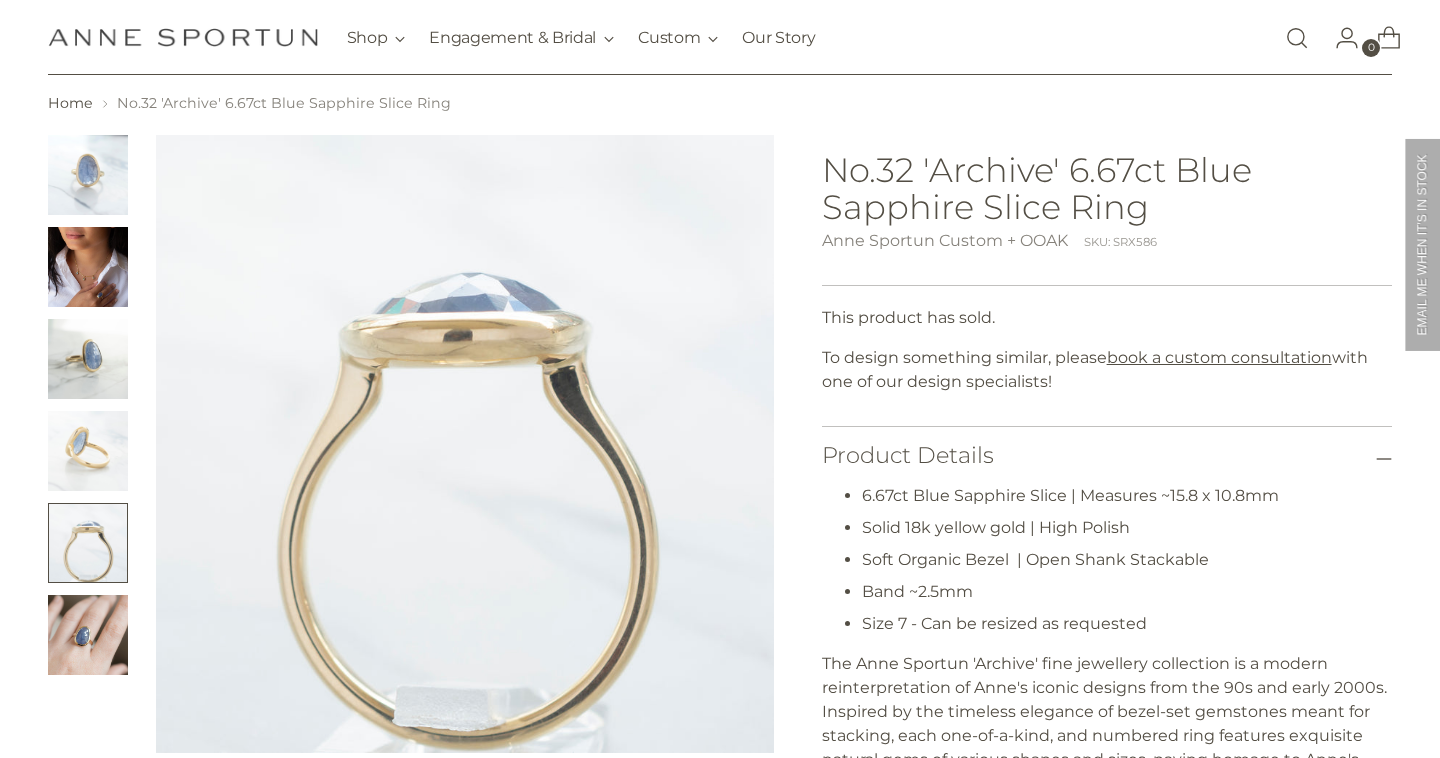 click at bounding box center (88, 451) 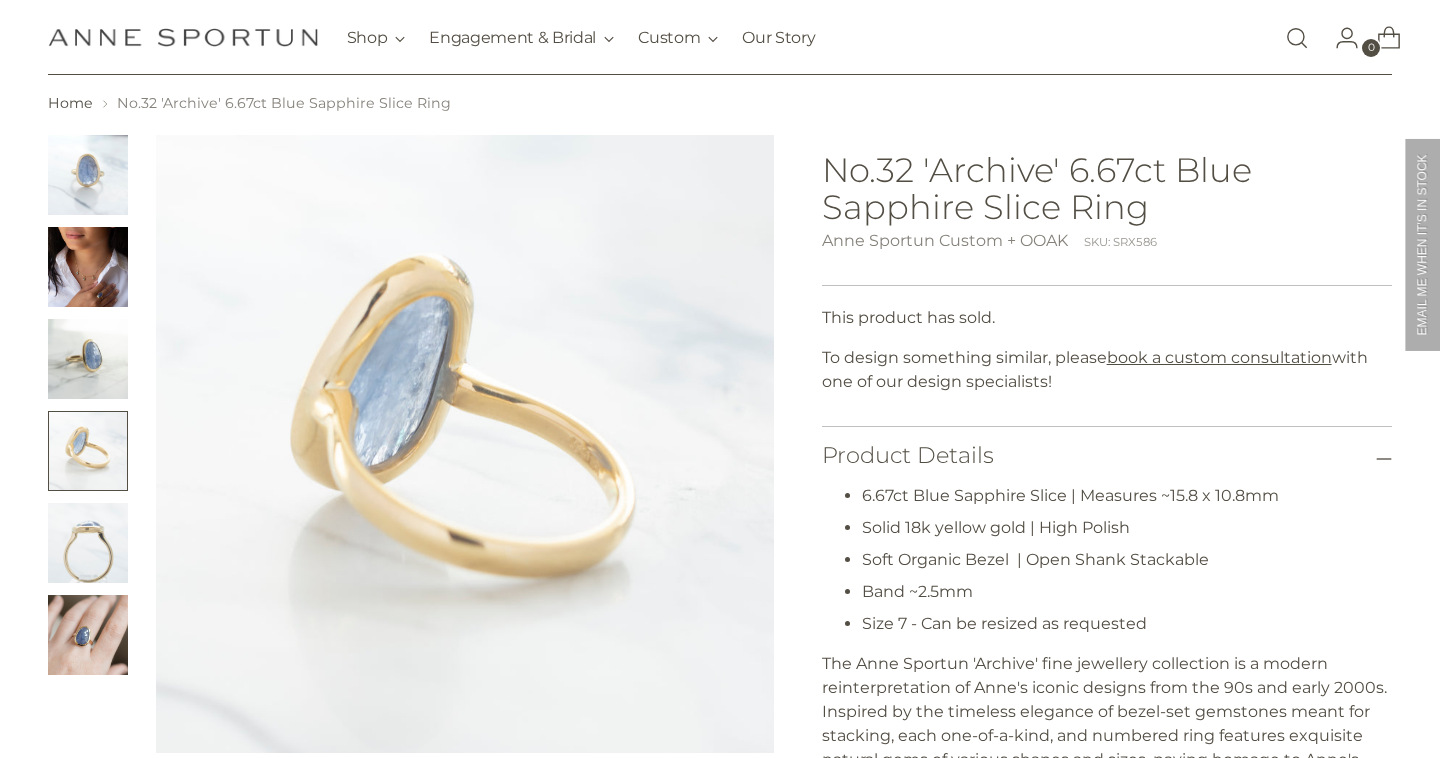 click at bounding box center [88, 359] 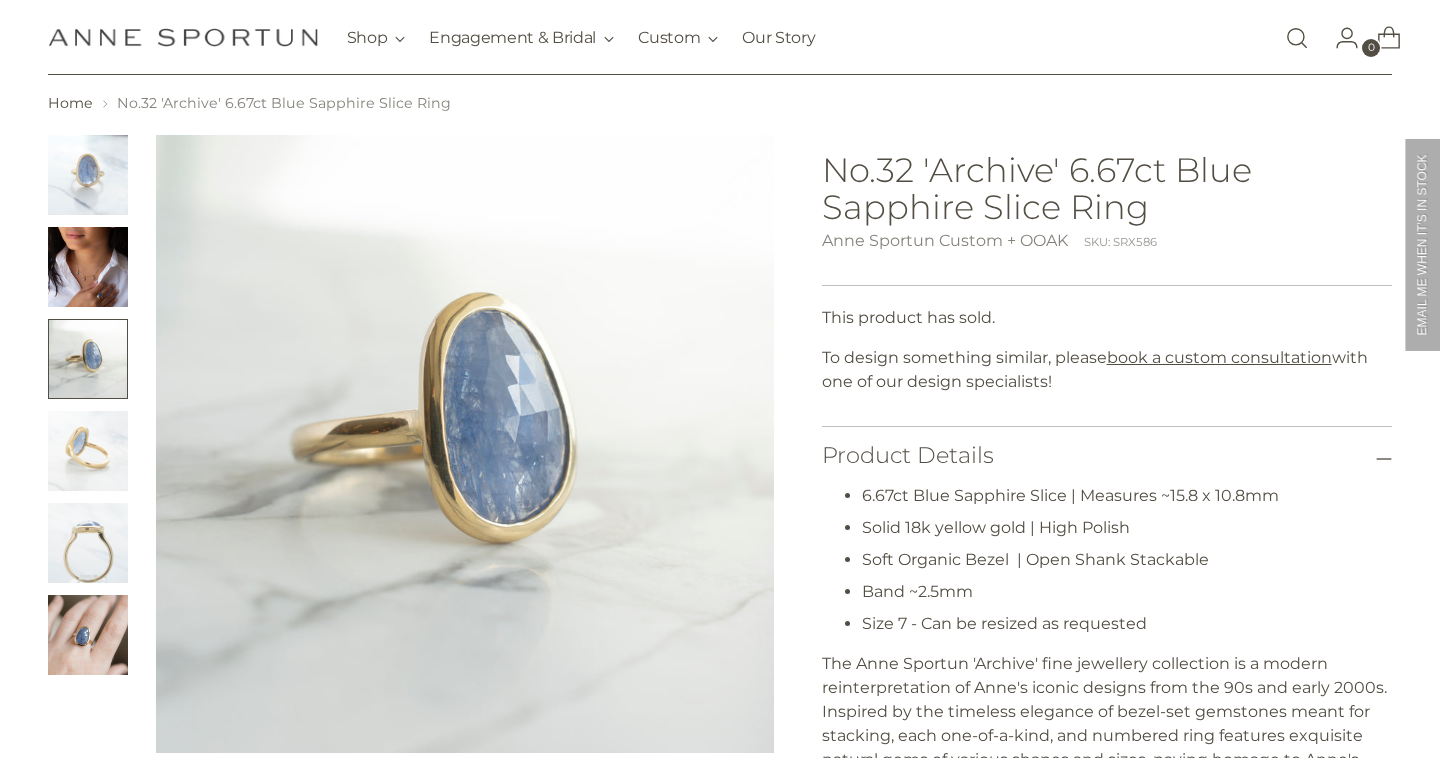 click at bounding box center [88, 175] 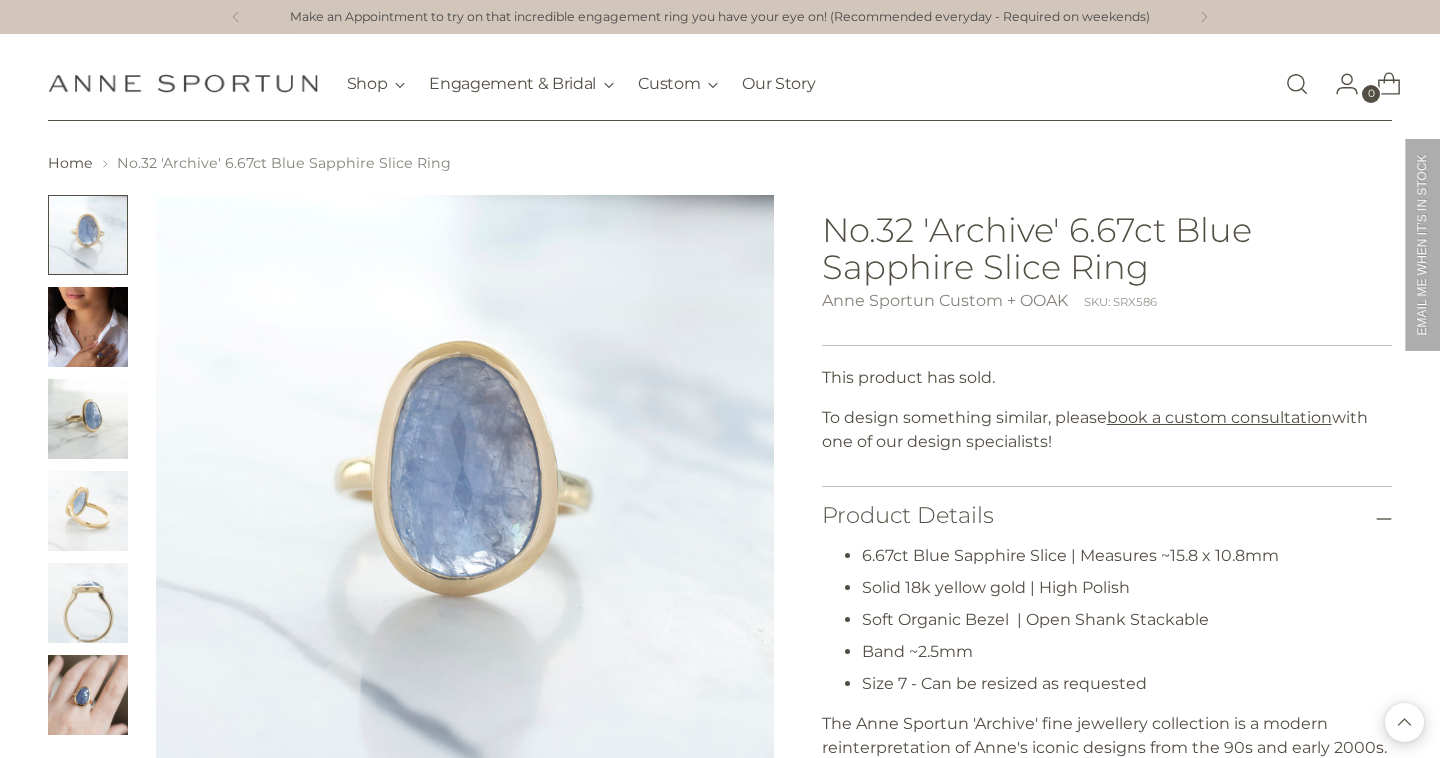 scroll, scrollTop: 0, scrollLeft: 0, axis: both 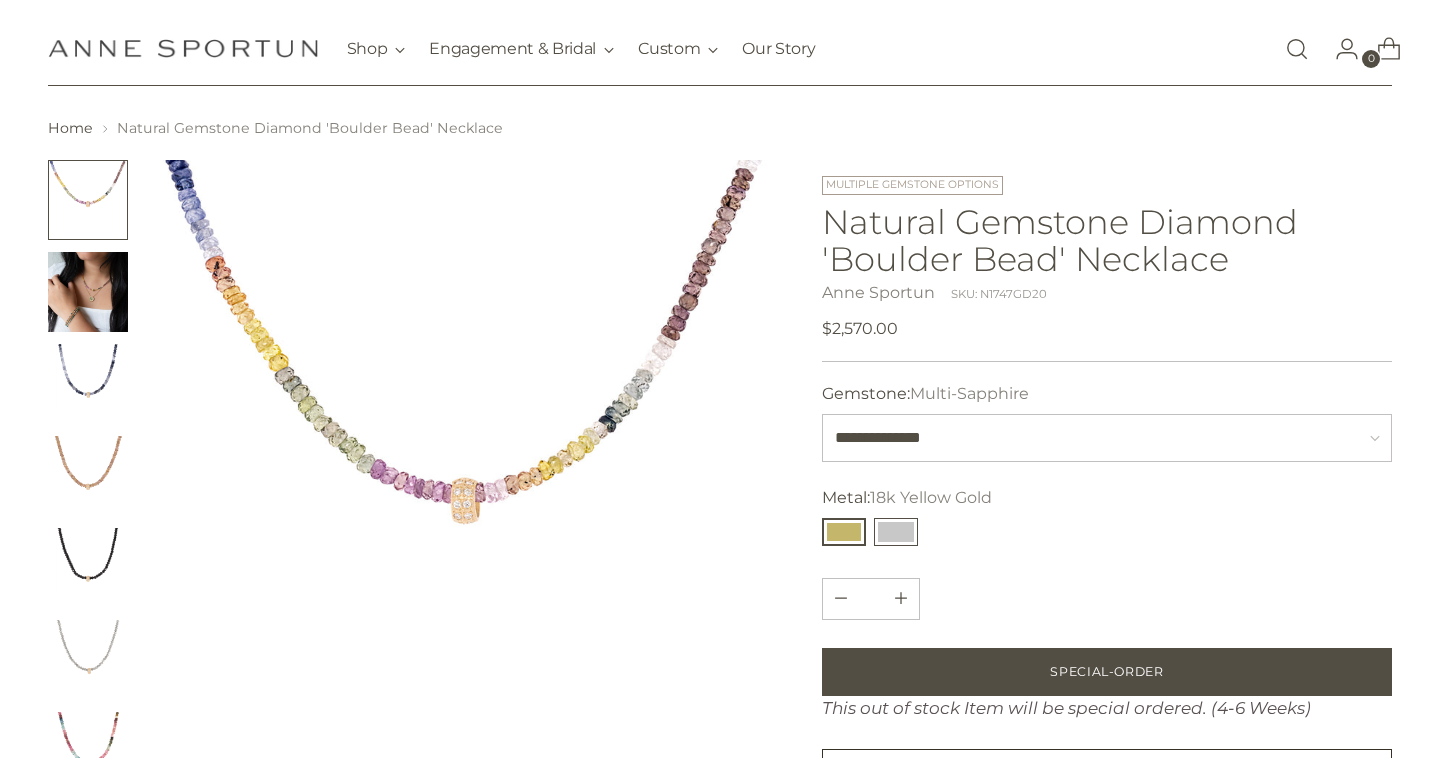click at bounding box center [896, 532] 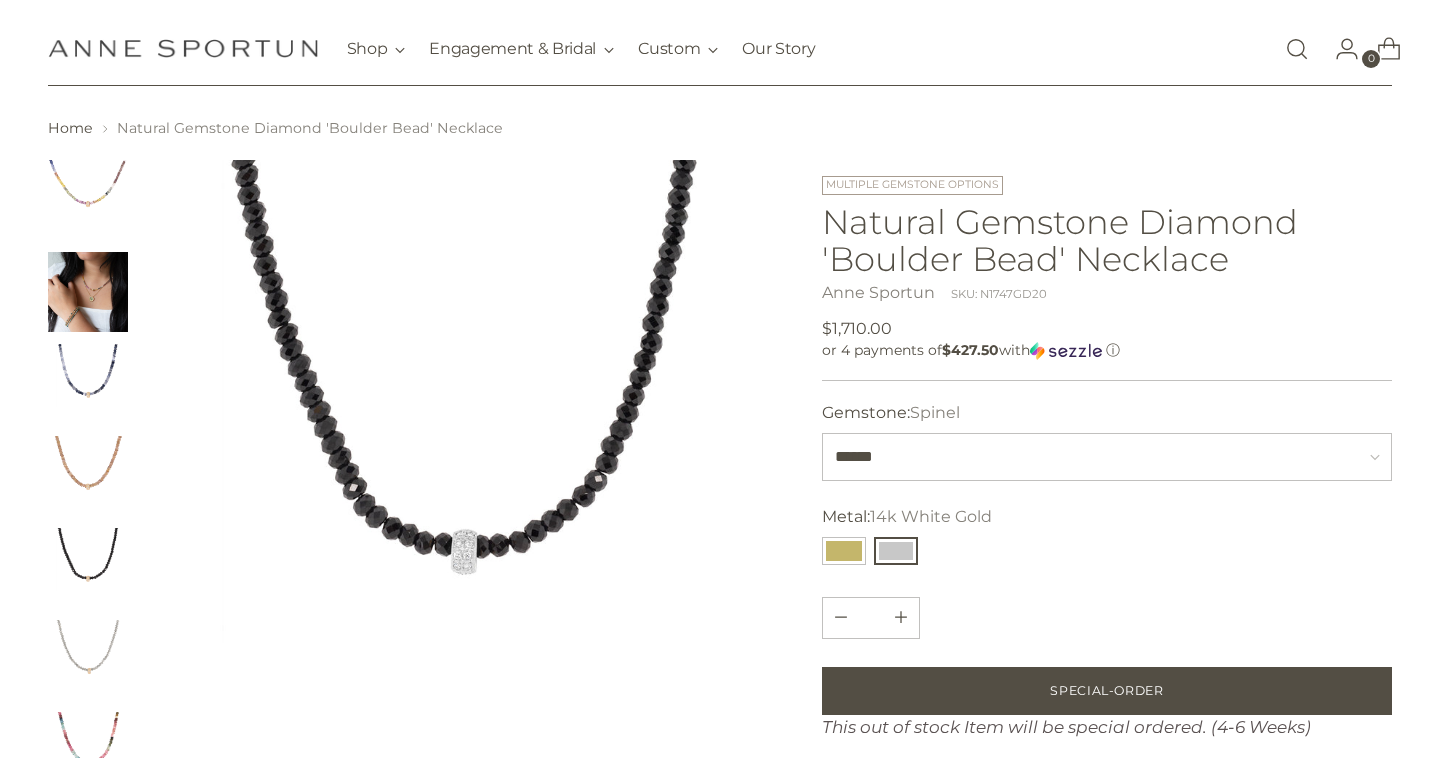 click on "Metal:
14k White Gold" at bounding box center [1107, 517] 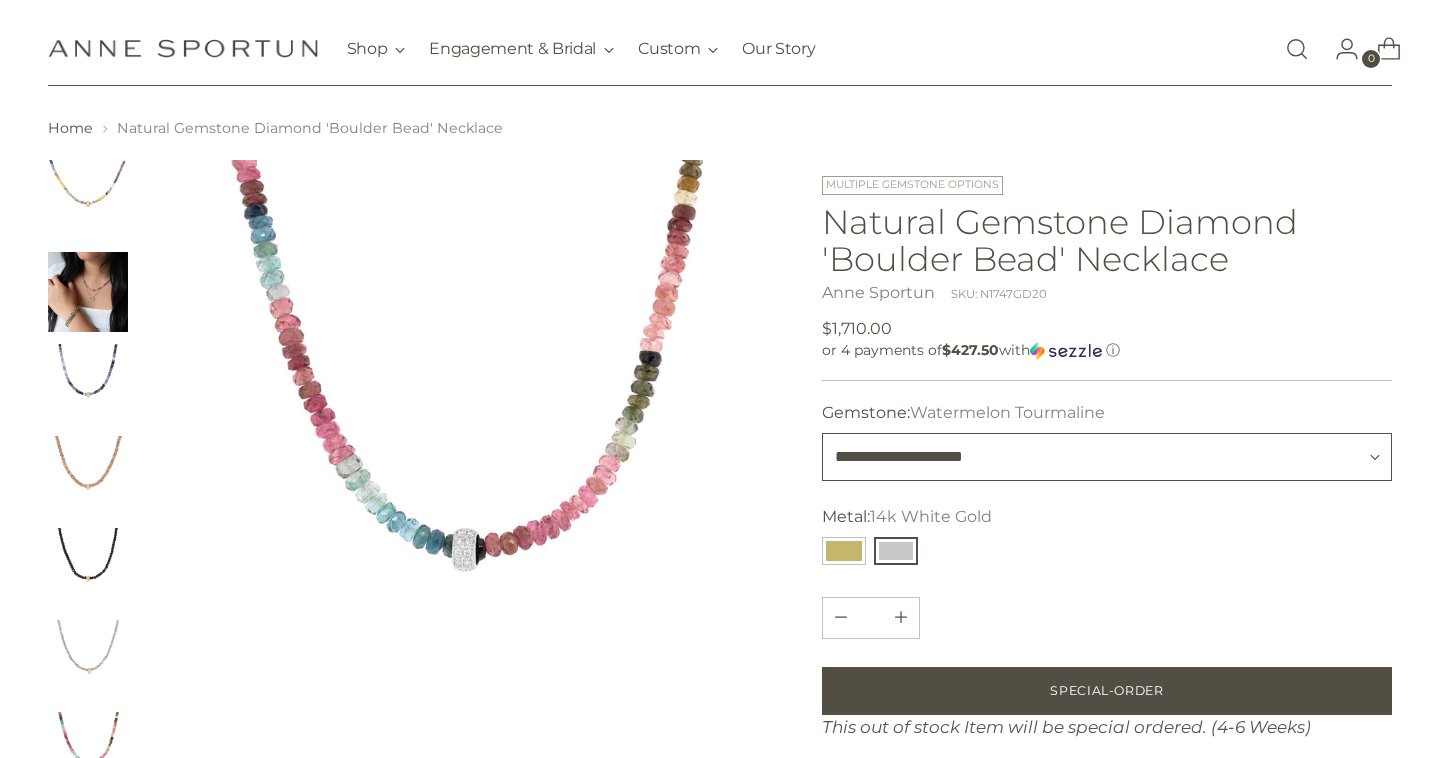 select on "**********" 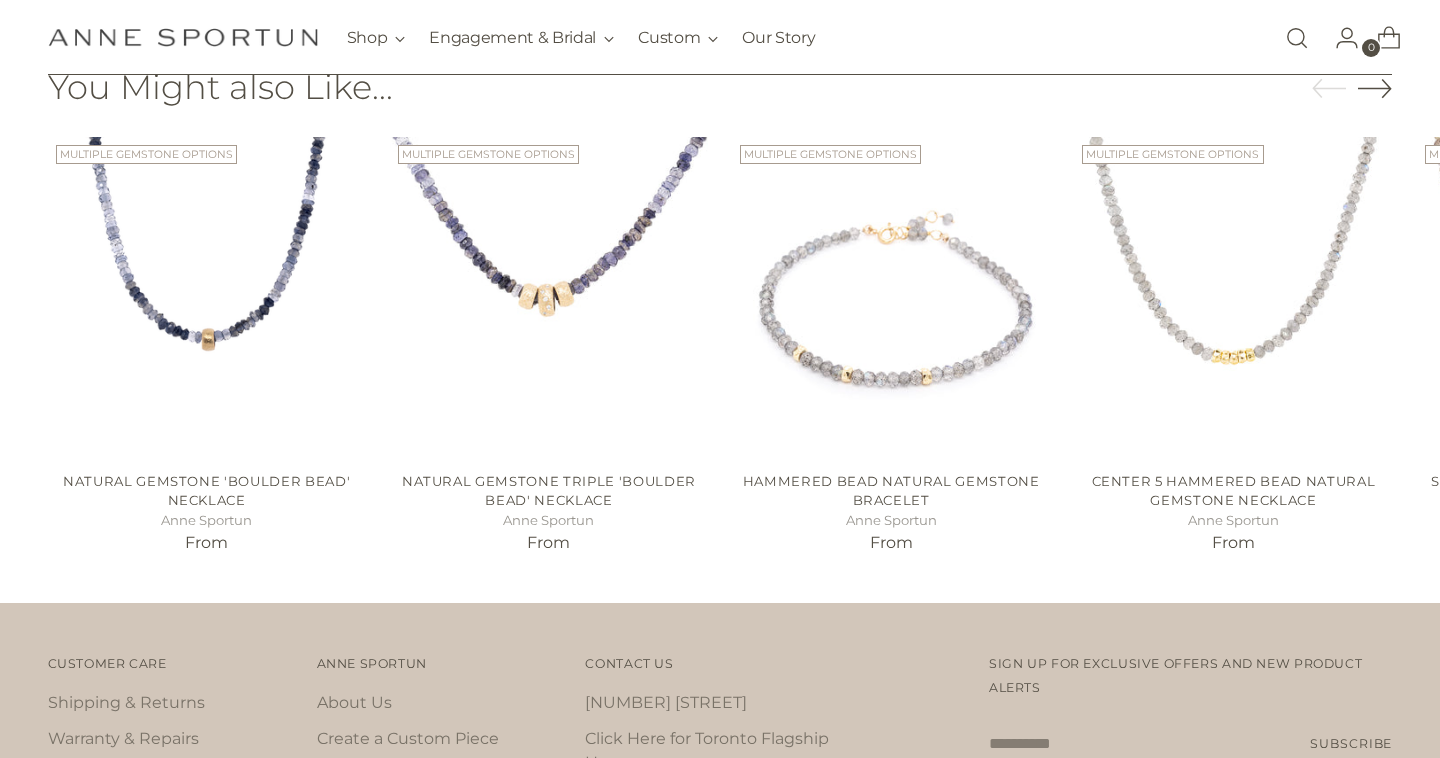scroll, scrollTop: 1453, scrollLeft: 0, axis: vertical 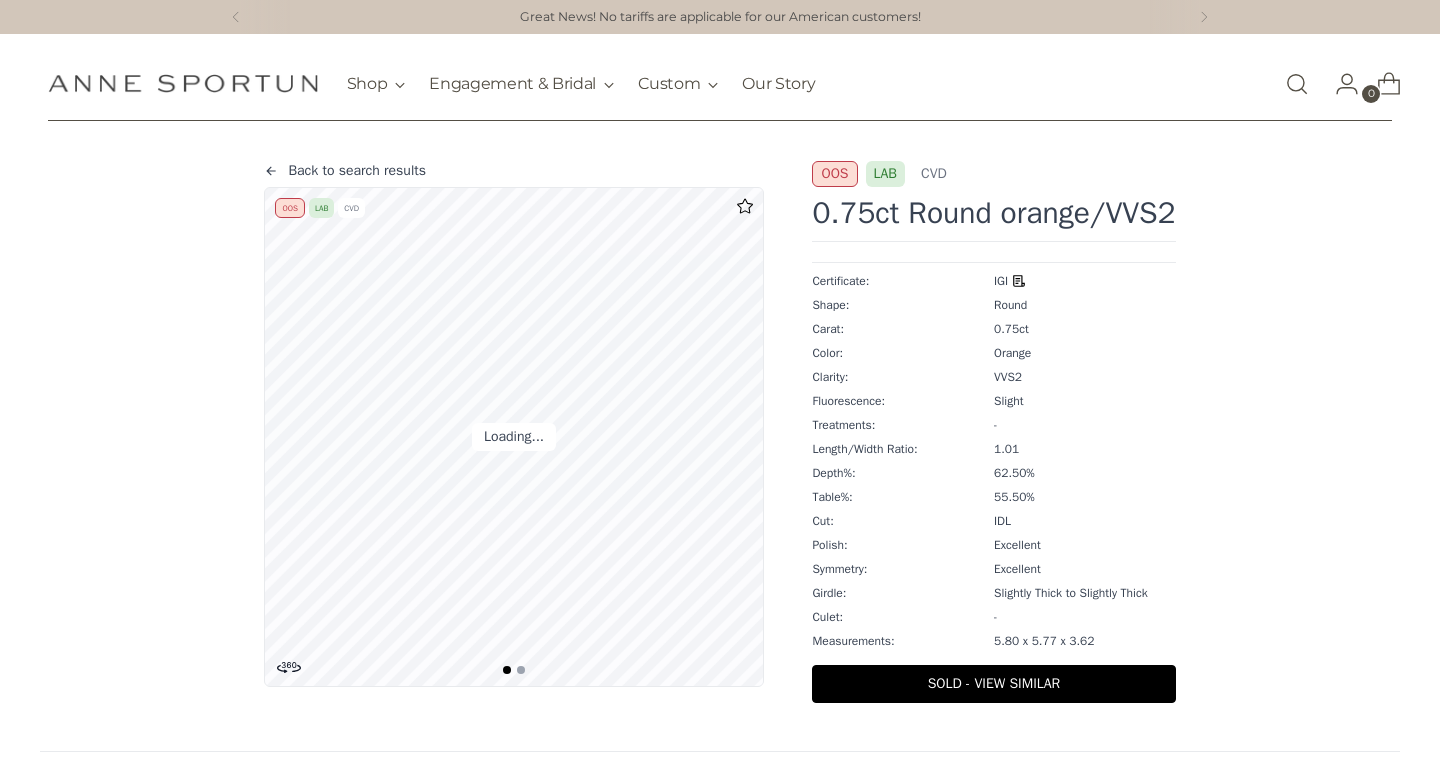click on "Back to search results" at bounding box center [357, 171] 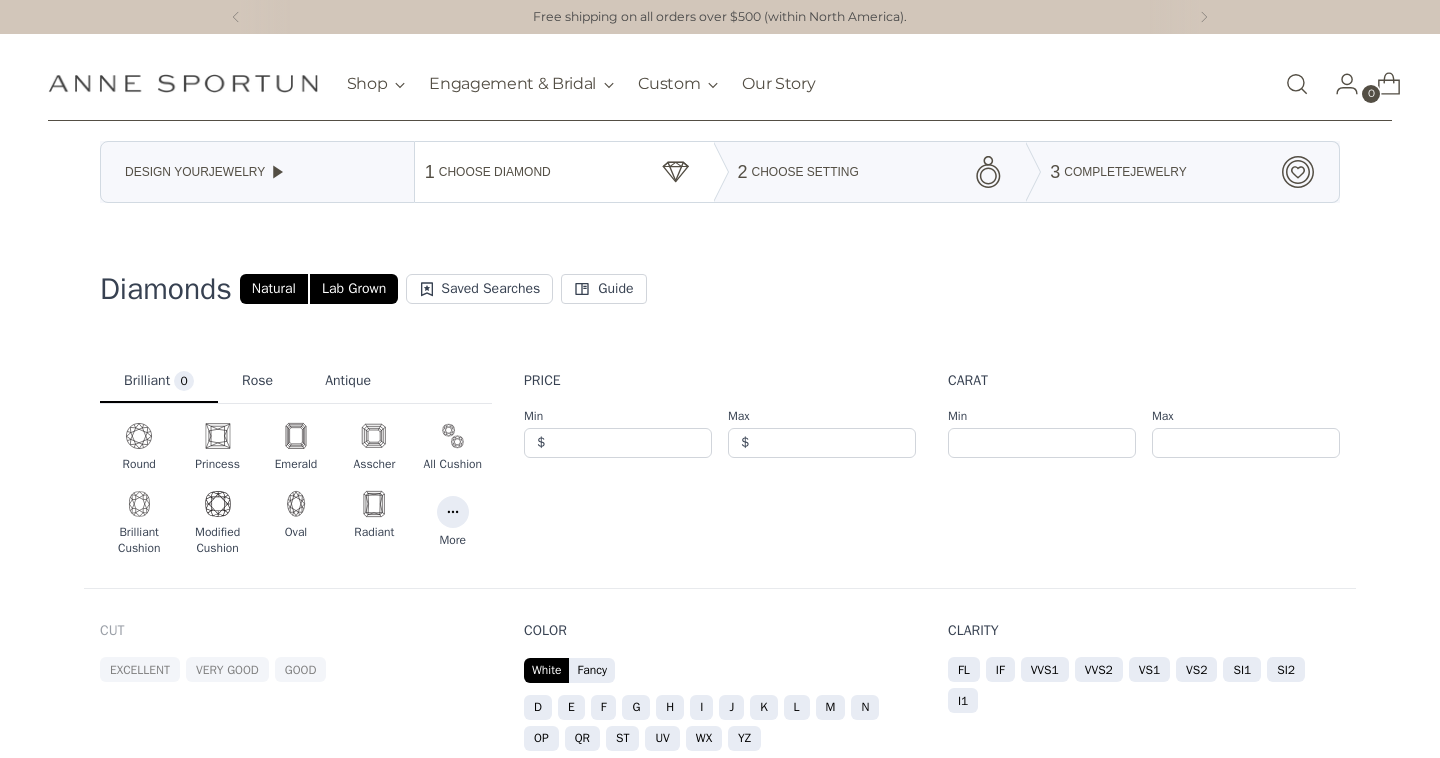 scroll, scrollTop: 0, scrollLeft: 0, axis: both 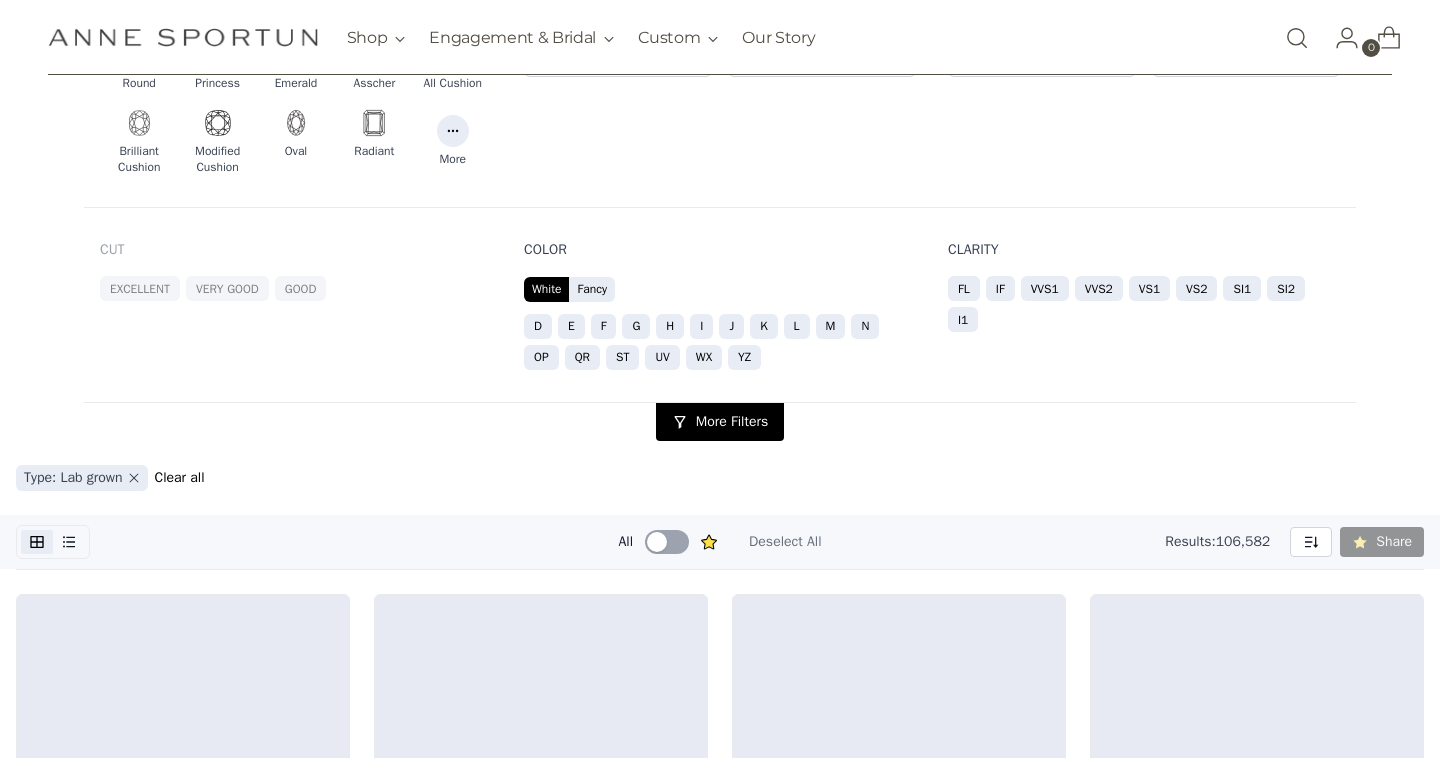 click on "More" at bounding box center (453, 131) 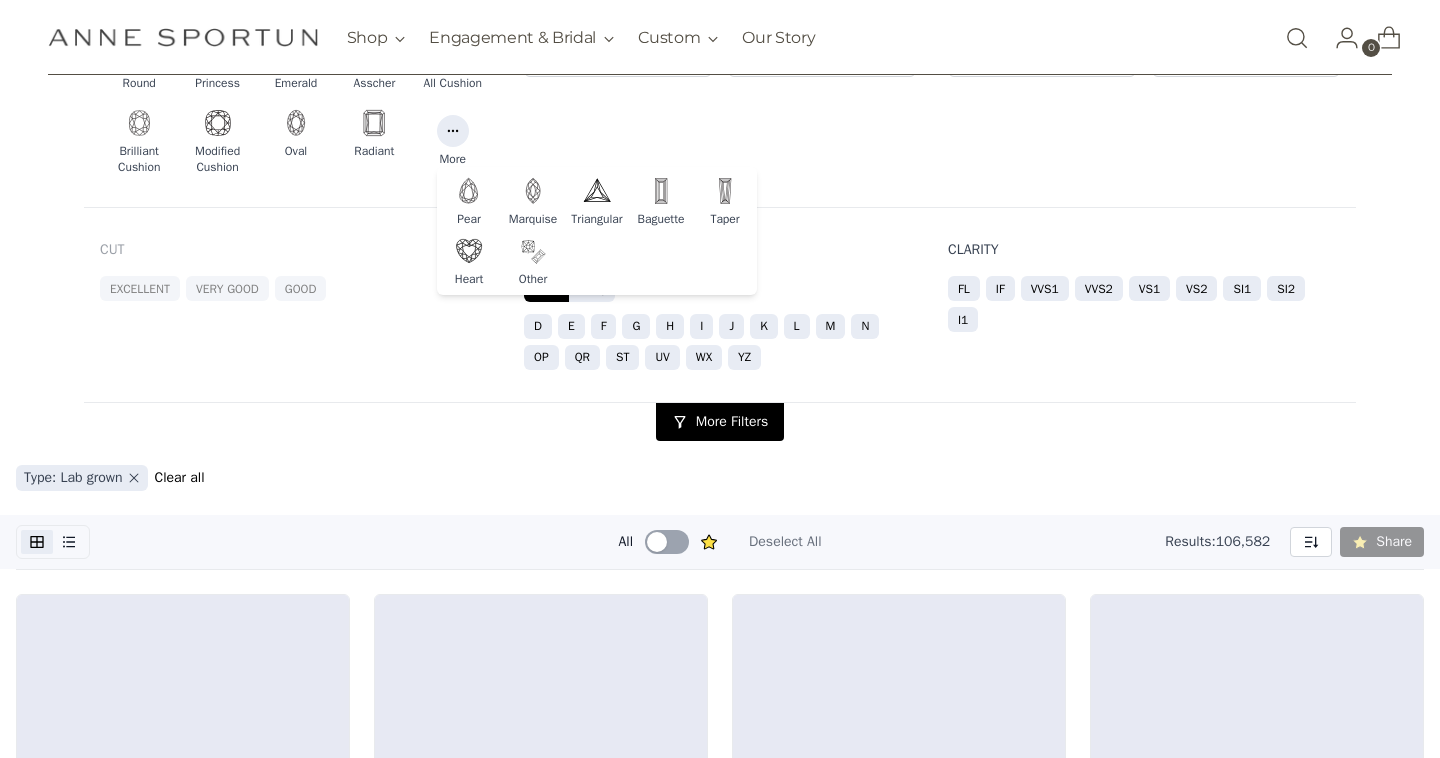 scroll, scrollTop: 396, scrollLeft: 0, axis: vertical 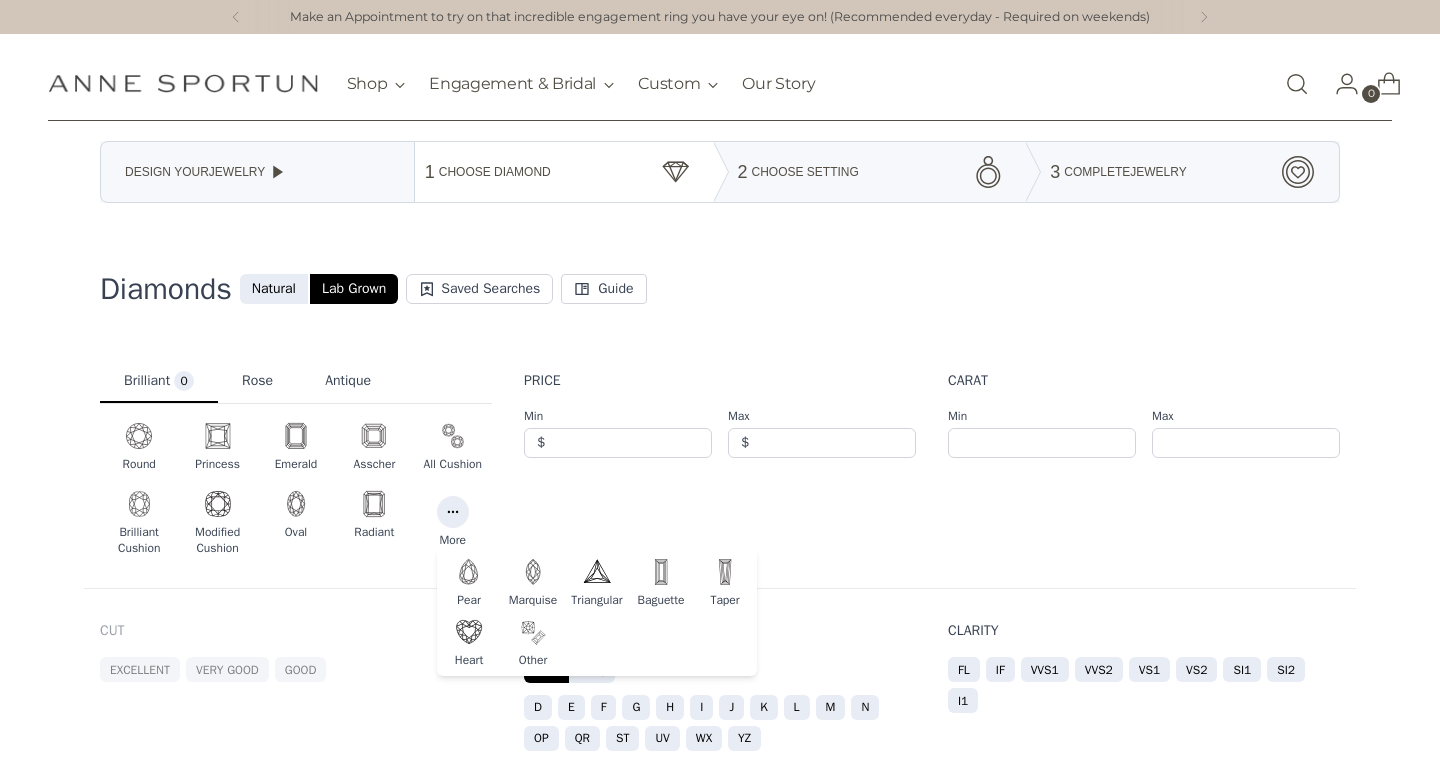 click at bounding box center [296, 436] 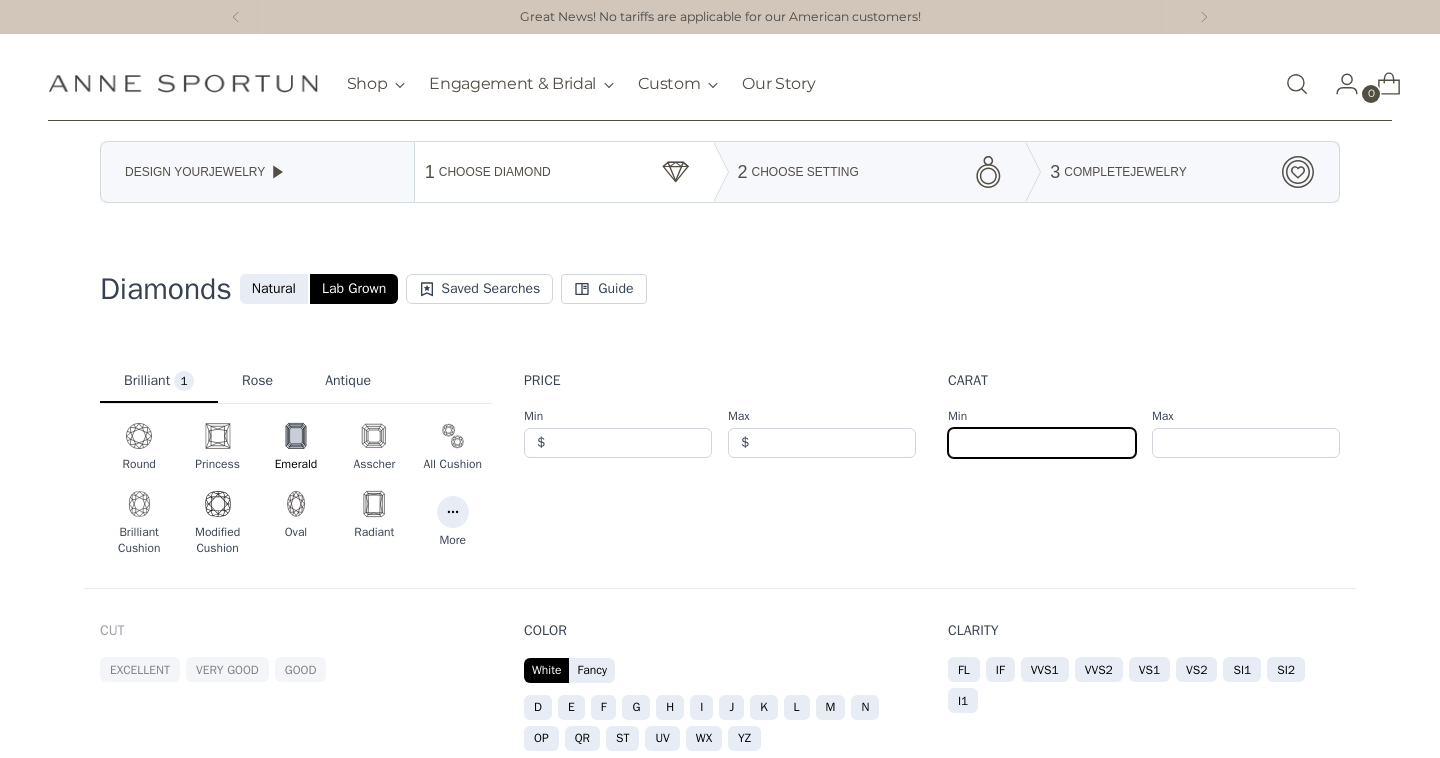 click at bounding box center [1042, 443] 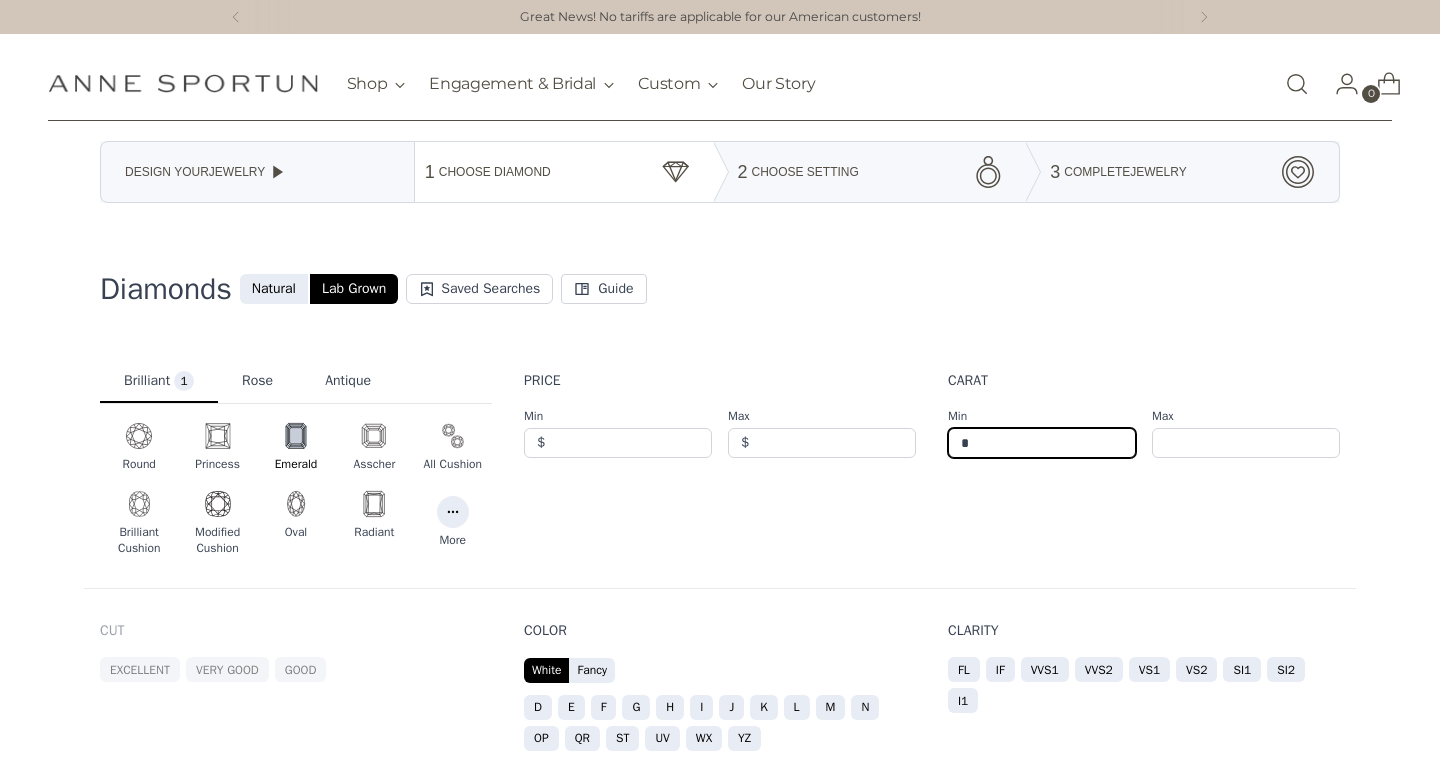 type on "*" 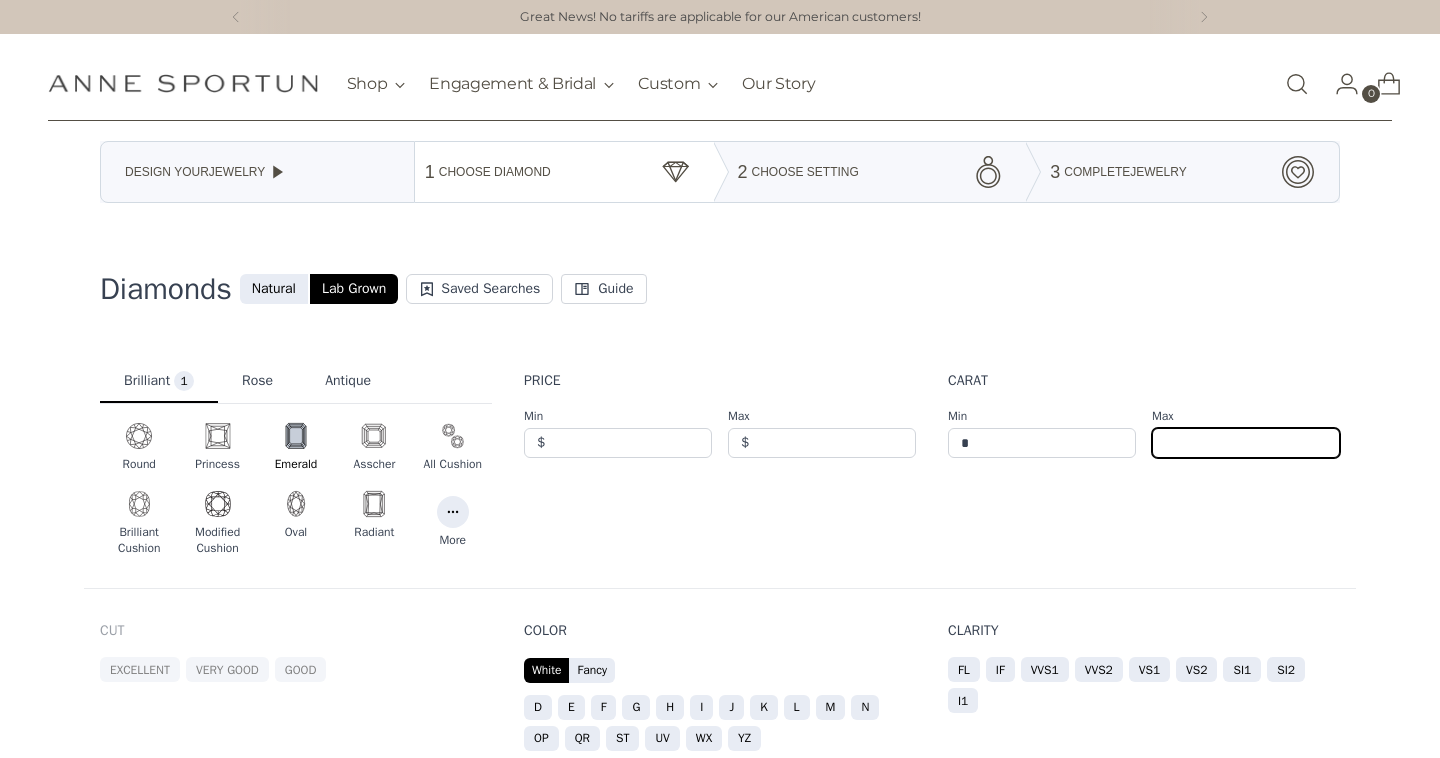 click at bounding box center [1246, 443] 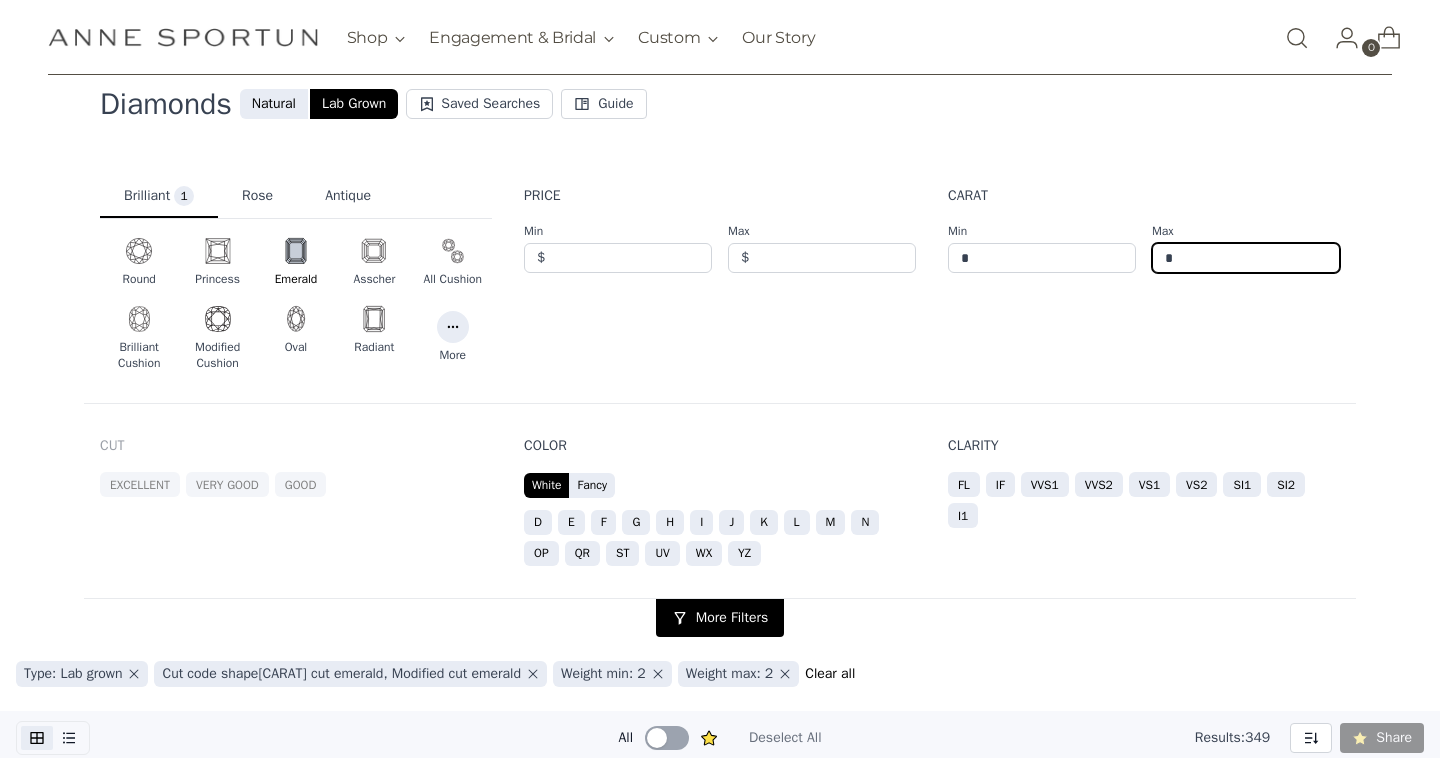 scroll, scrollTop: 208, scrollLeft: 0, axis: vertical 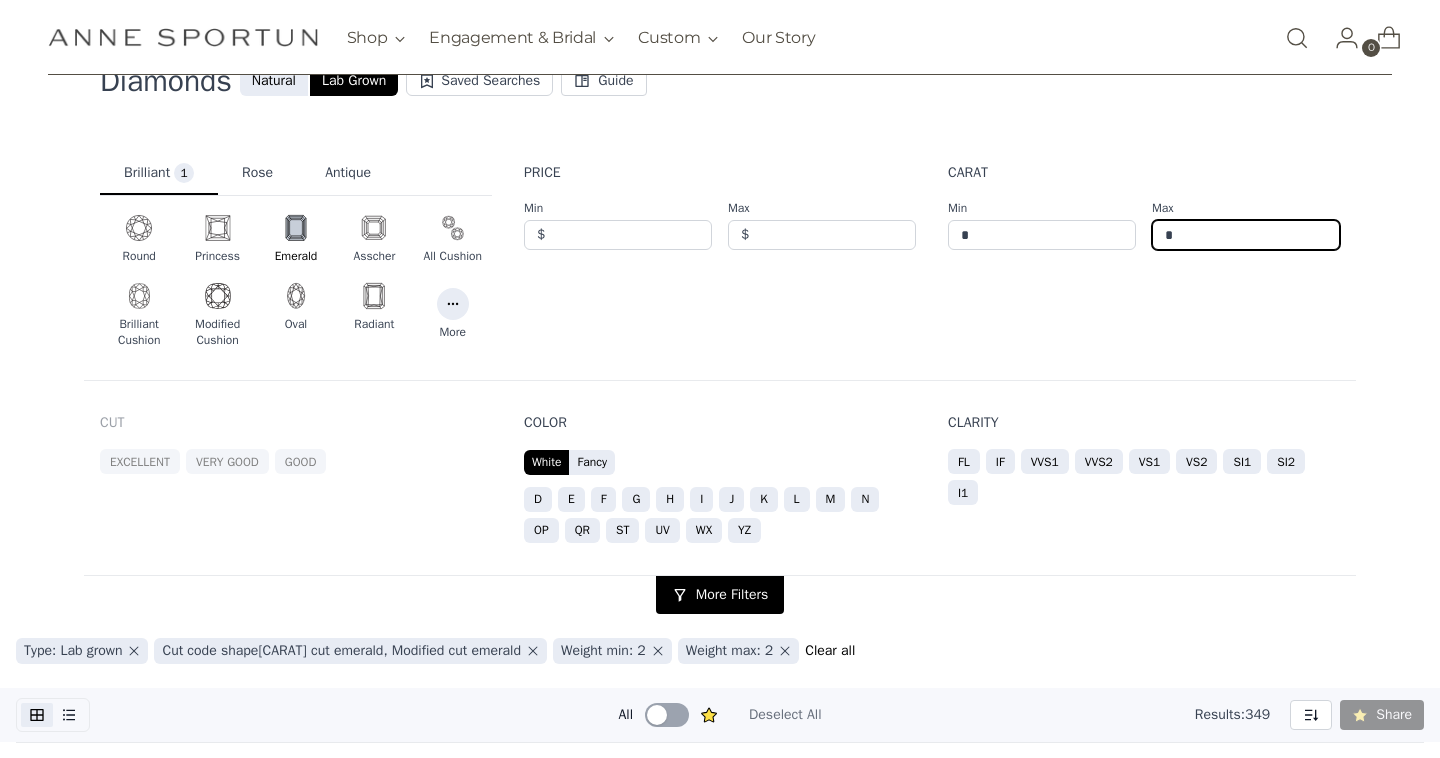type on "*" 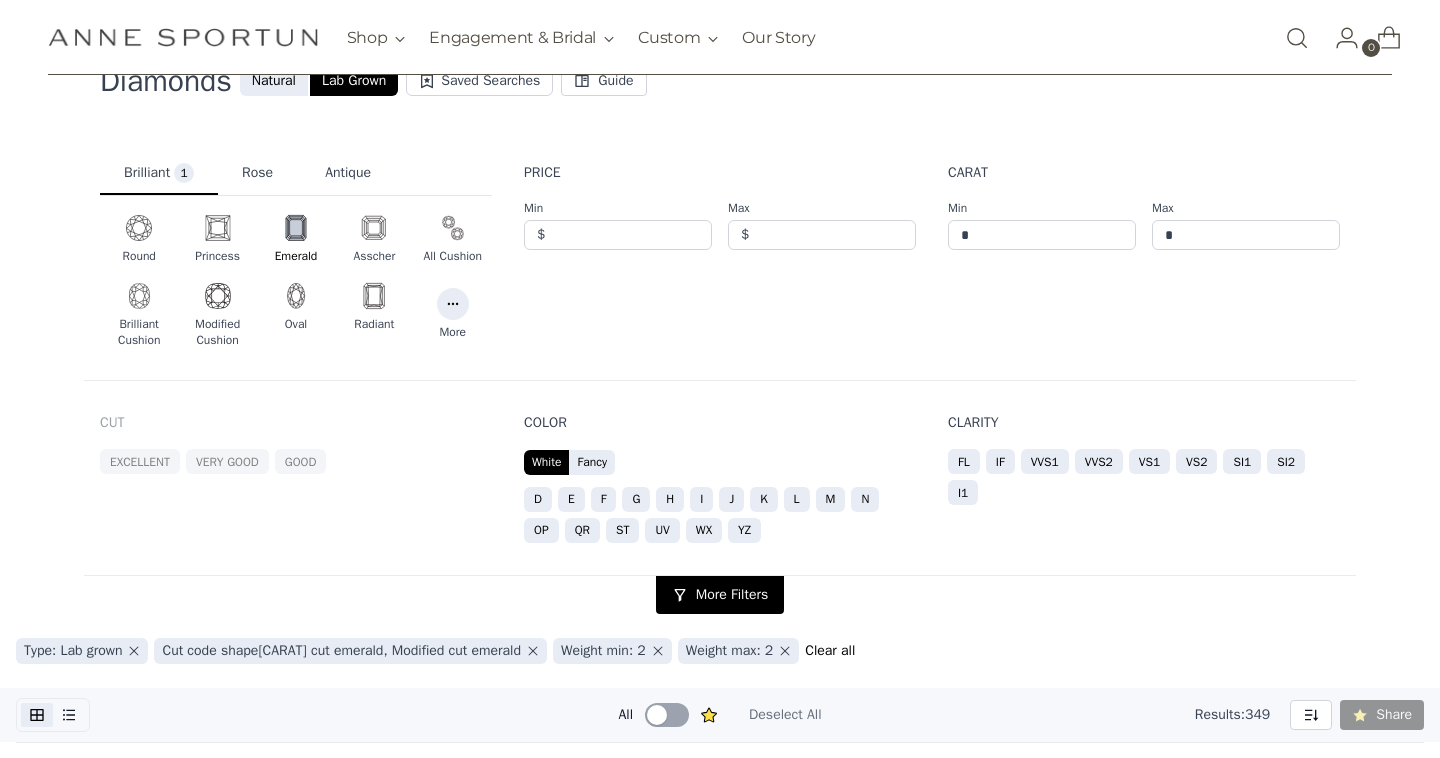 click on "VVS2" at bounding box center [1099, 461] 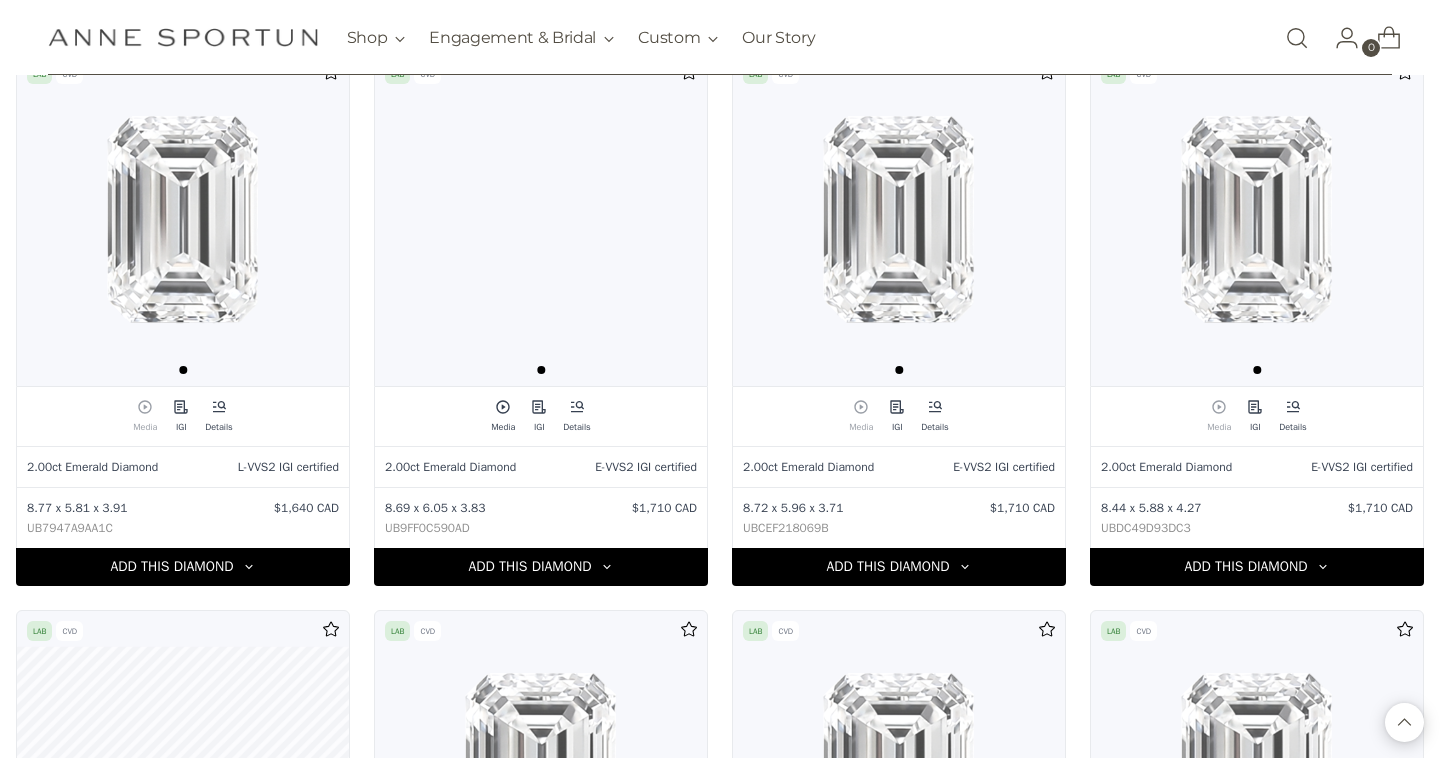 scroll, scrollTop: 0, scrollLeft: 0, axis: both 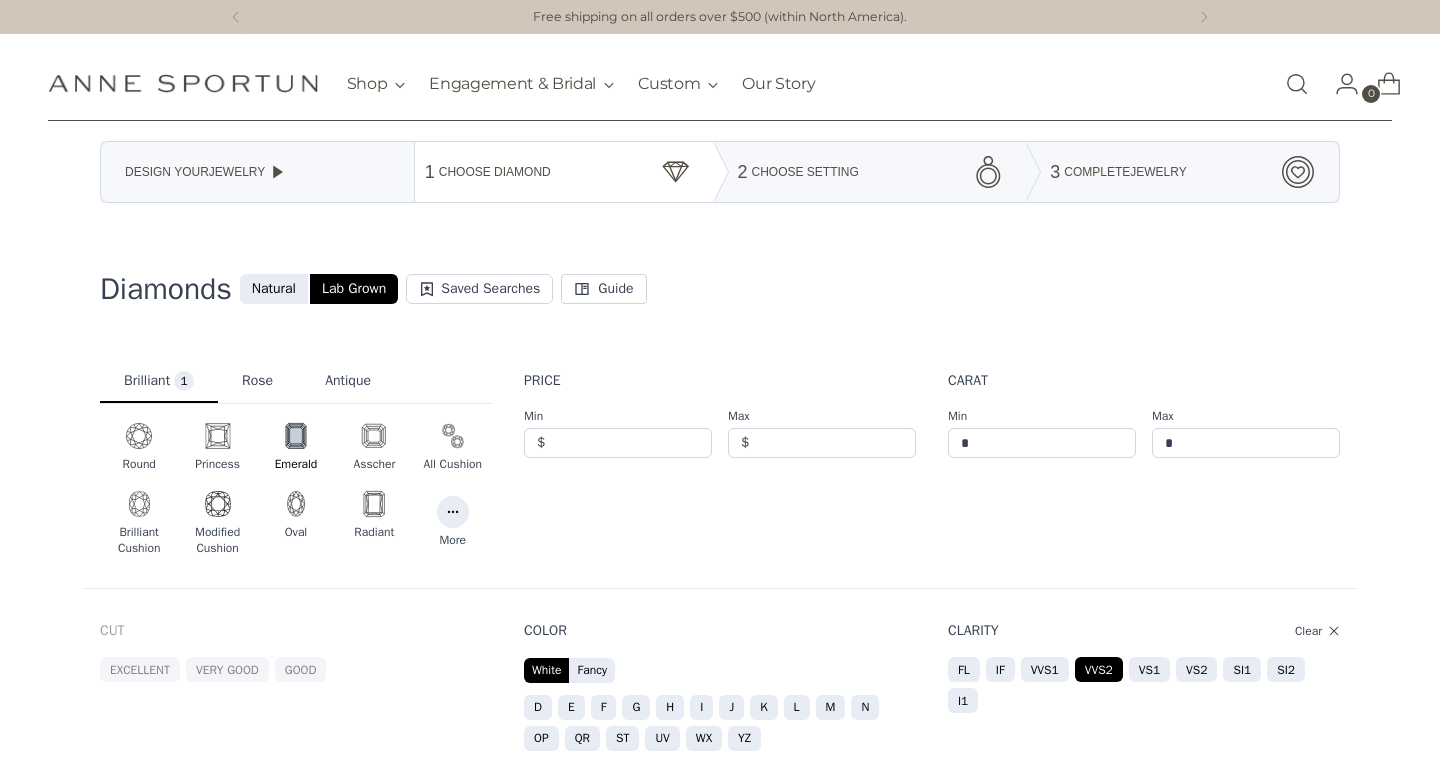 click at bounding box center [183, 83] 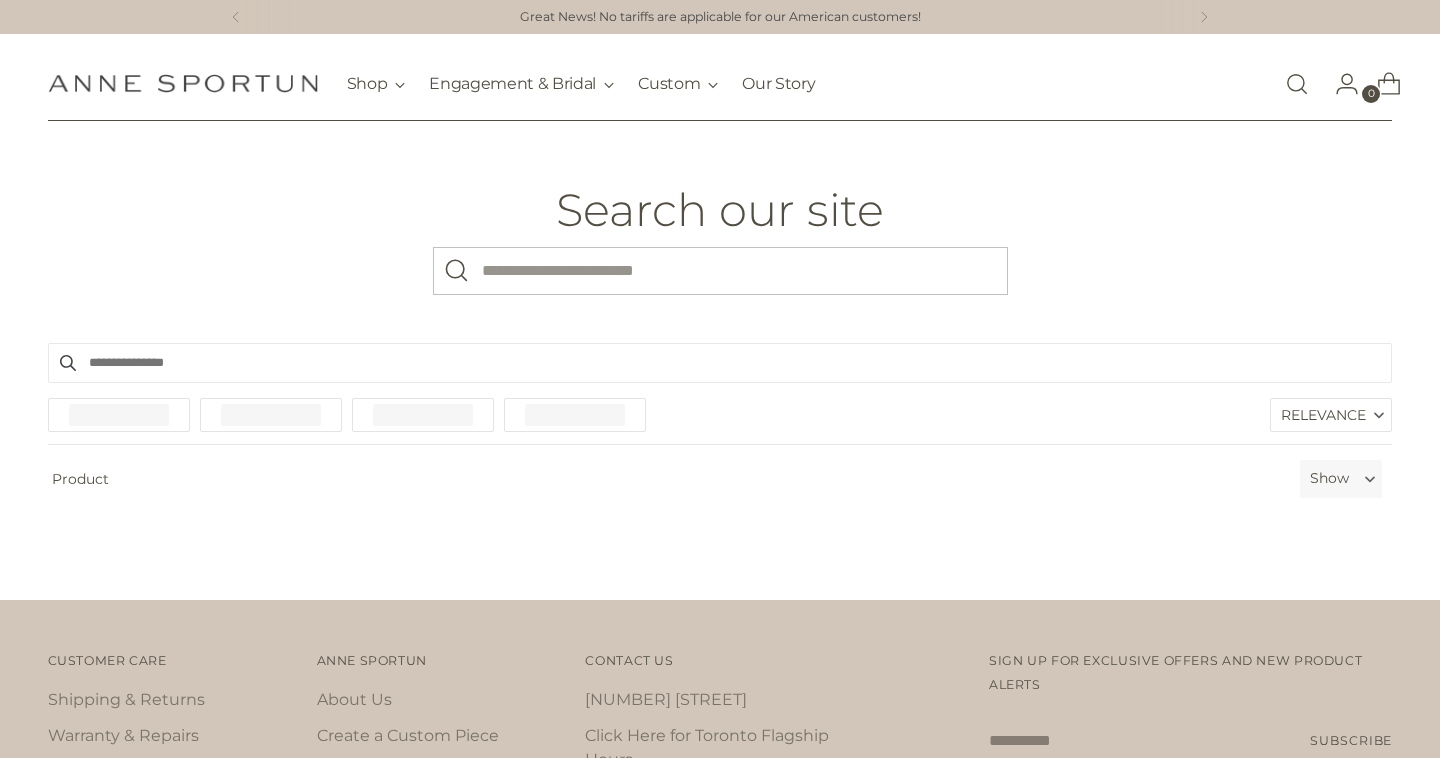 scroll, scrollTop: 0, scrollLeft: 0, axis: both 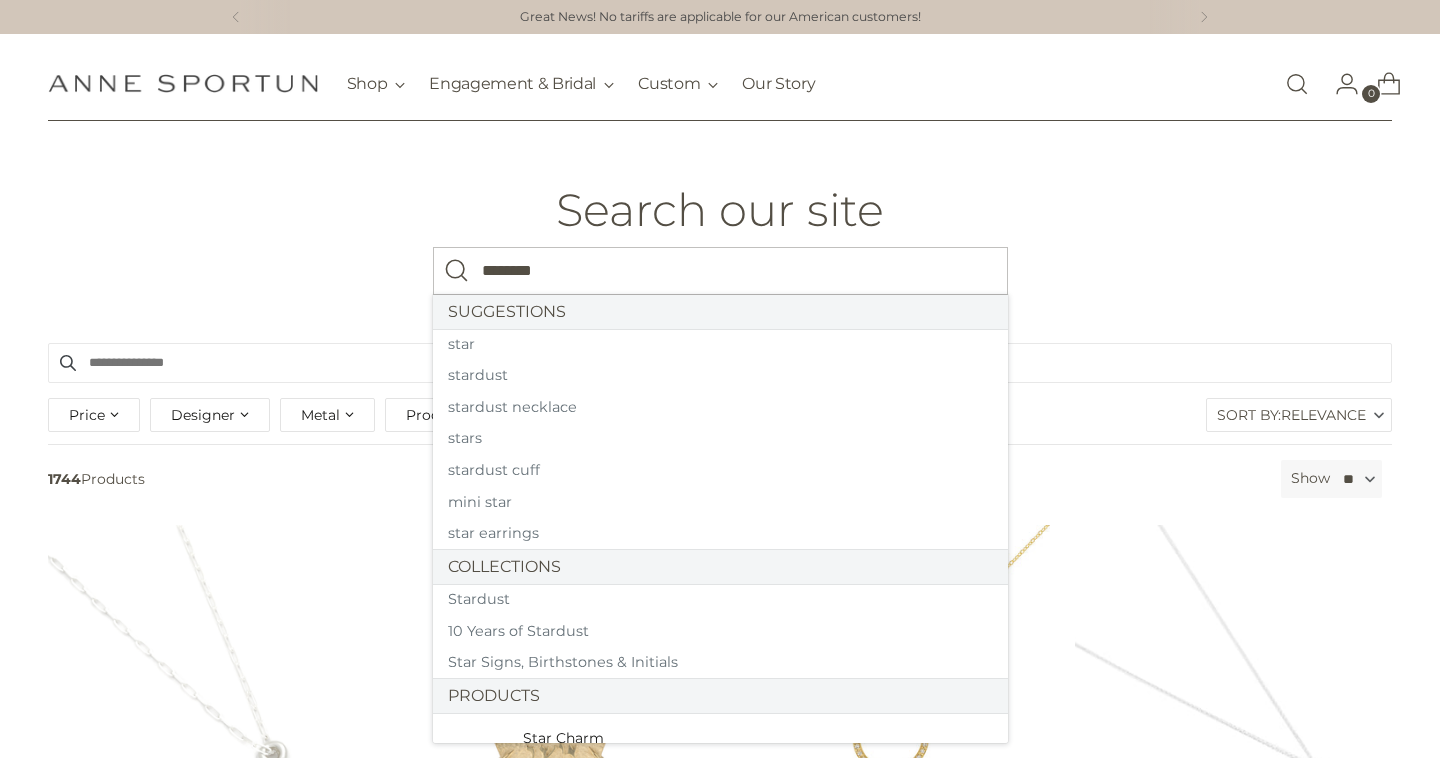 type on "********" 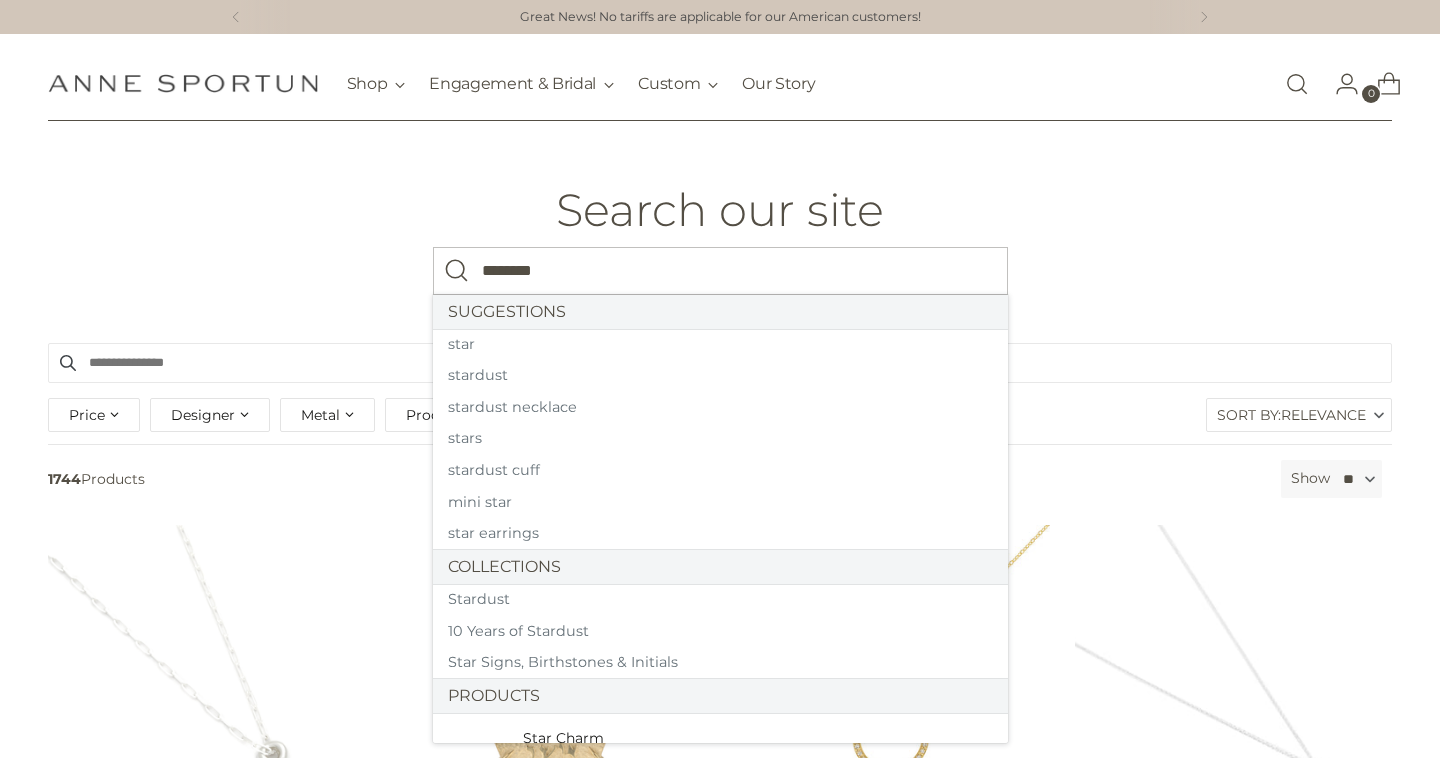 click at bounding box center [457, 271] 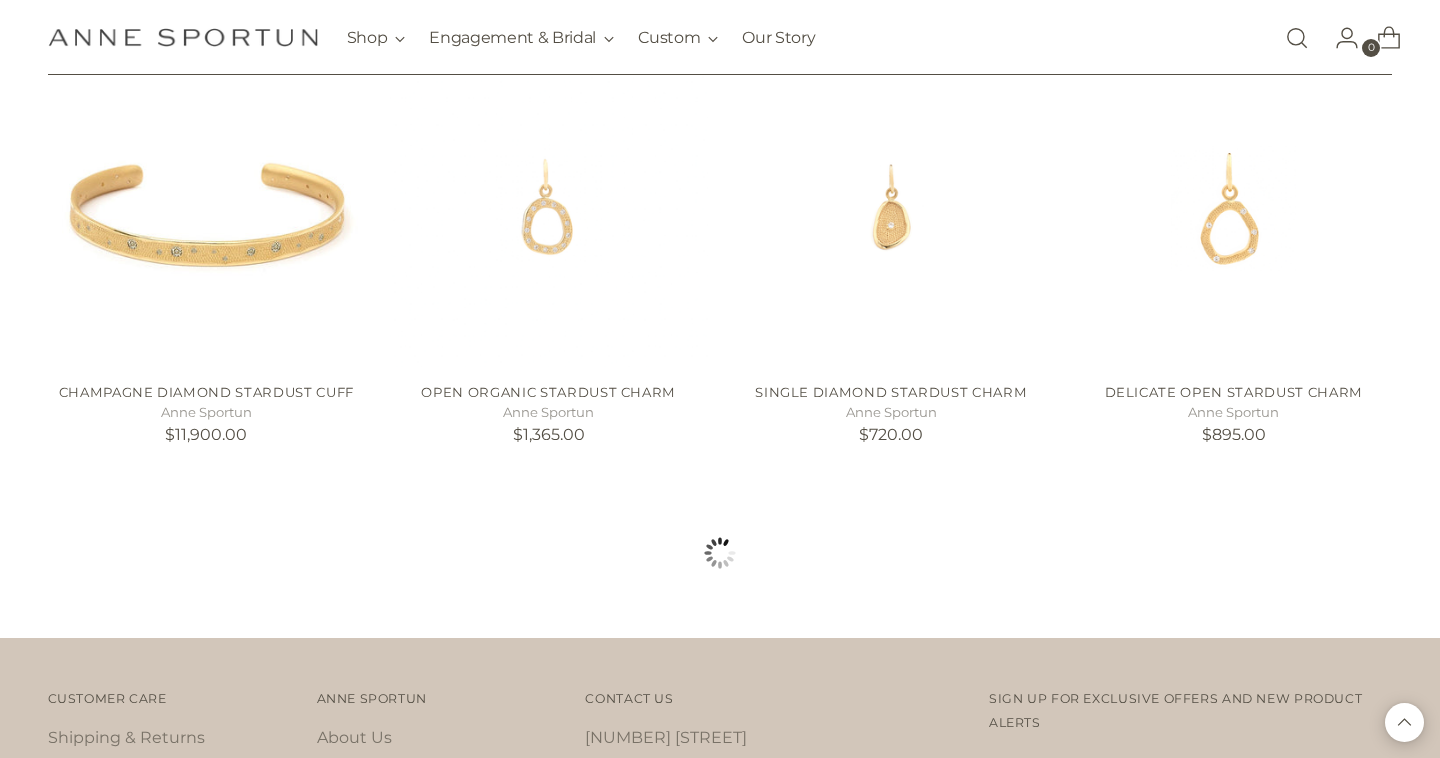 scroll, scrollTop: 1768, scrollLeft: 0, axis: vertical 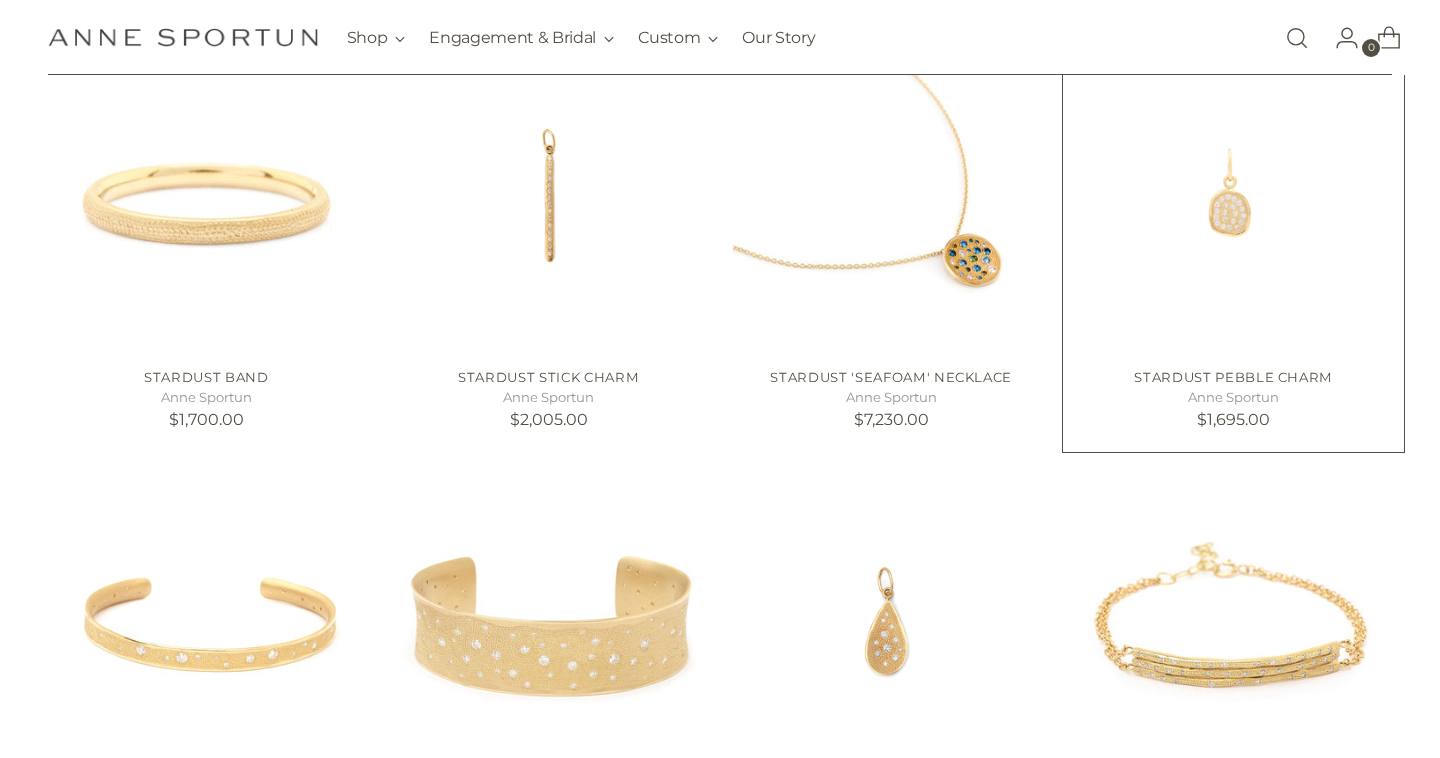 click at bounding box center (0, 0) 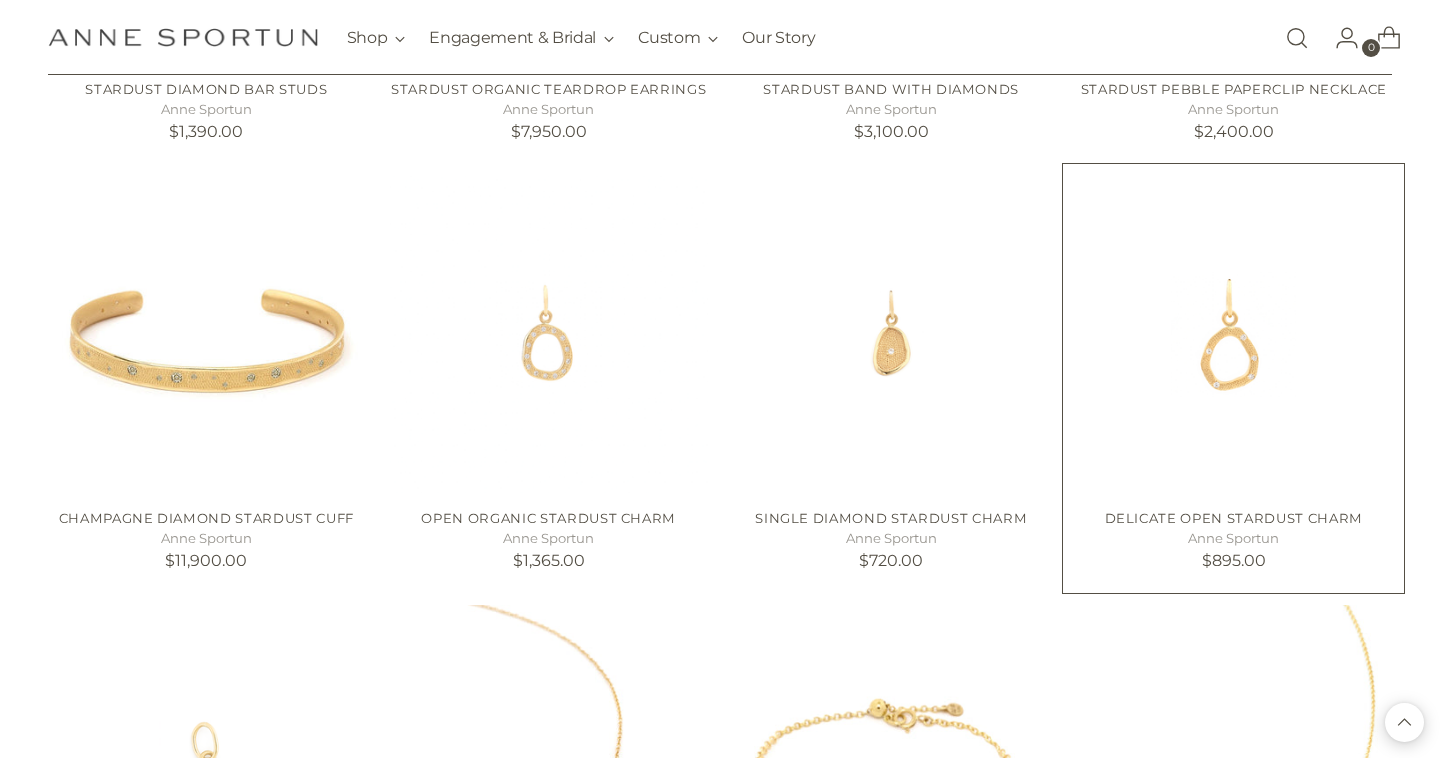 scroll, scrollTop: 1638, scrollLeft: 0, axis: vertical 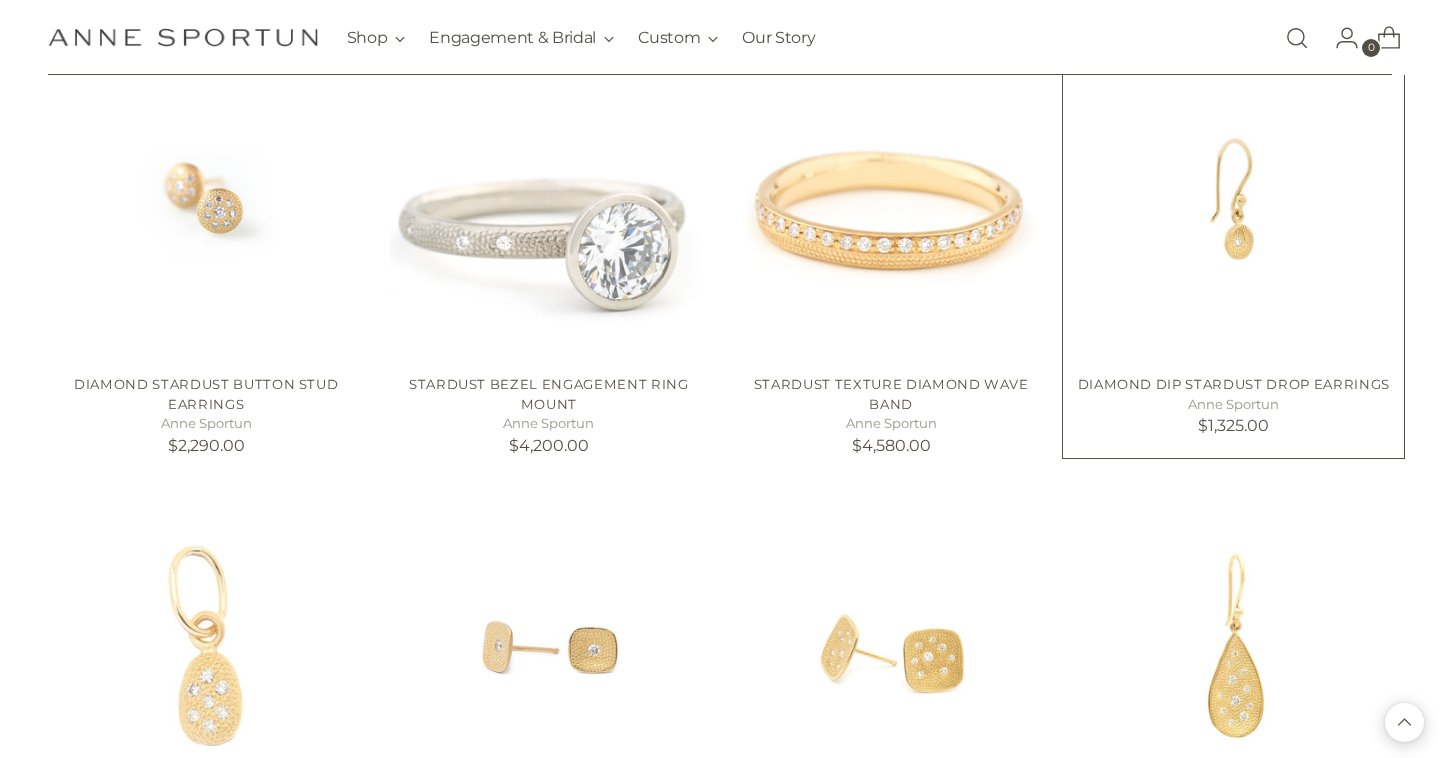 click at bounding box center (0, 0) 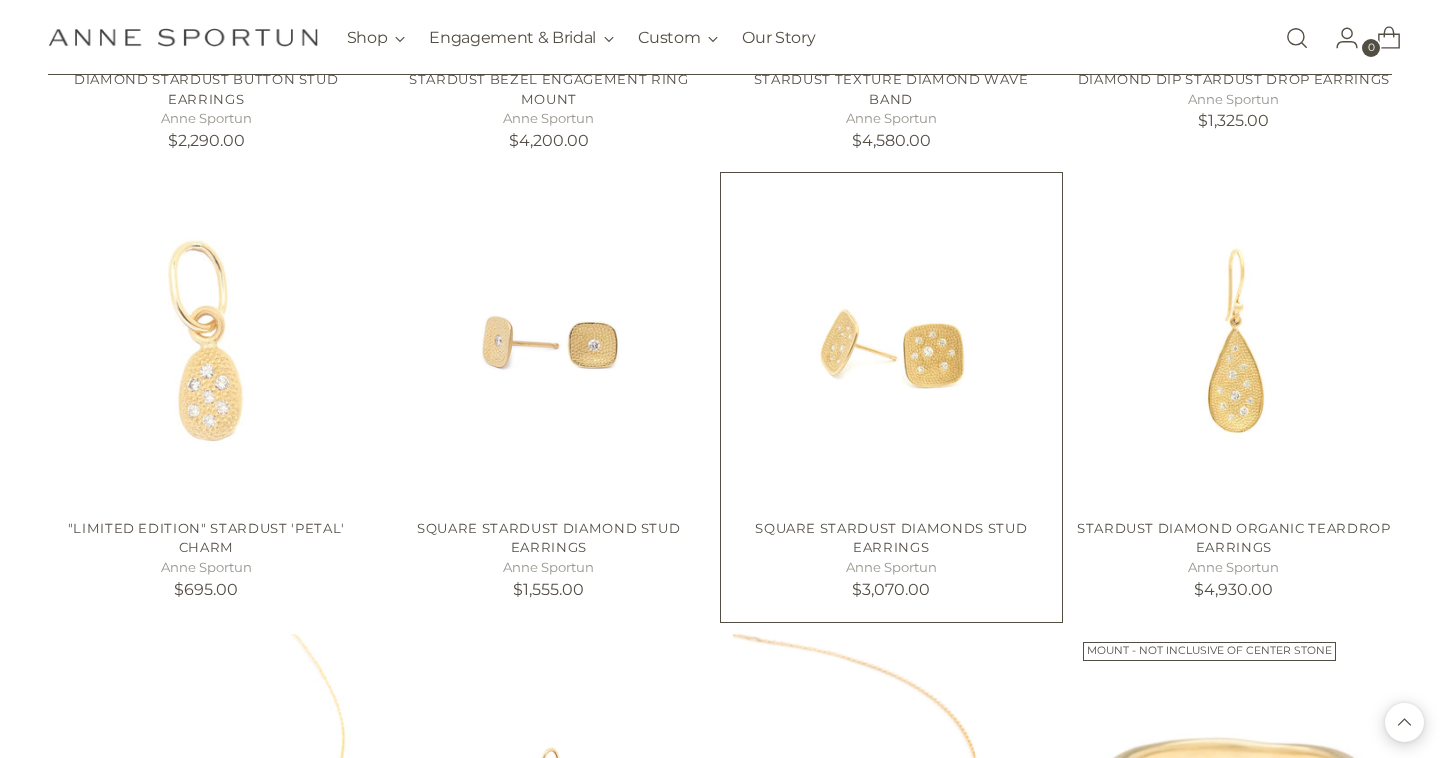 scroll, scrollTop: 3406, scrollLeft: 0, axis: vertical 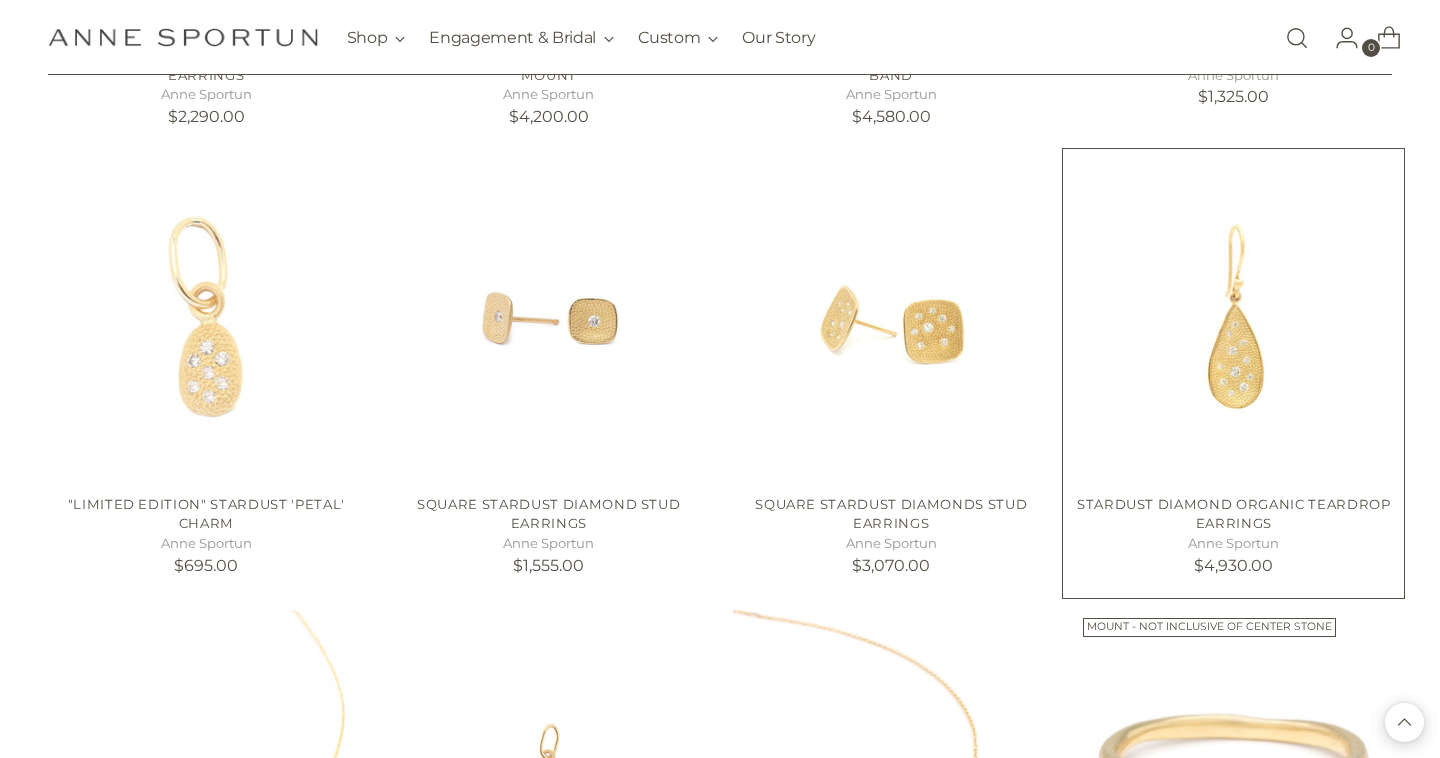 click at bounding box center (0, 0) 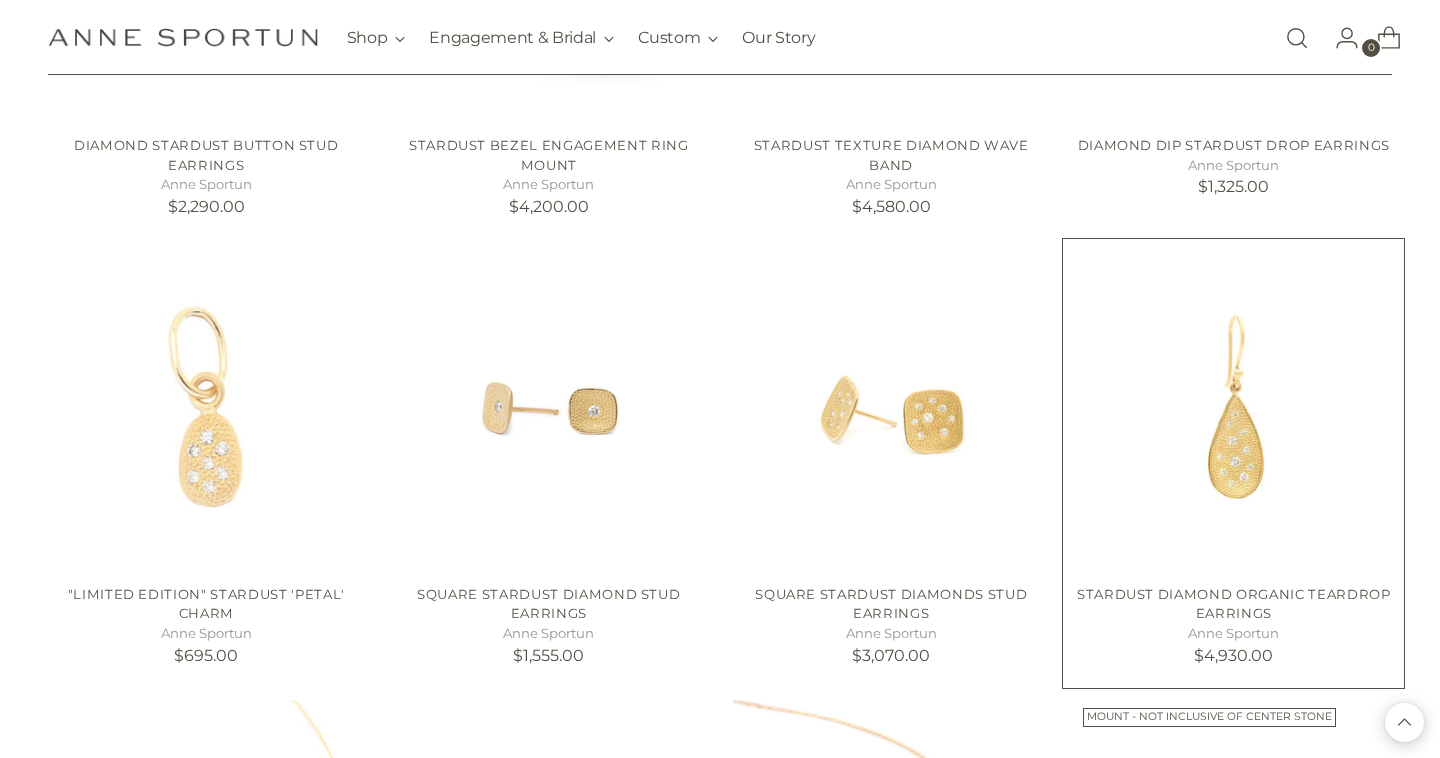 scroll, scrollTop: 3317, scrollLeft: 0, axis: vertical 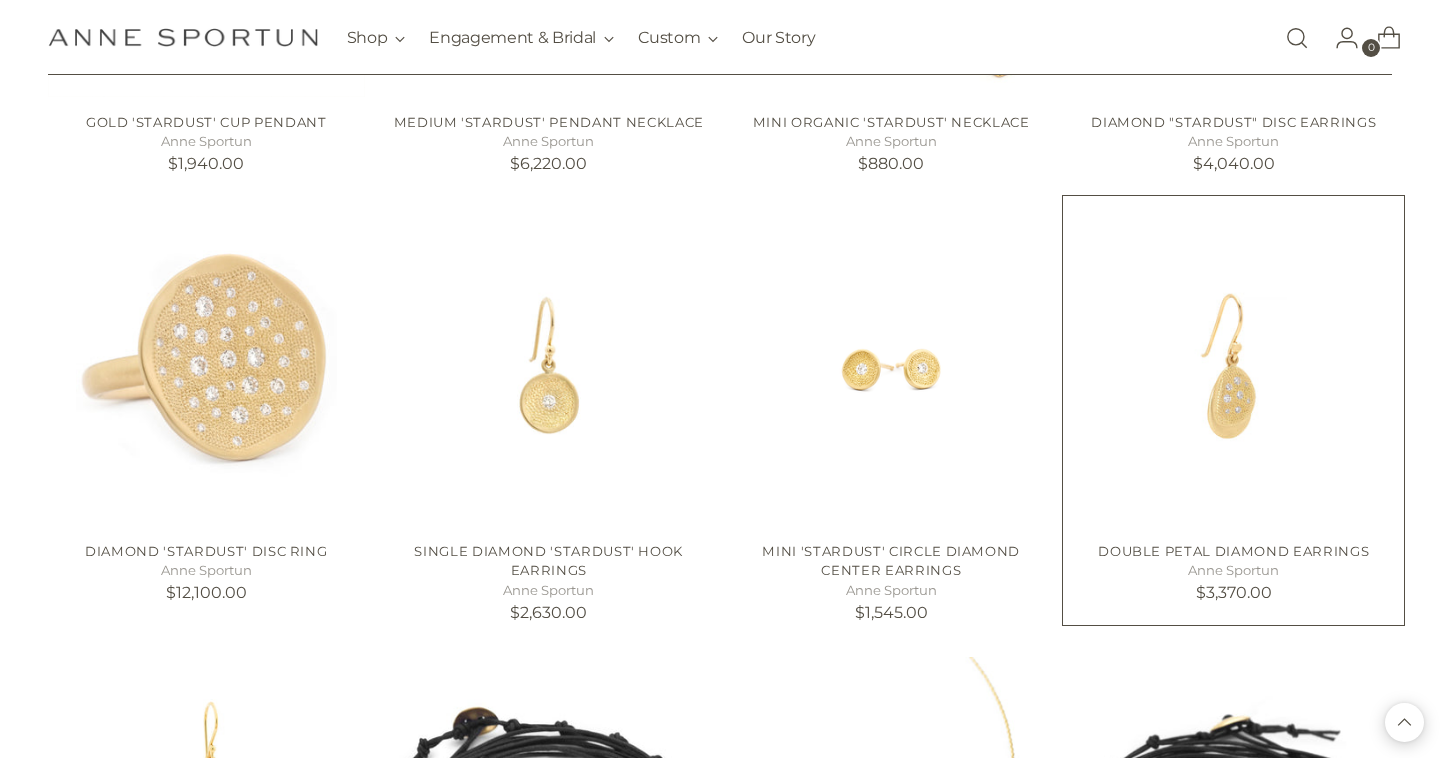 click at bounding box center (0, 0) 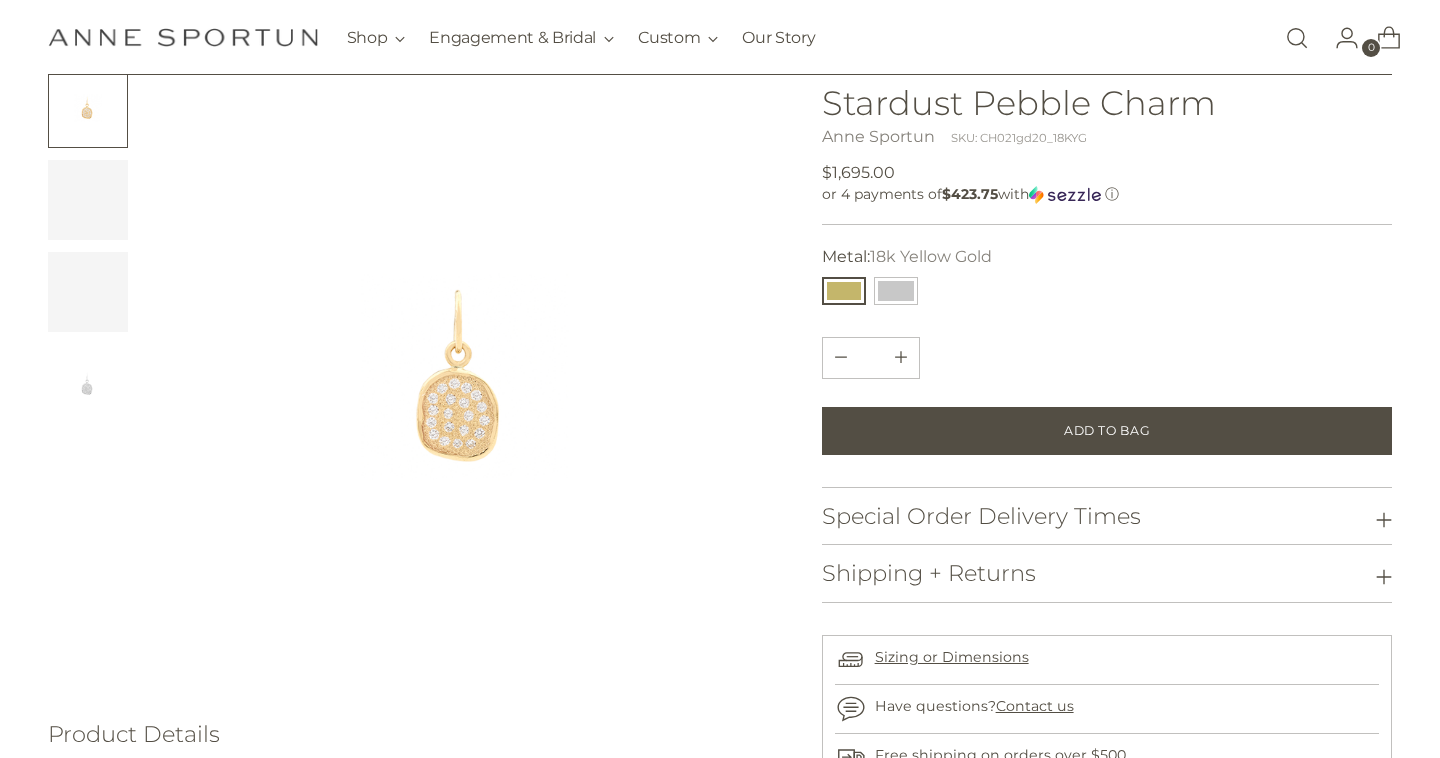 scroll, scrollTop: 141, scrollLeft: 0, axis: vertical 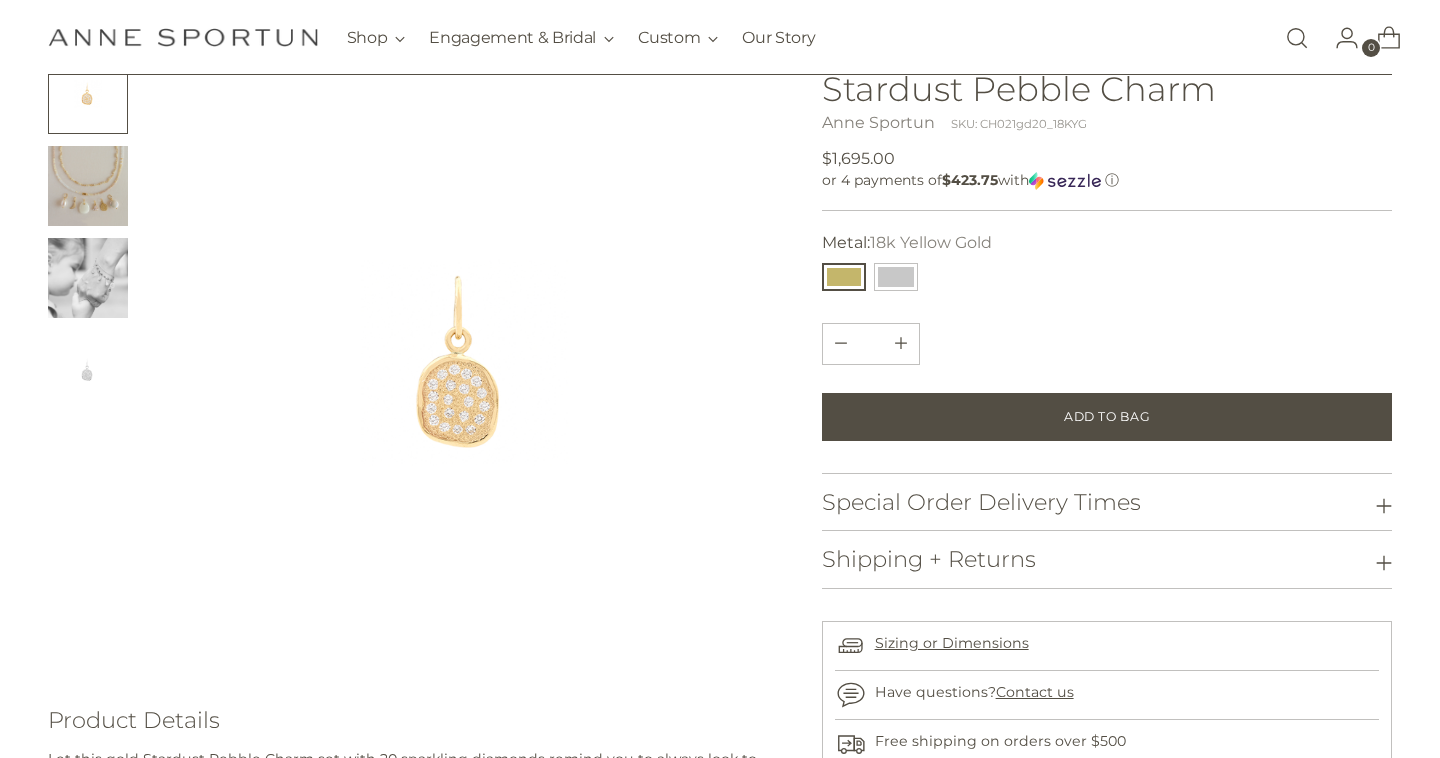 click at bounding box center (88, 278) 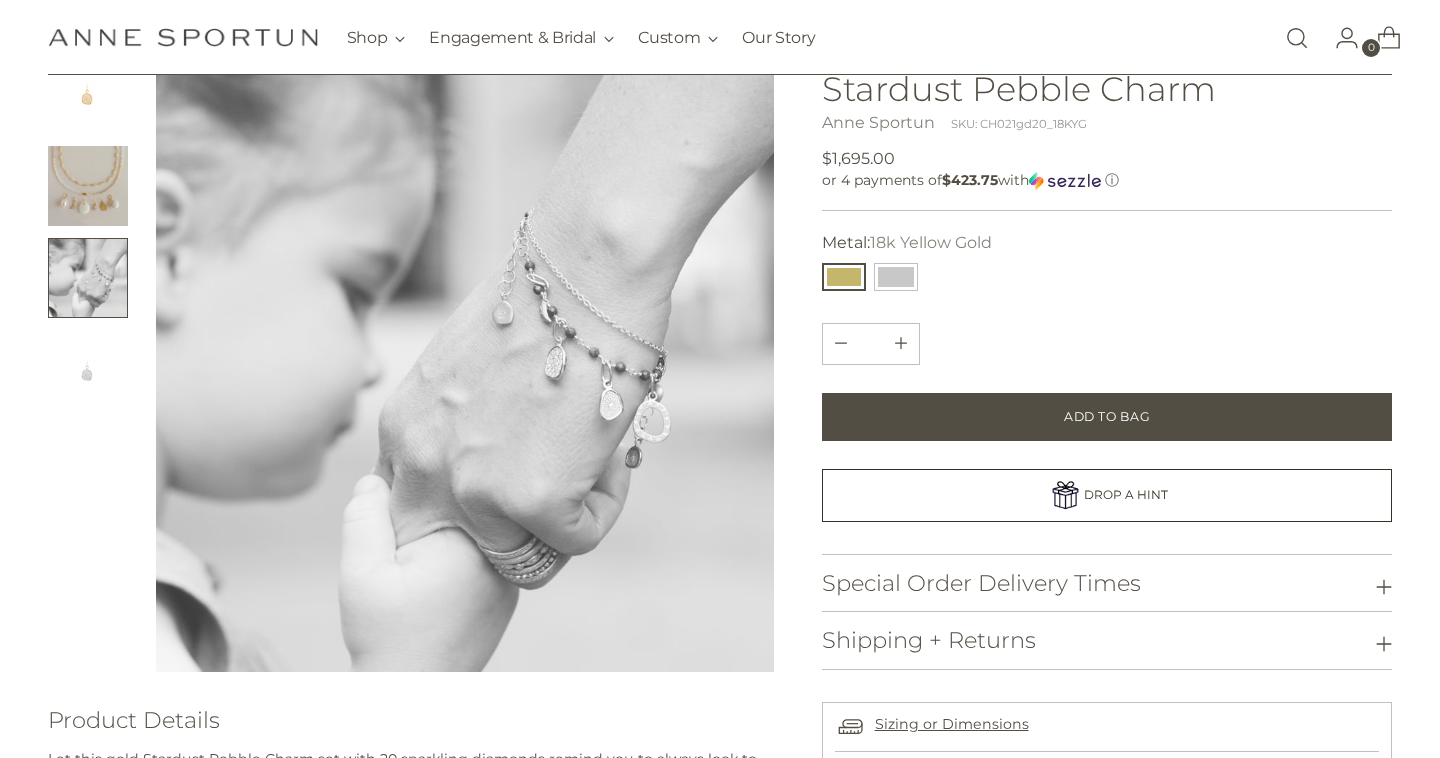 click at bounding box center [88, 186] 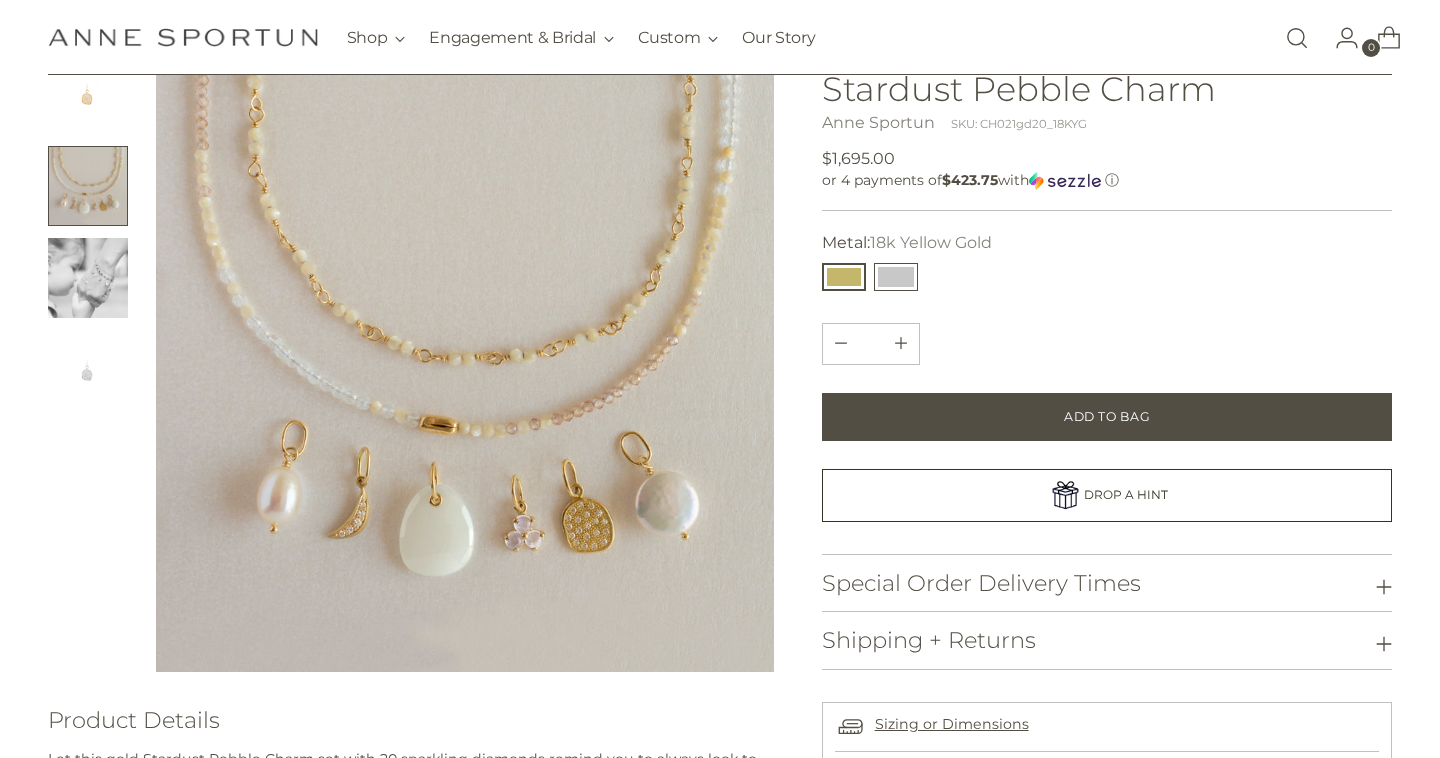 click at bounding box center (896, 277) 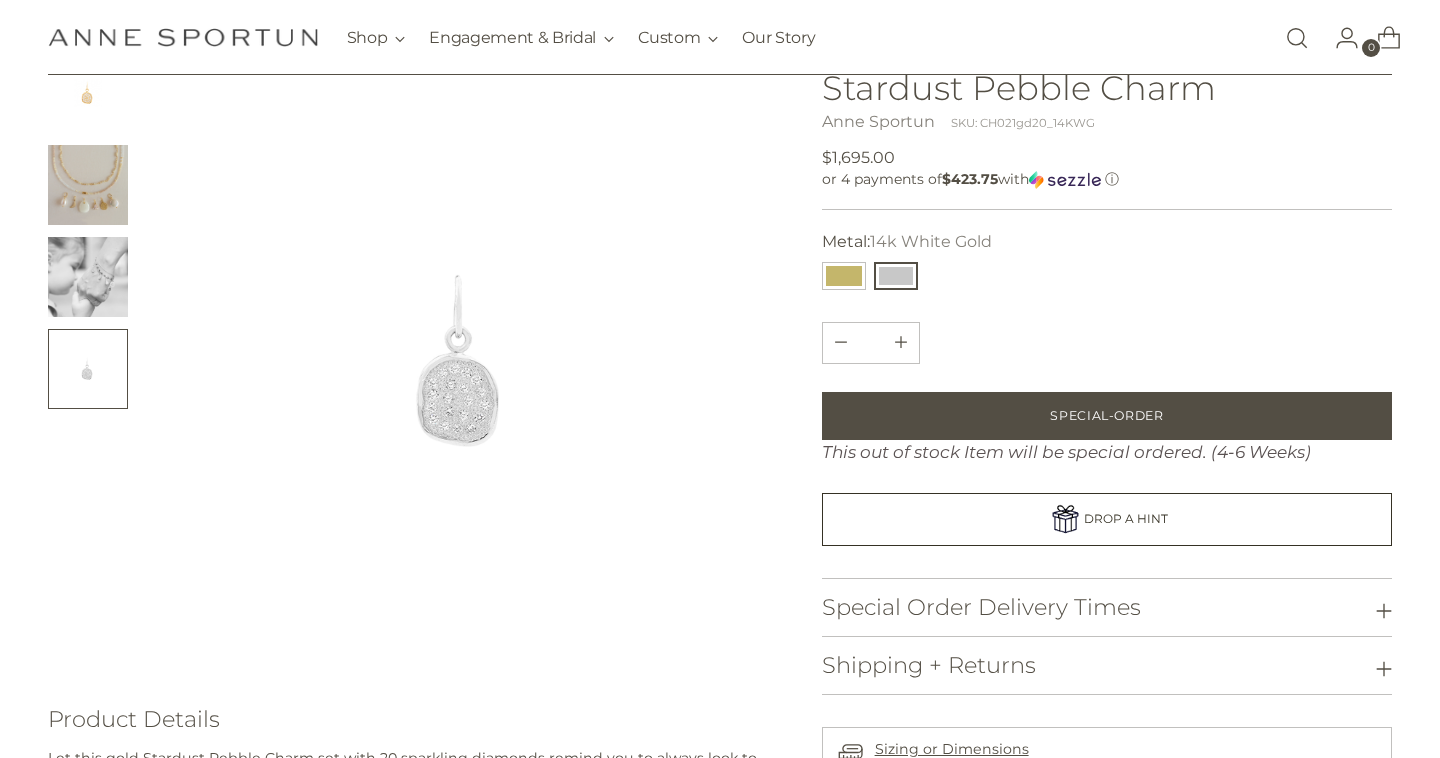 scroll, scrollTop: 23, scrollLeft: 0, axis: vertical 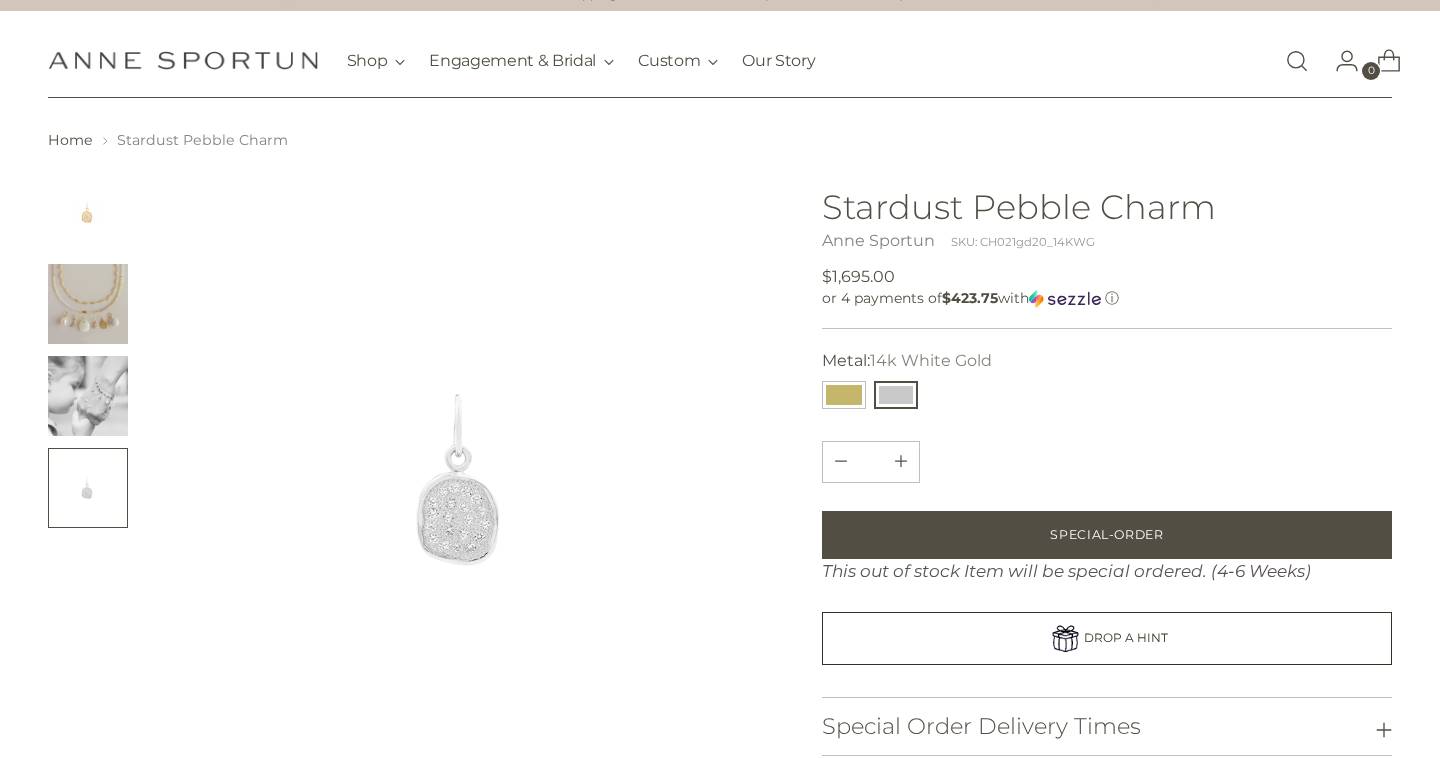 click at bounding box center [88, 396] 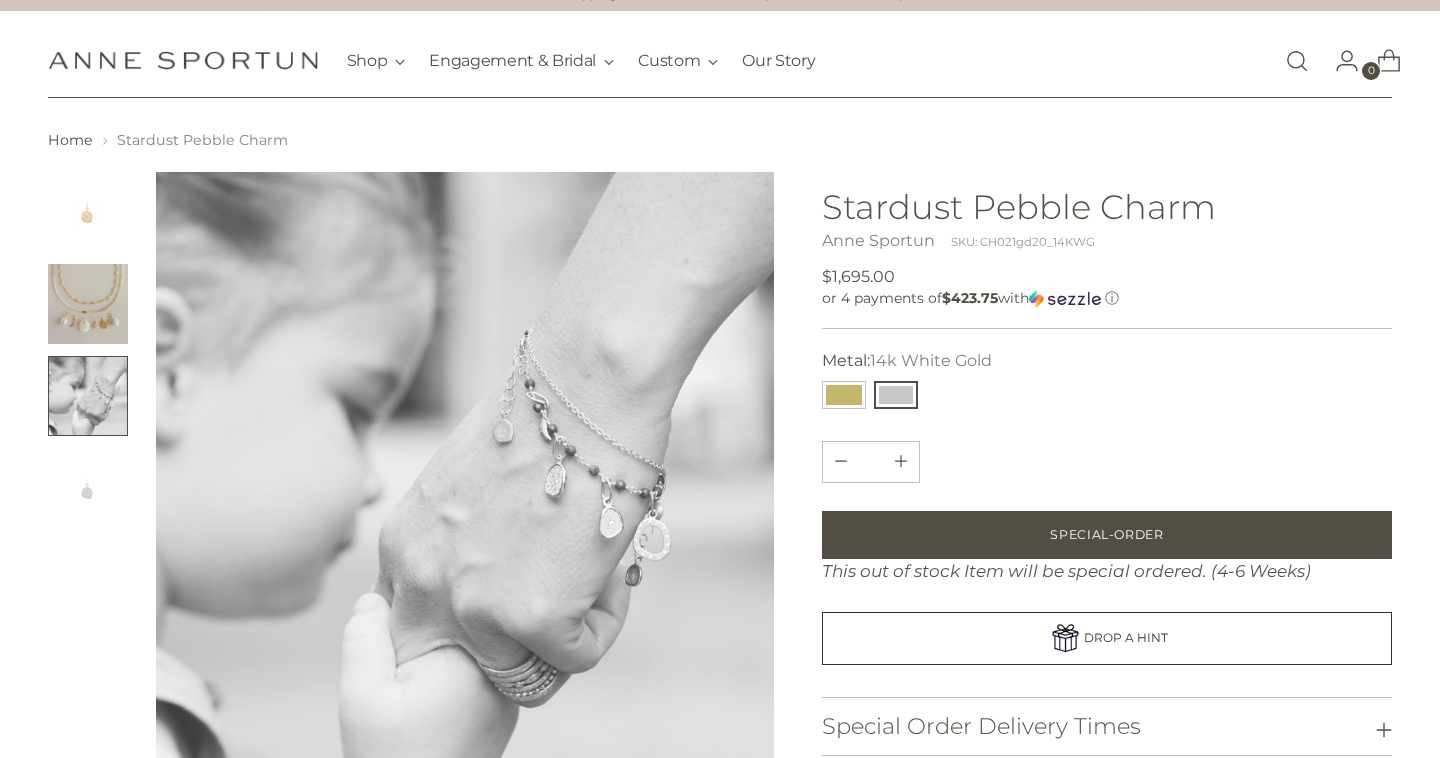 click at bounding box center (88, 488) 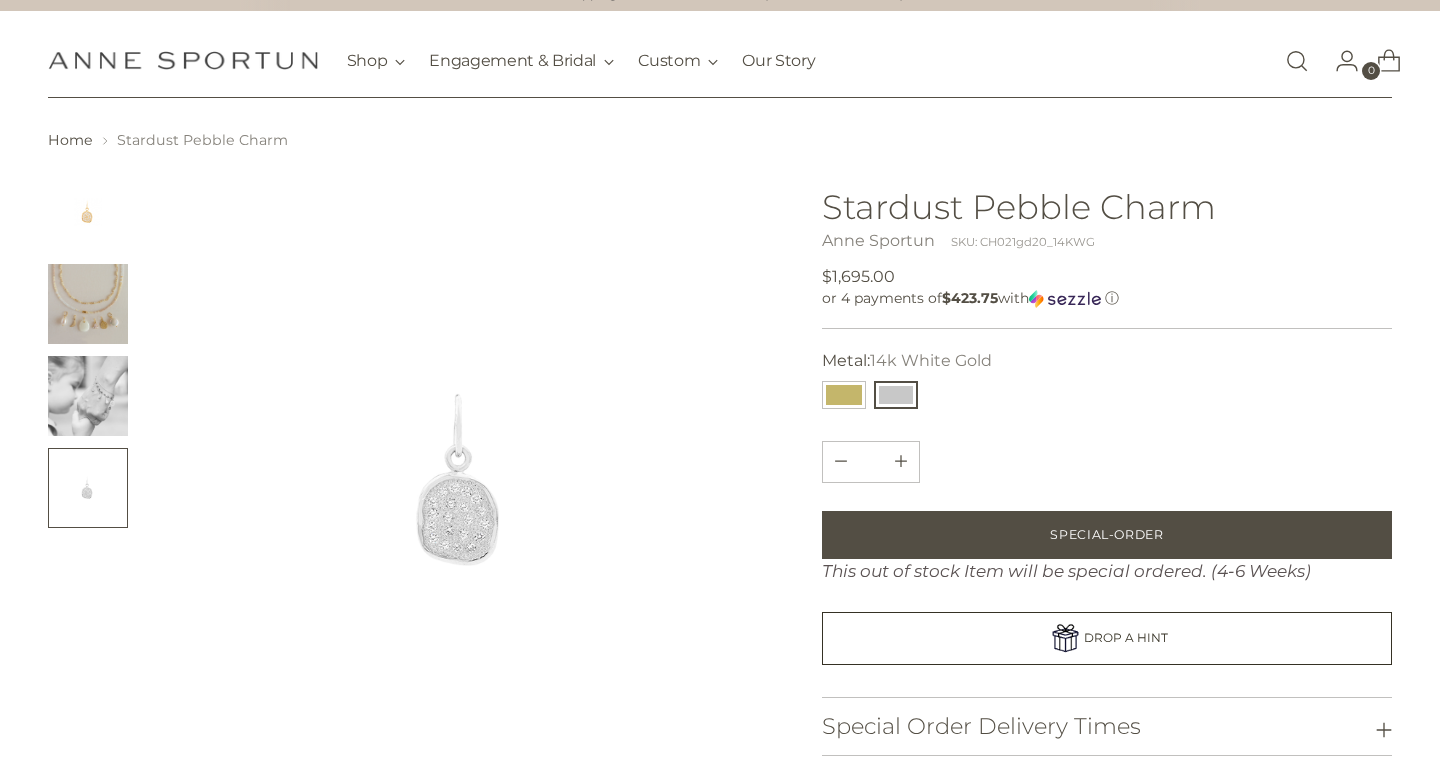 click at bounding box center [88, 396] 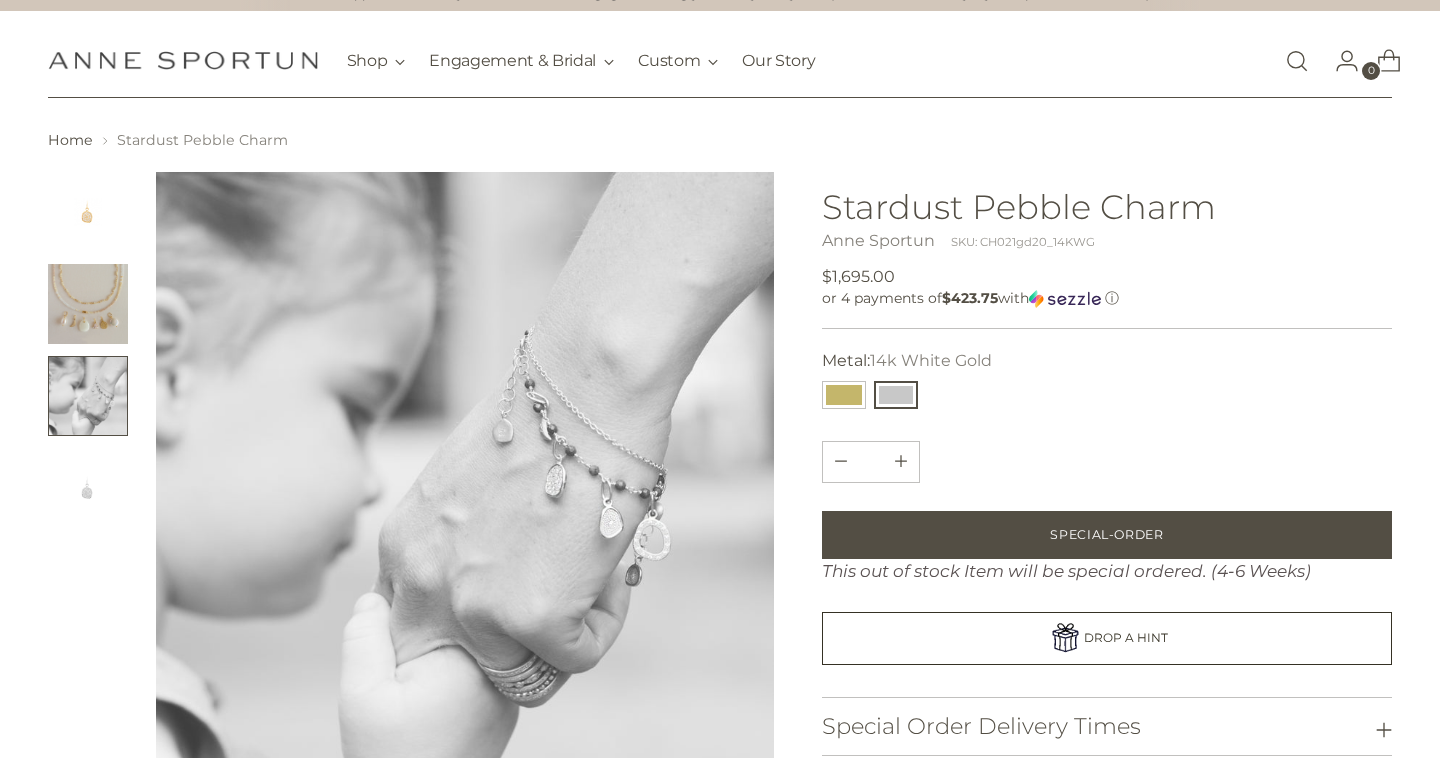 click at bounding box center (88, 304) 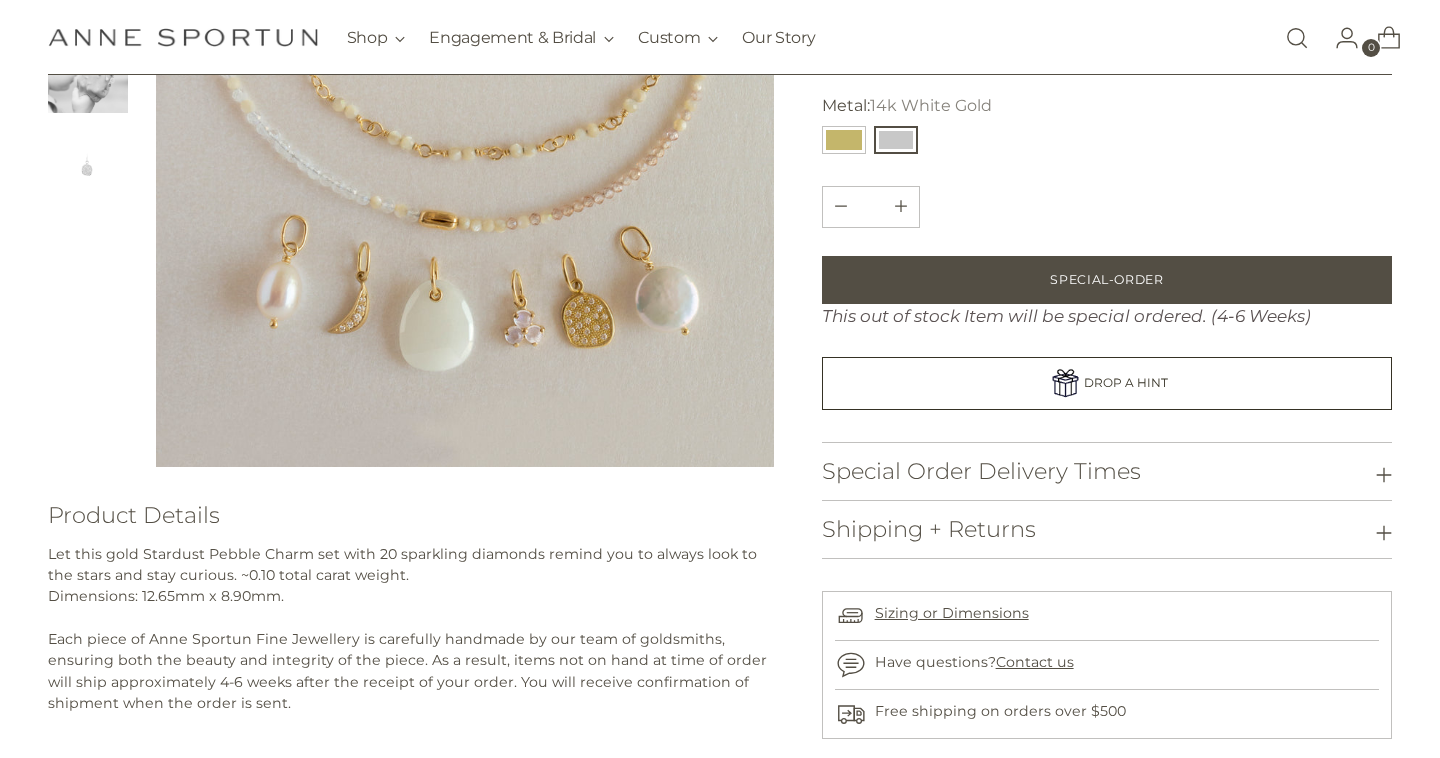 scroll, scrollTop: 345, scrollLeft: 0, axis: vertical 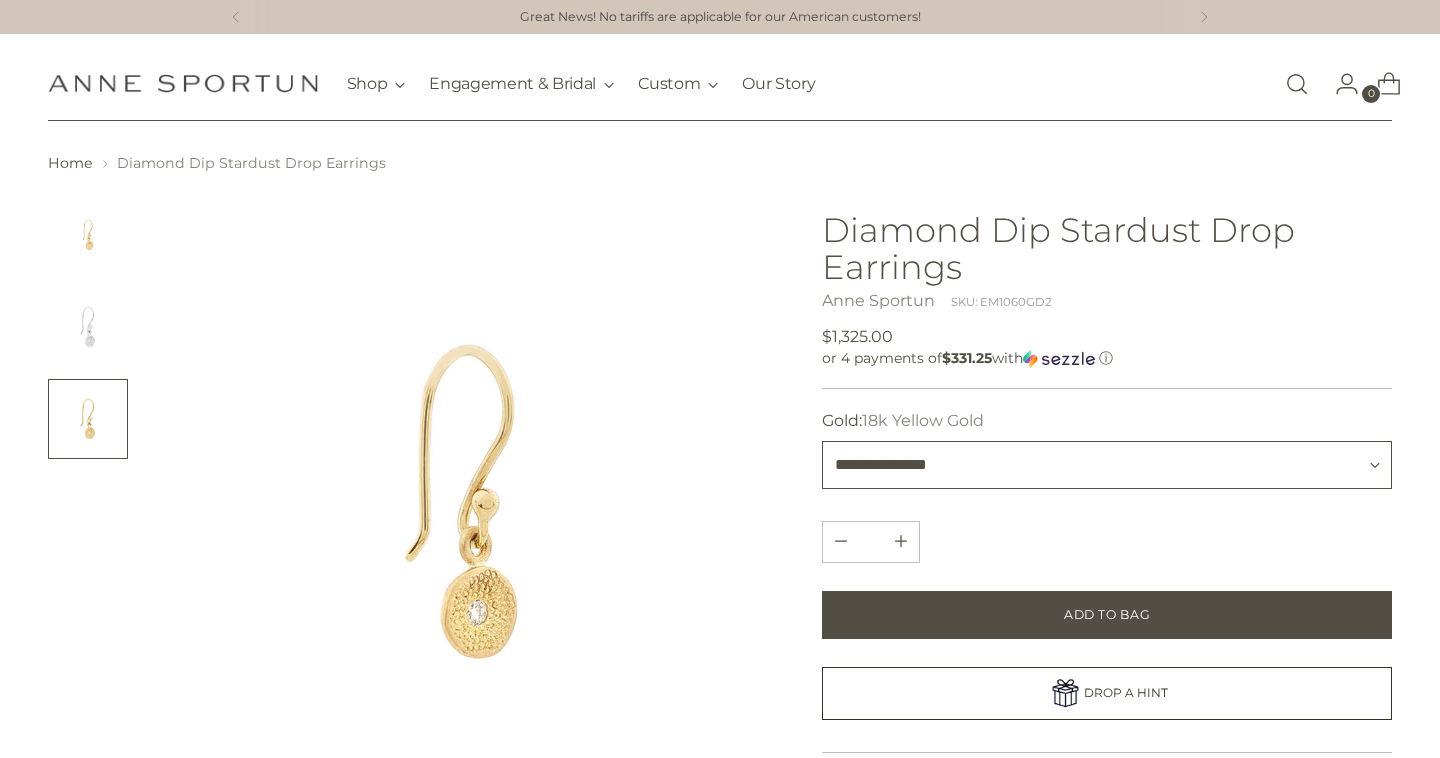 select on "**********" 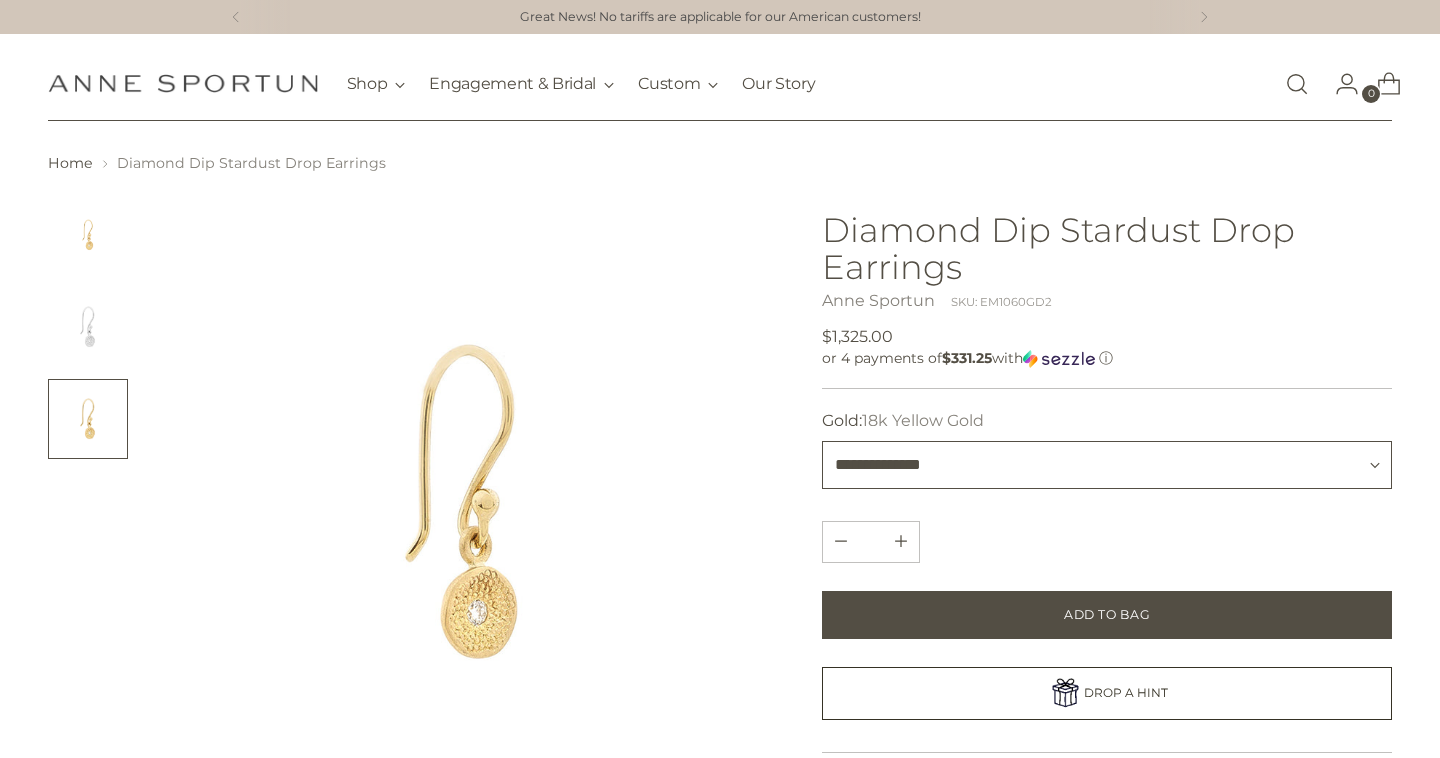 type 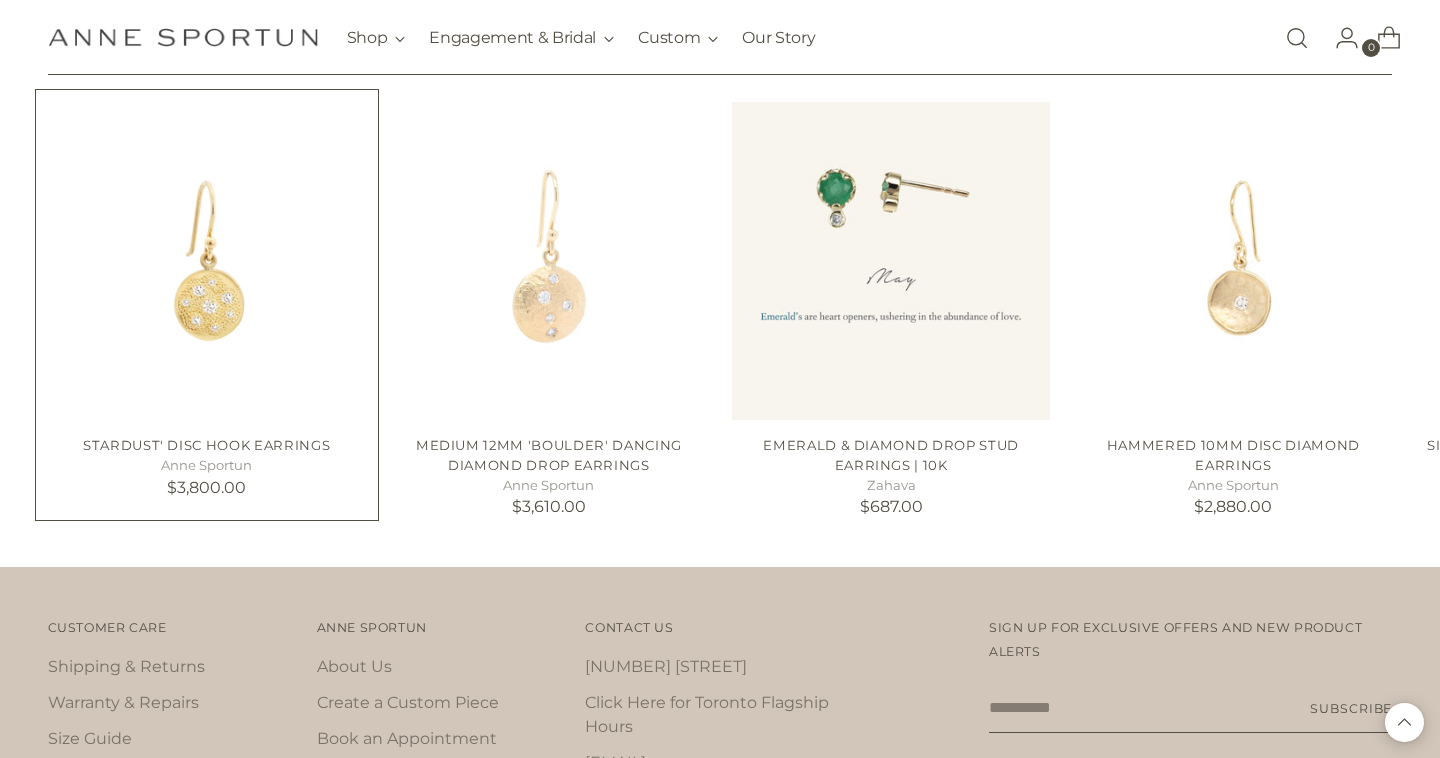 scroll, scrollTop: 936, scrollLeft: 0, axis: vertical 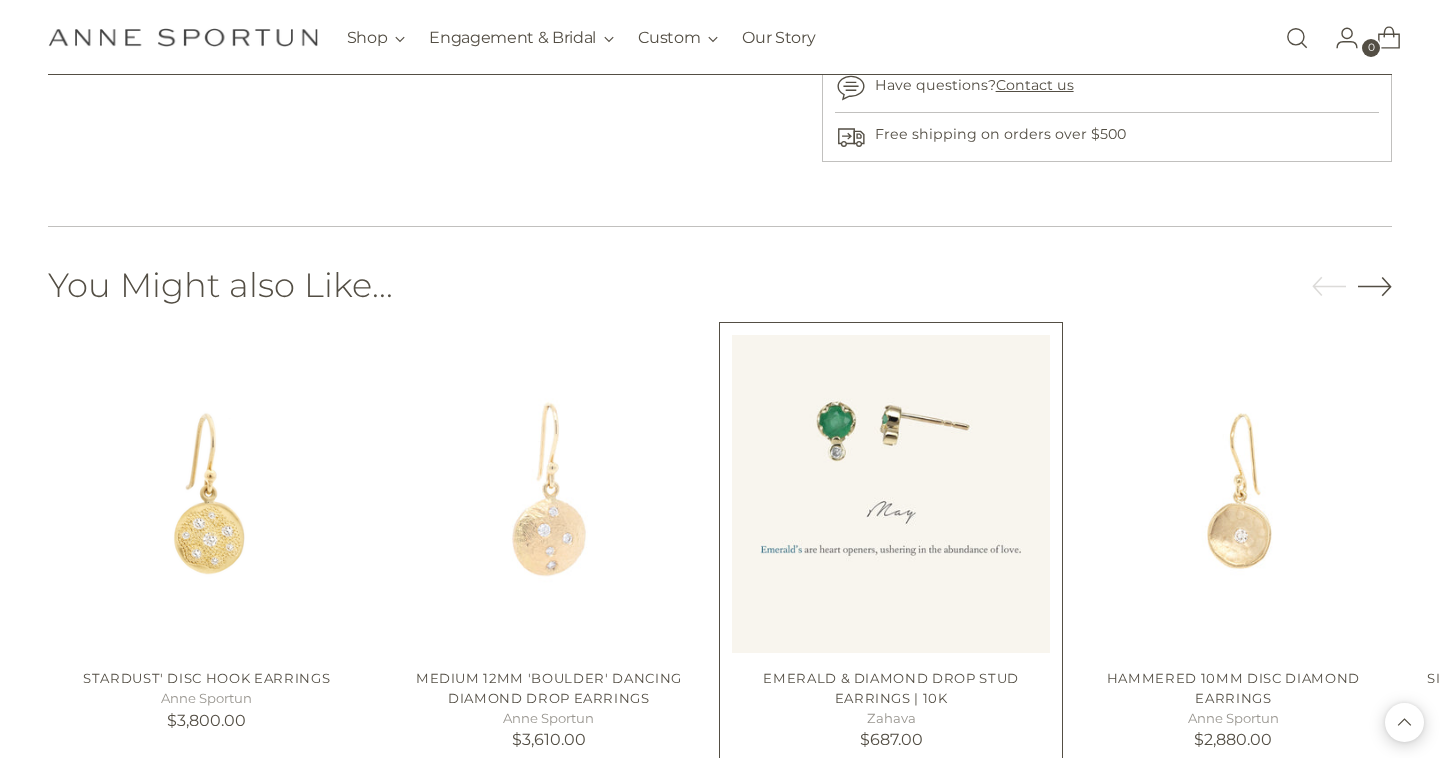click at bounding box center [0, 0] 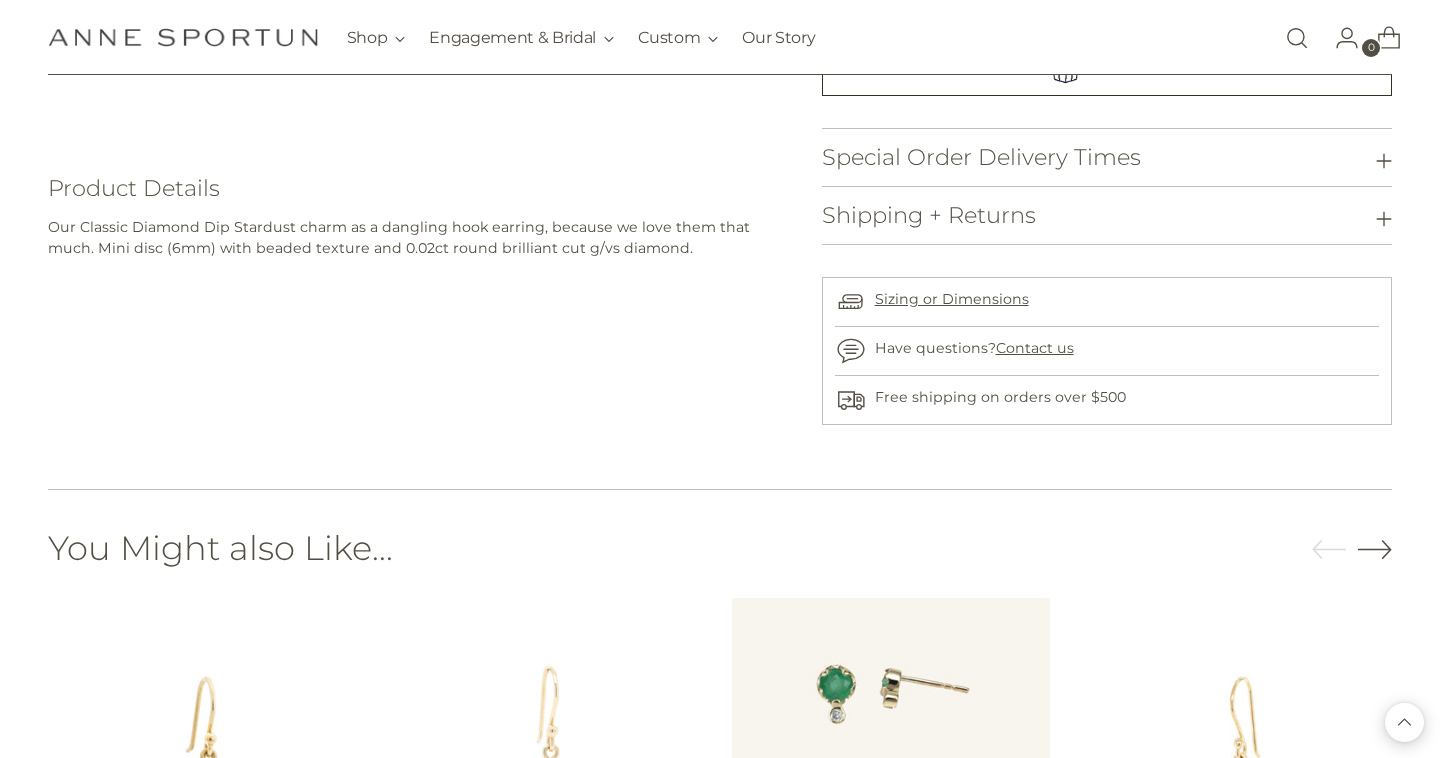 scroll, scrollTop: 510, scrollLeft: 0, axis: vertical 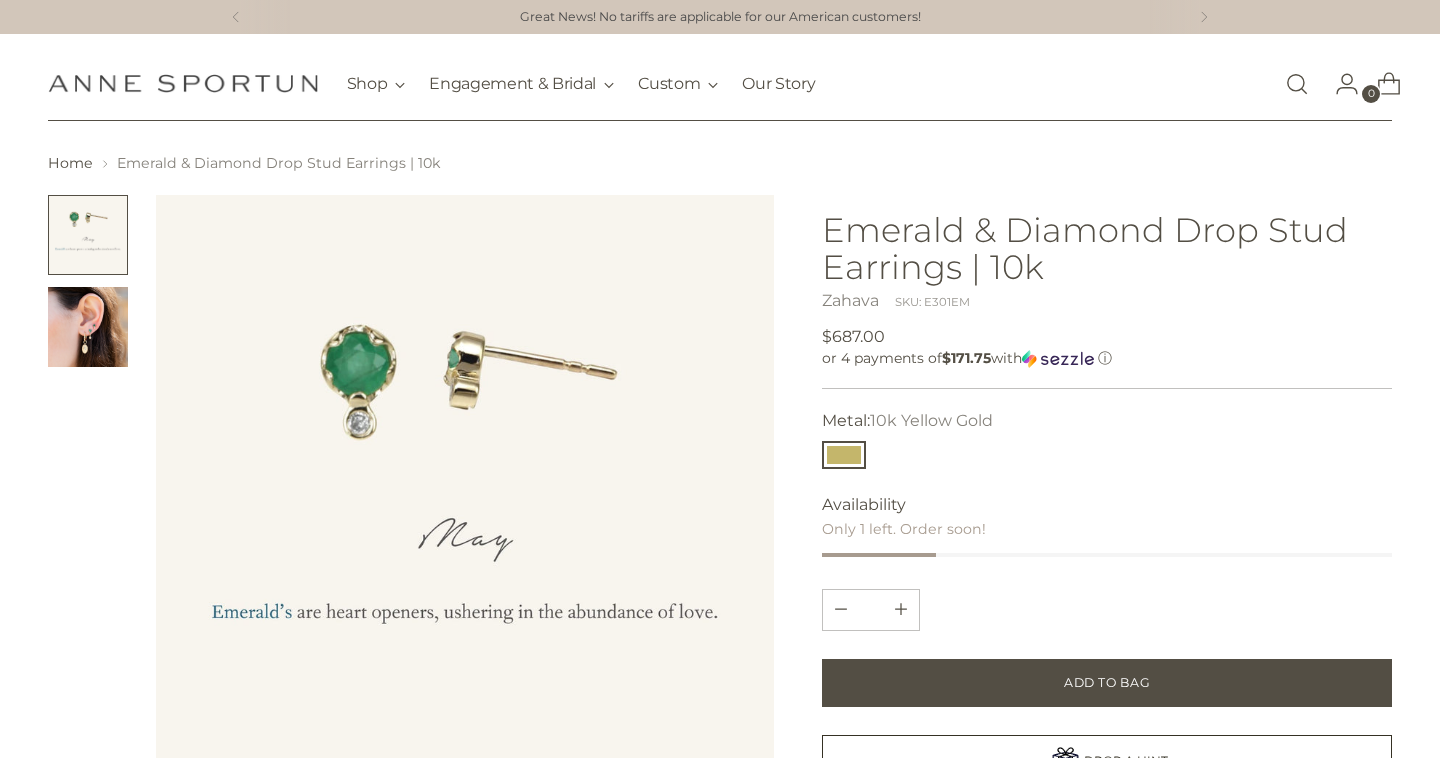 click at bounding box center [88, 327] 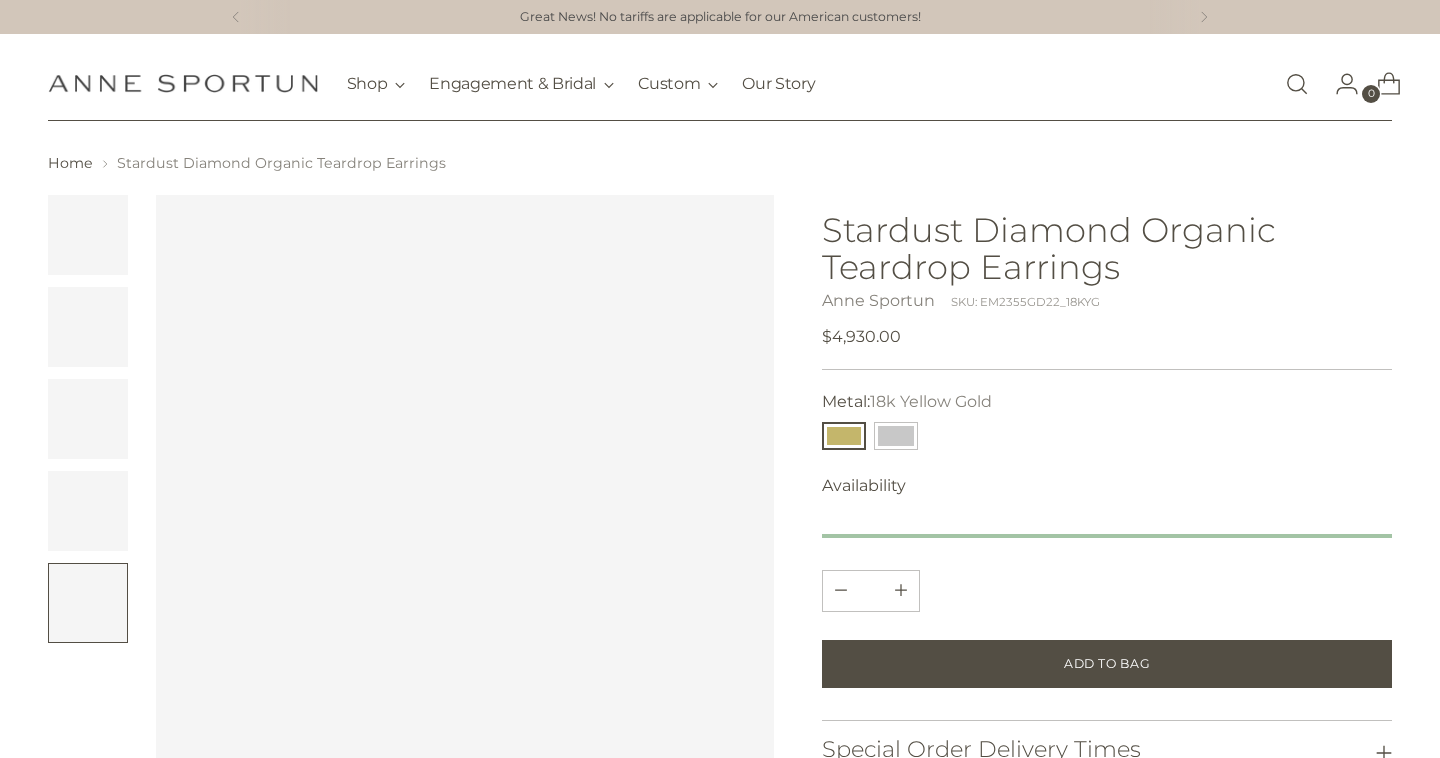 scroll, scrollTop: 0, scrollLeft: 0, axis: both 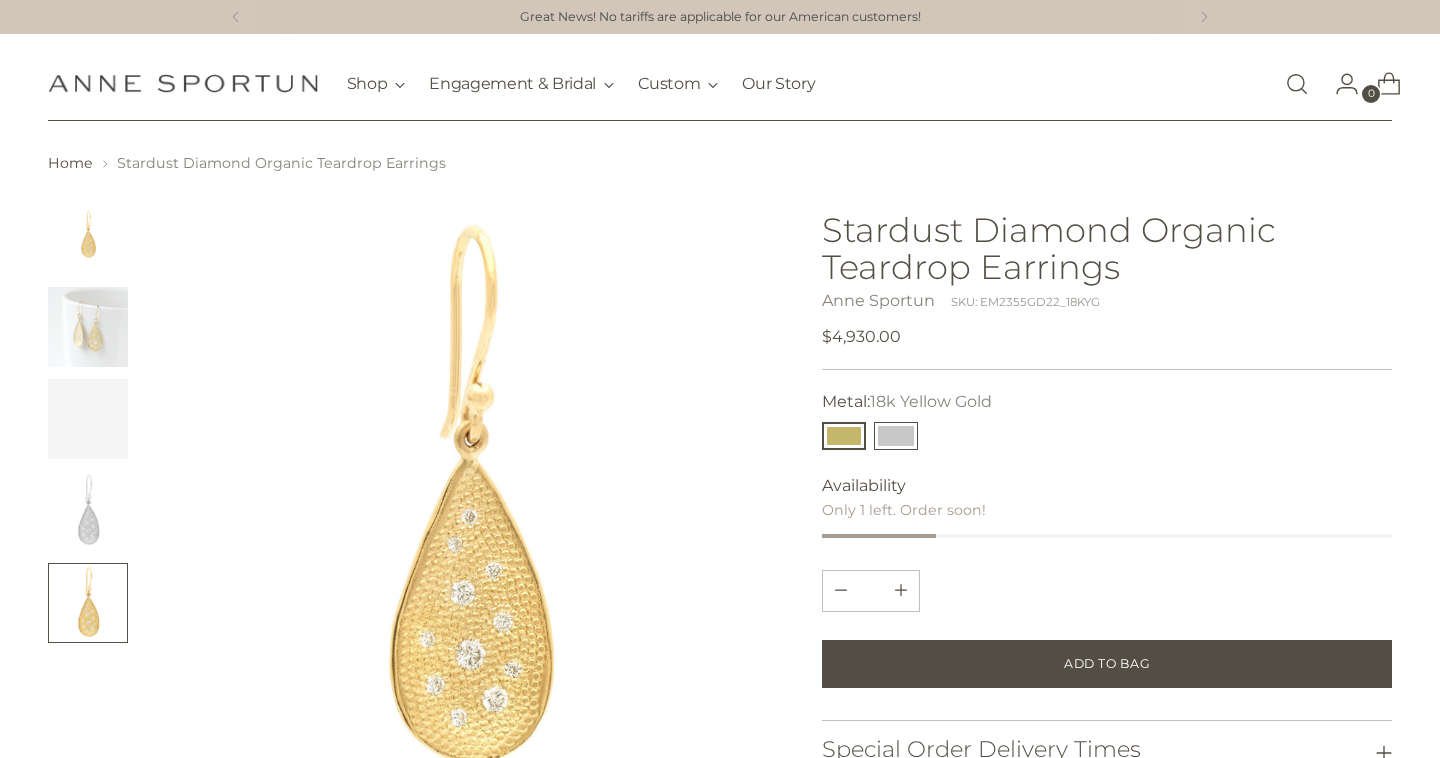 click at bounding box center (896, 436) 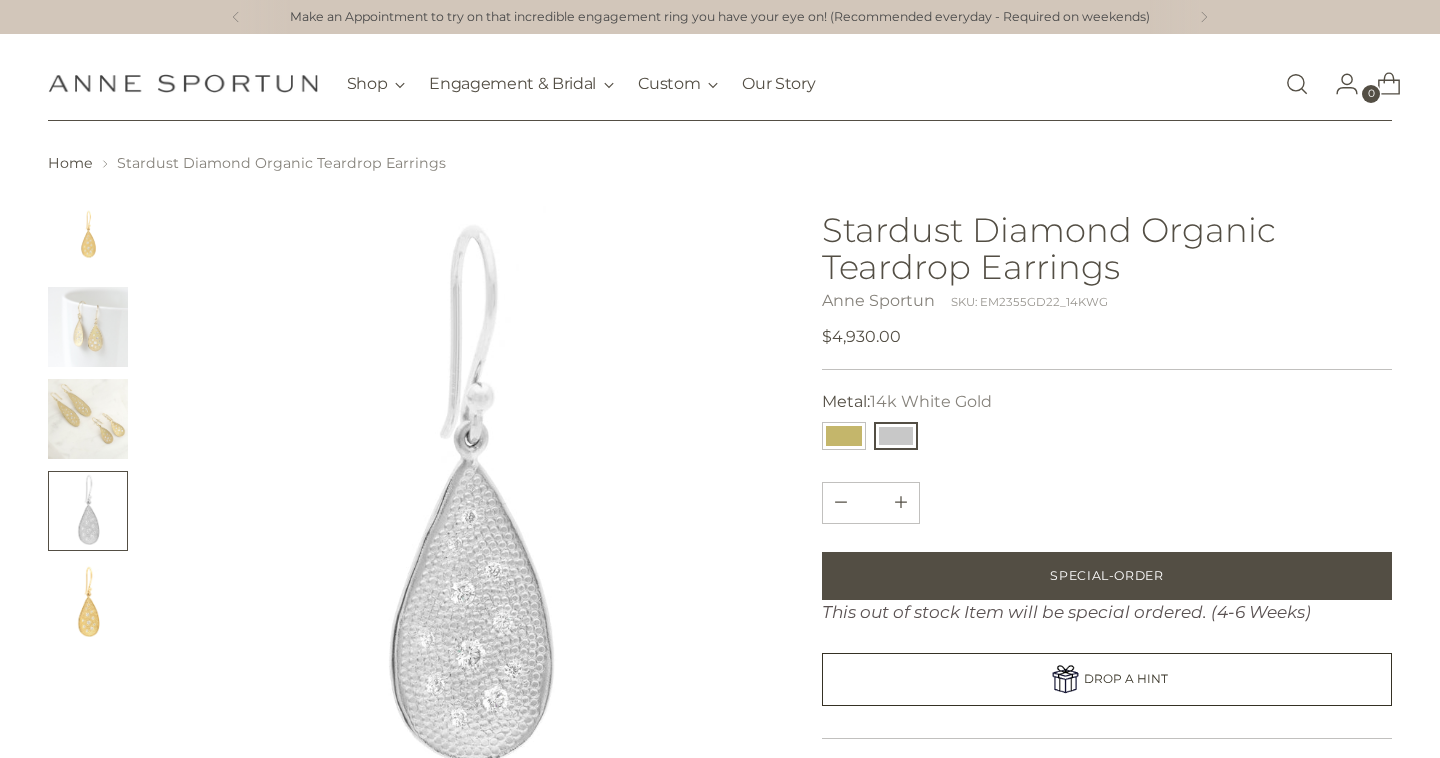 scroll, scrollTop: 0, scrollLeft: 0, axis: both 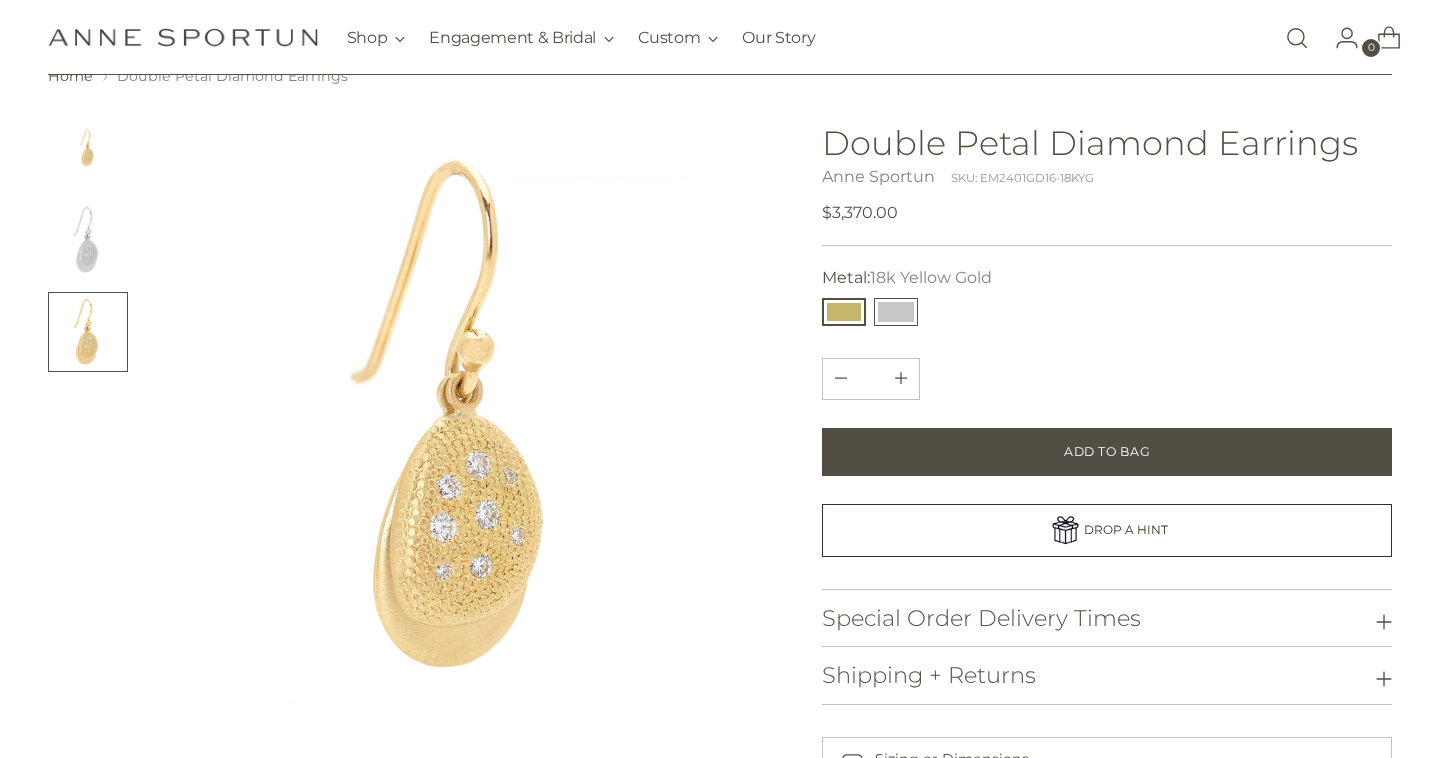click at bounding box center [896, 312] 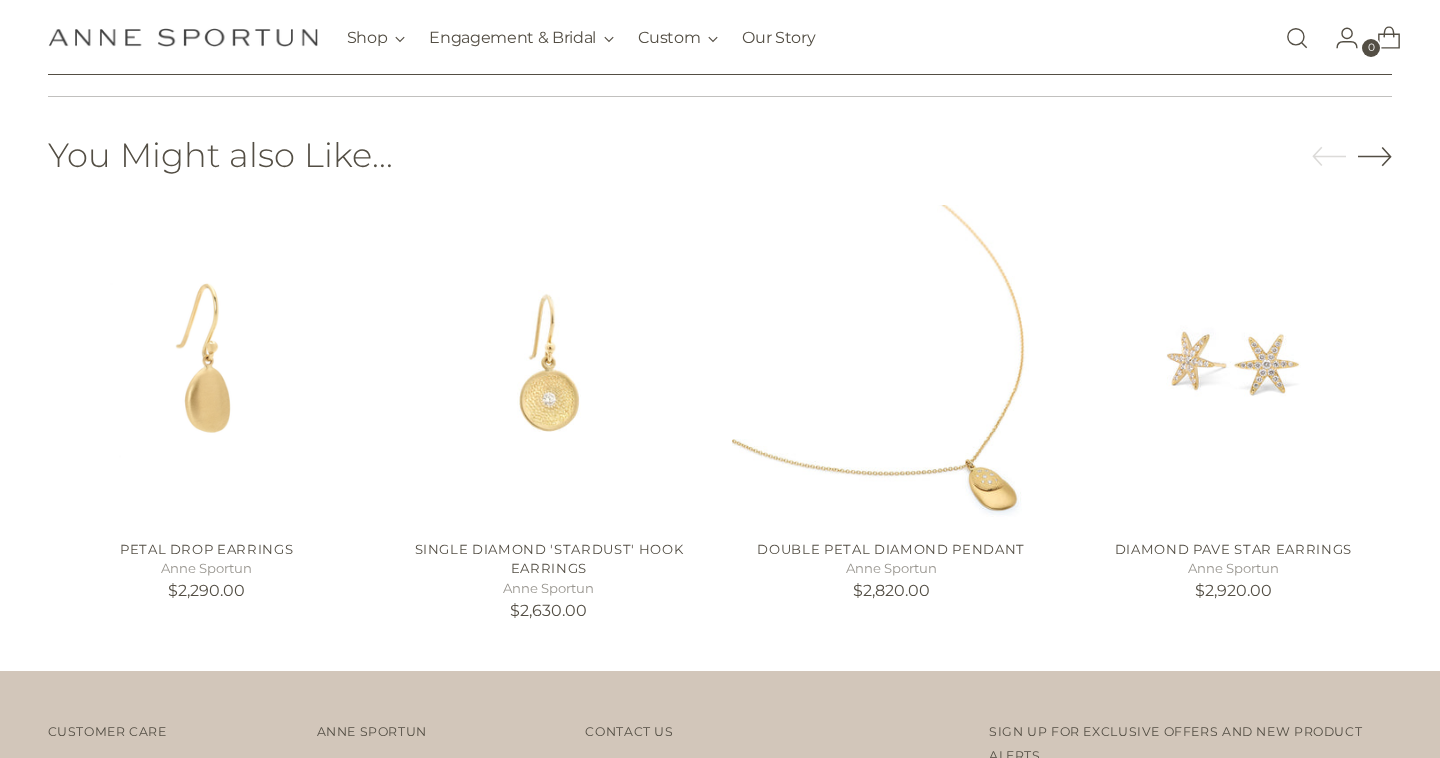 scroll, scrollTop: 1110, scrollLeft: 0, axis: vertical 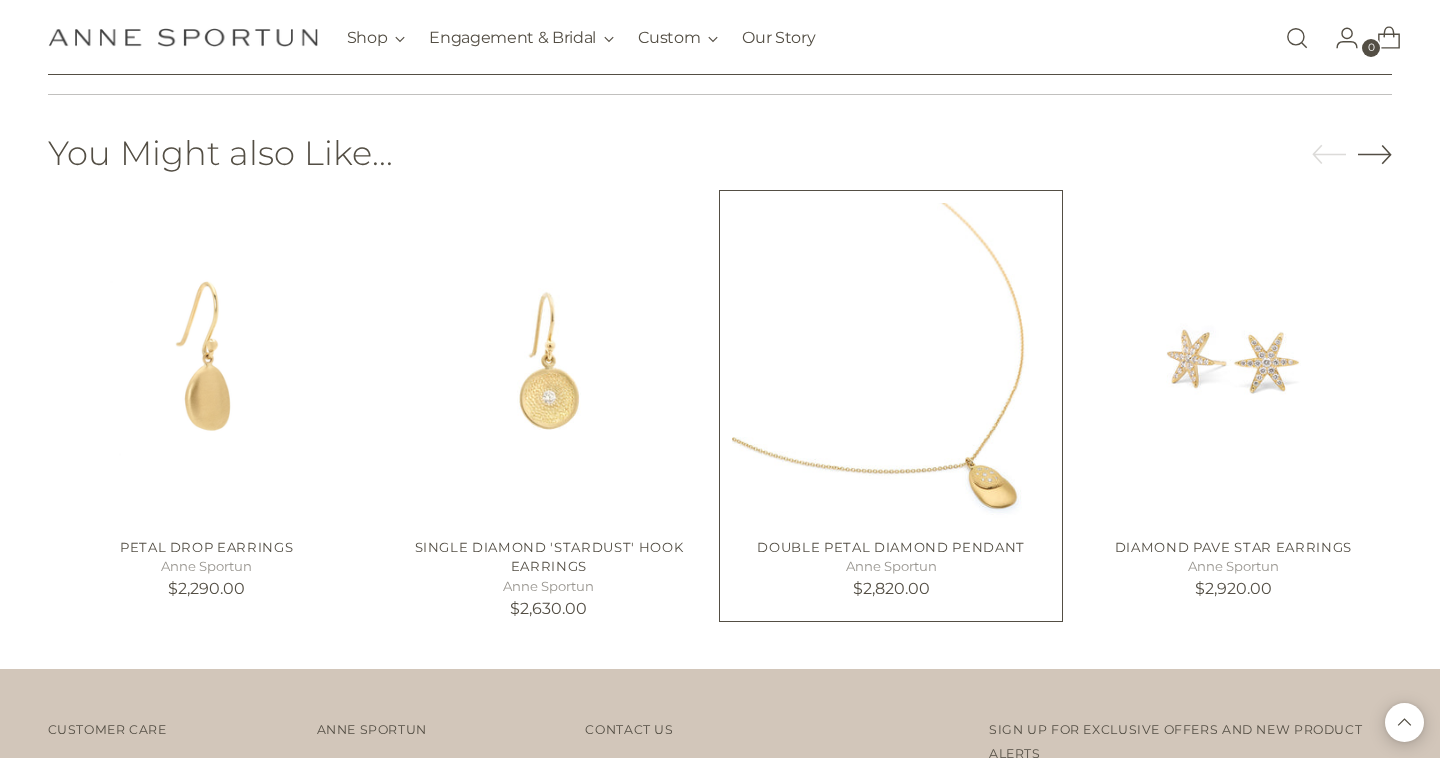 click at bounding box center [0, 0] 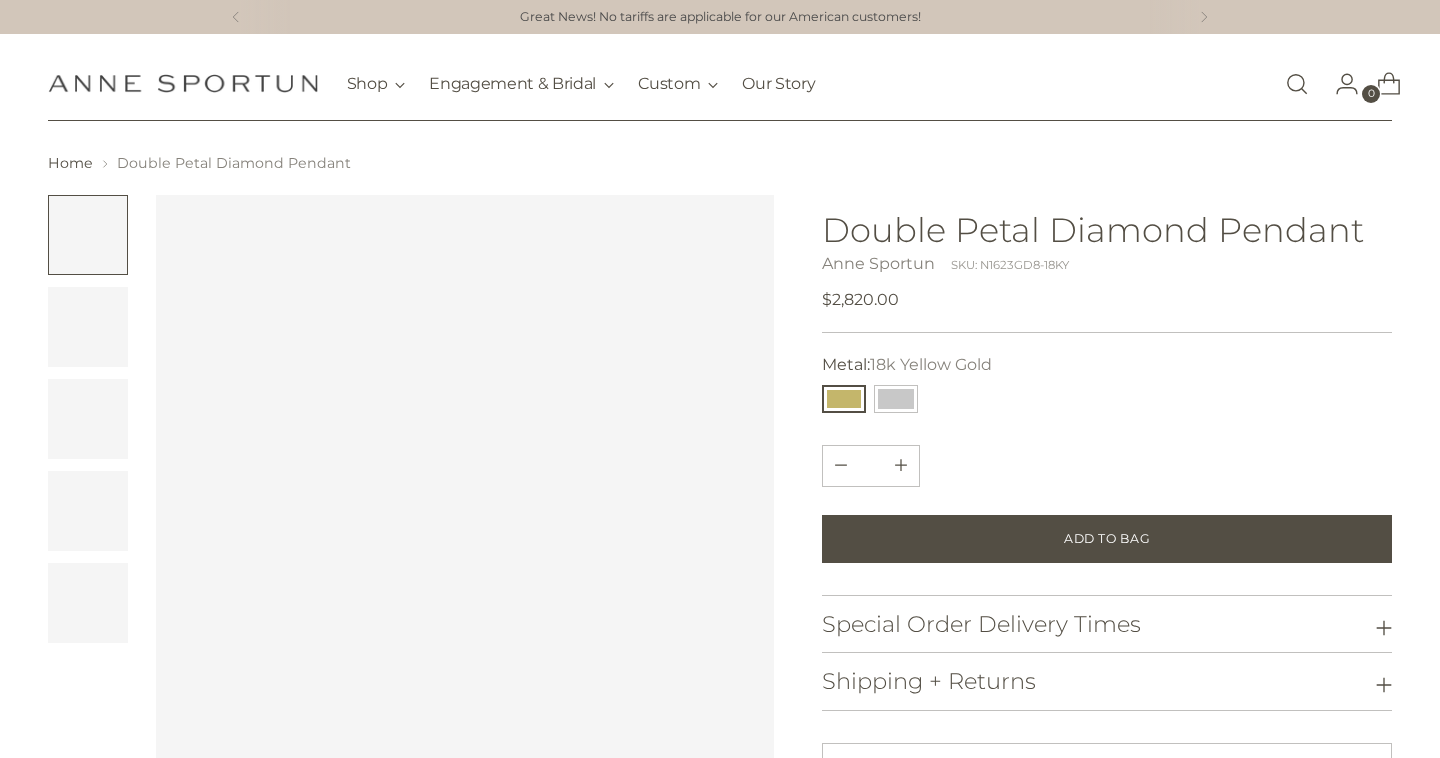 scroll, scrollTop: 0, scrollLeft: 0, axis: both 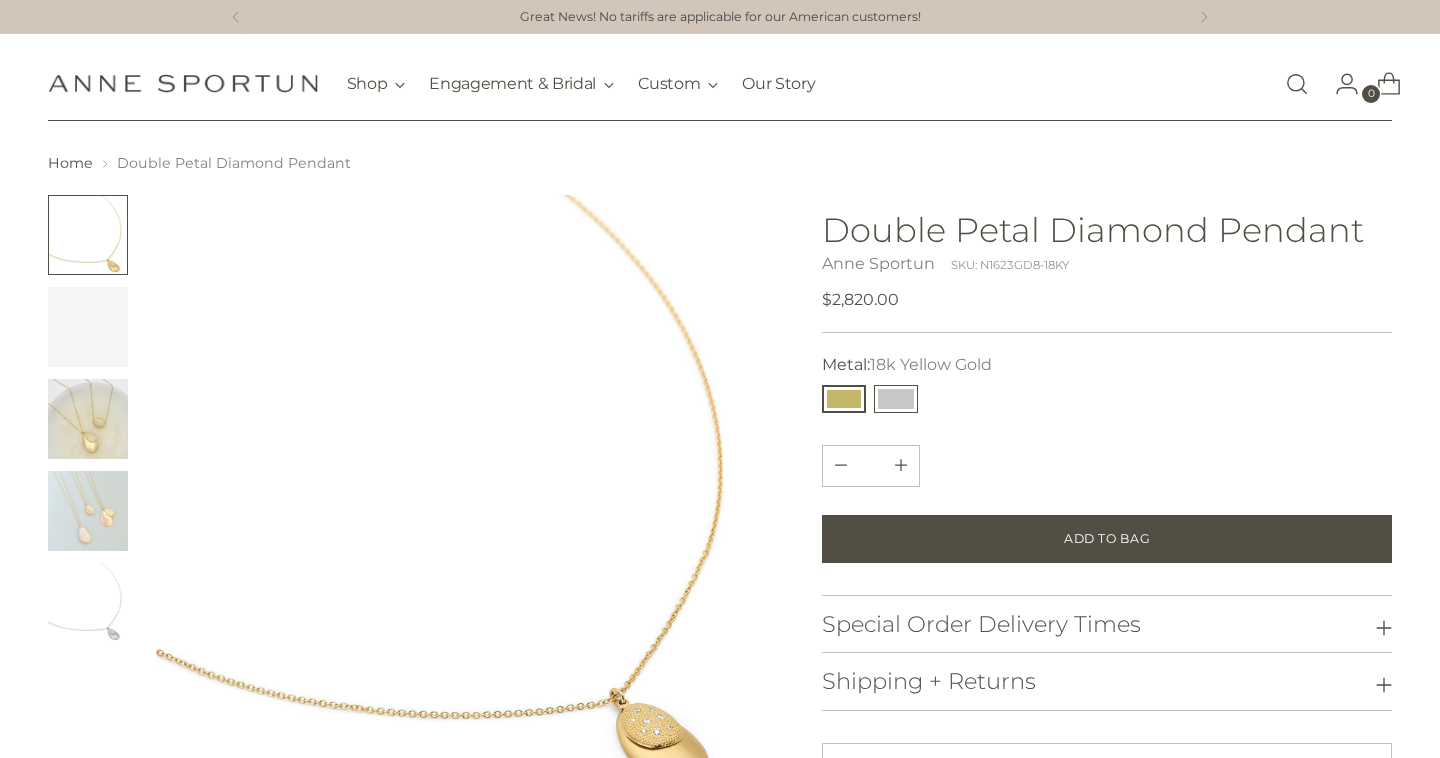 click at bounding box center (896, 399) 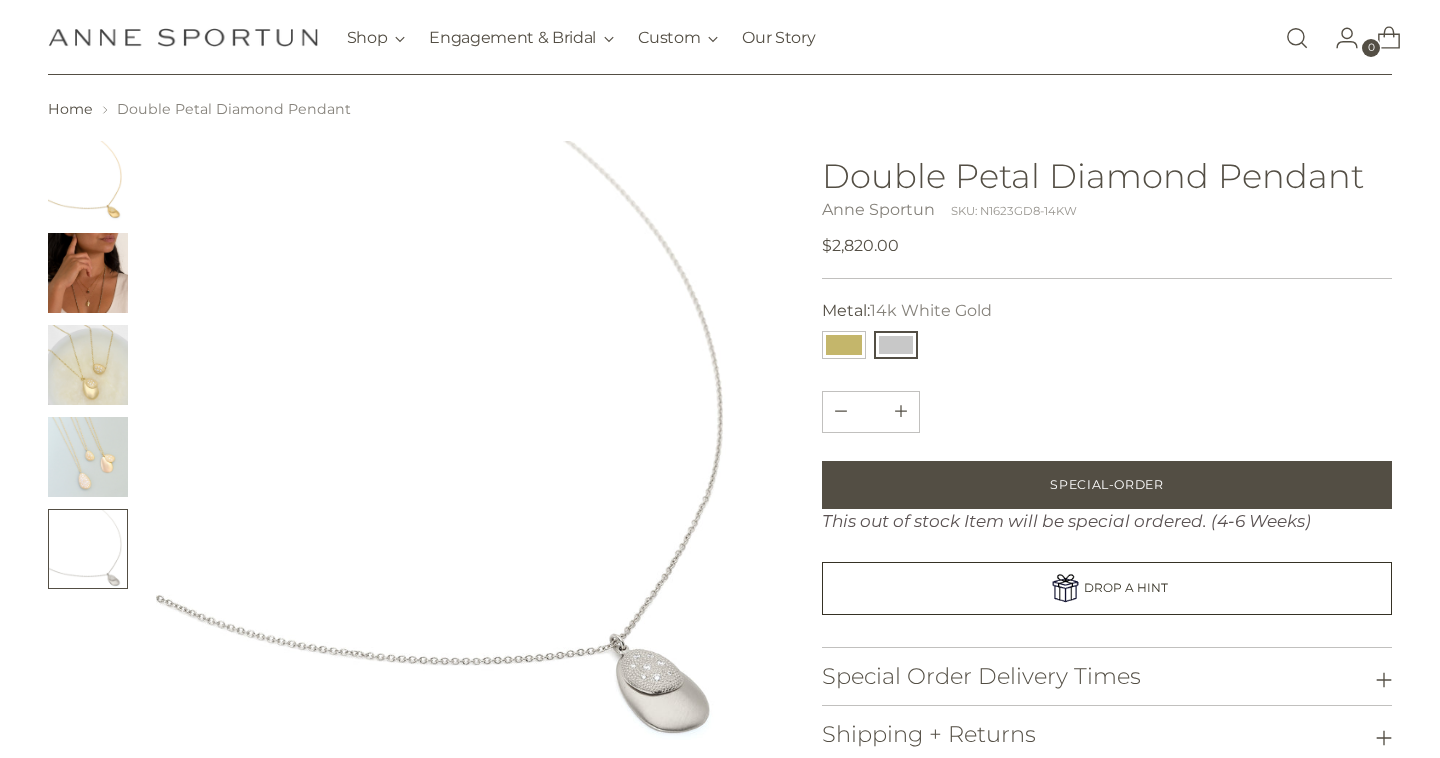 scroll, scrollTop: 52, scrollLeft: 0, axis: vertical 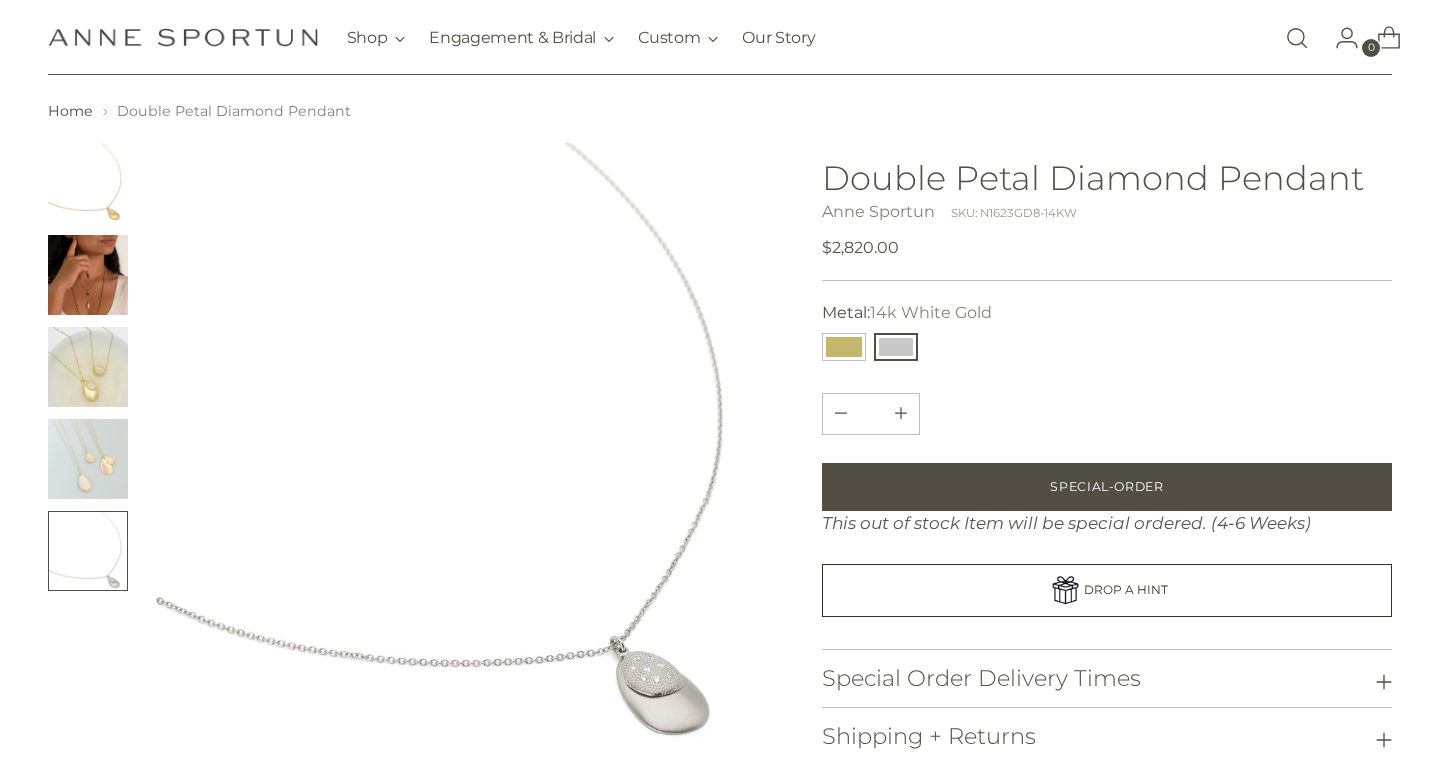 click at bounding box center (88, 367) 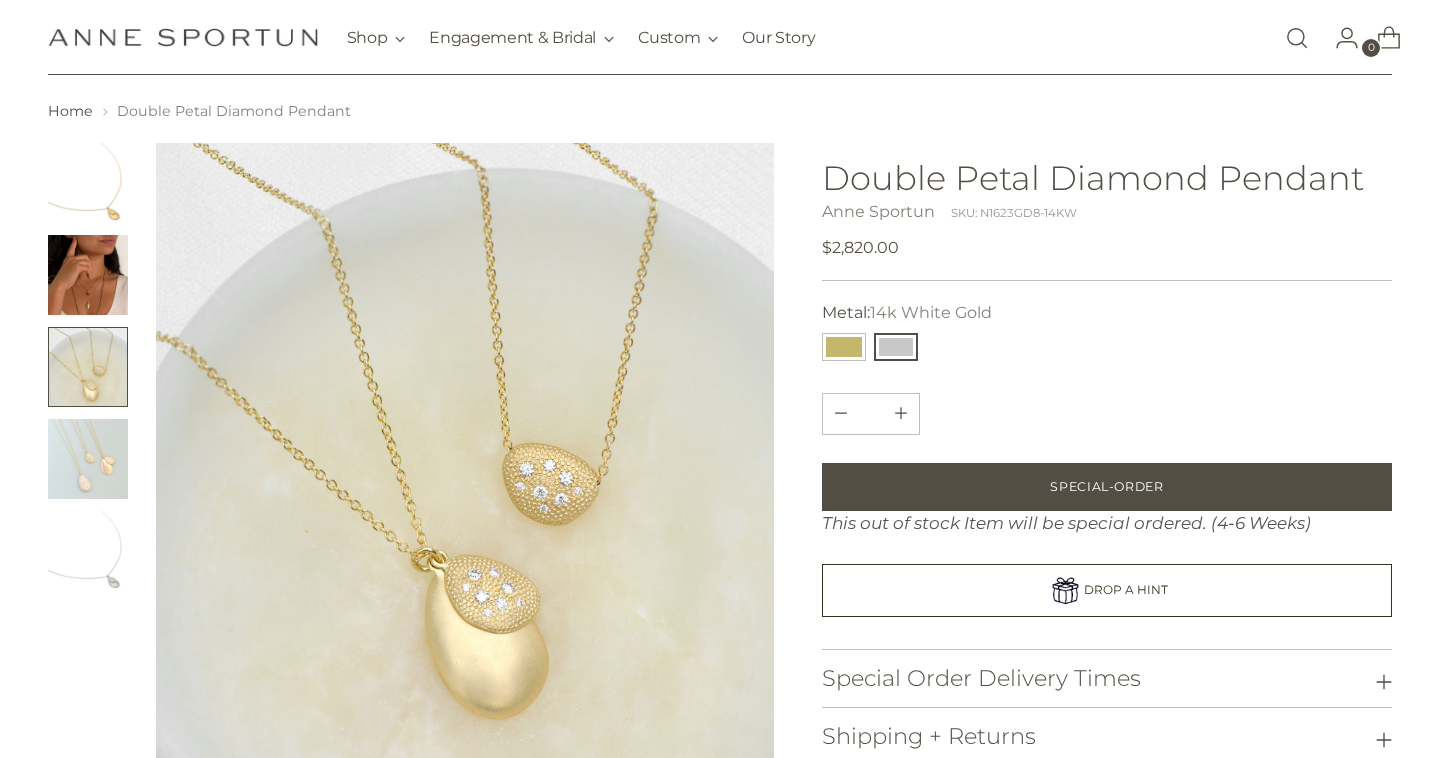 click at bounding box center [88, 275] 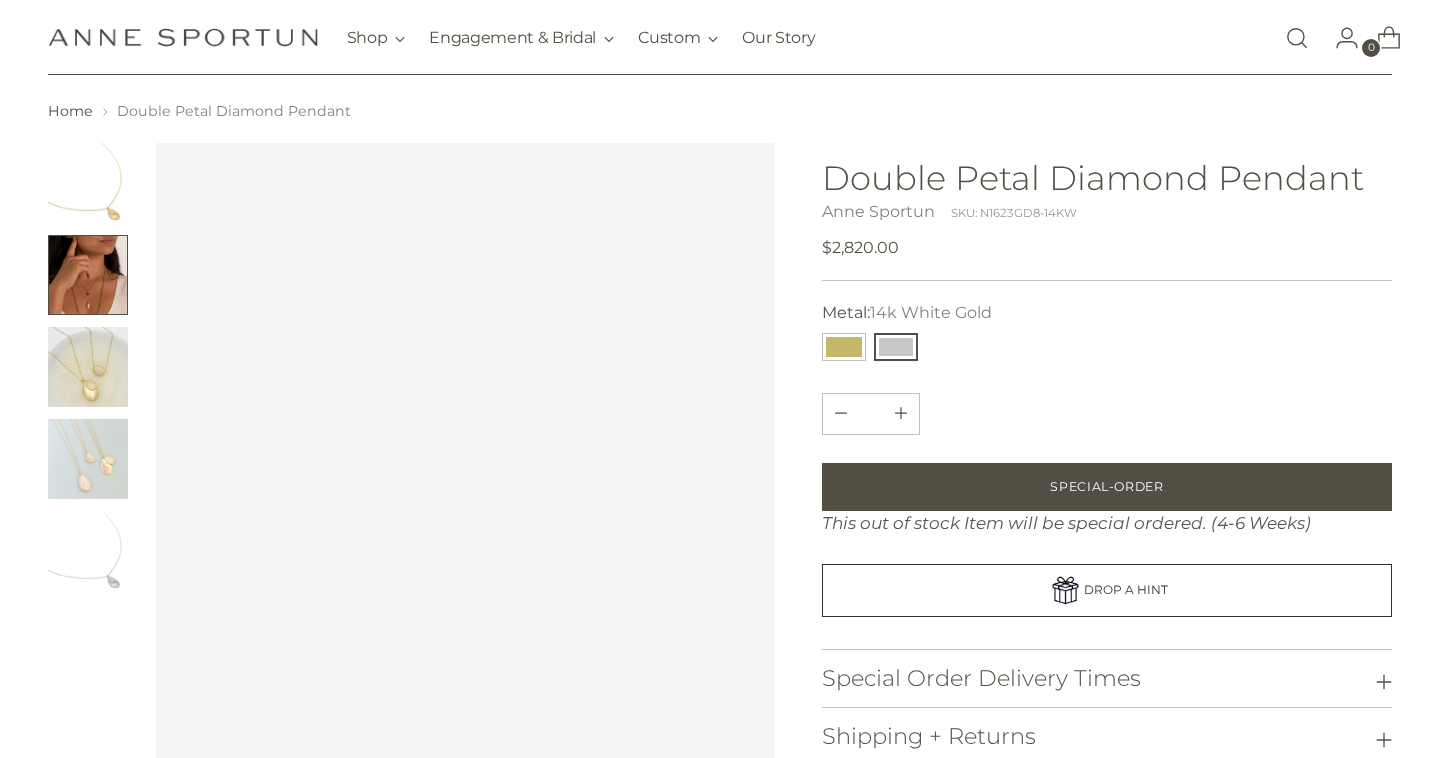 click at bounding box center (88, 183) 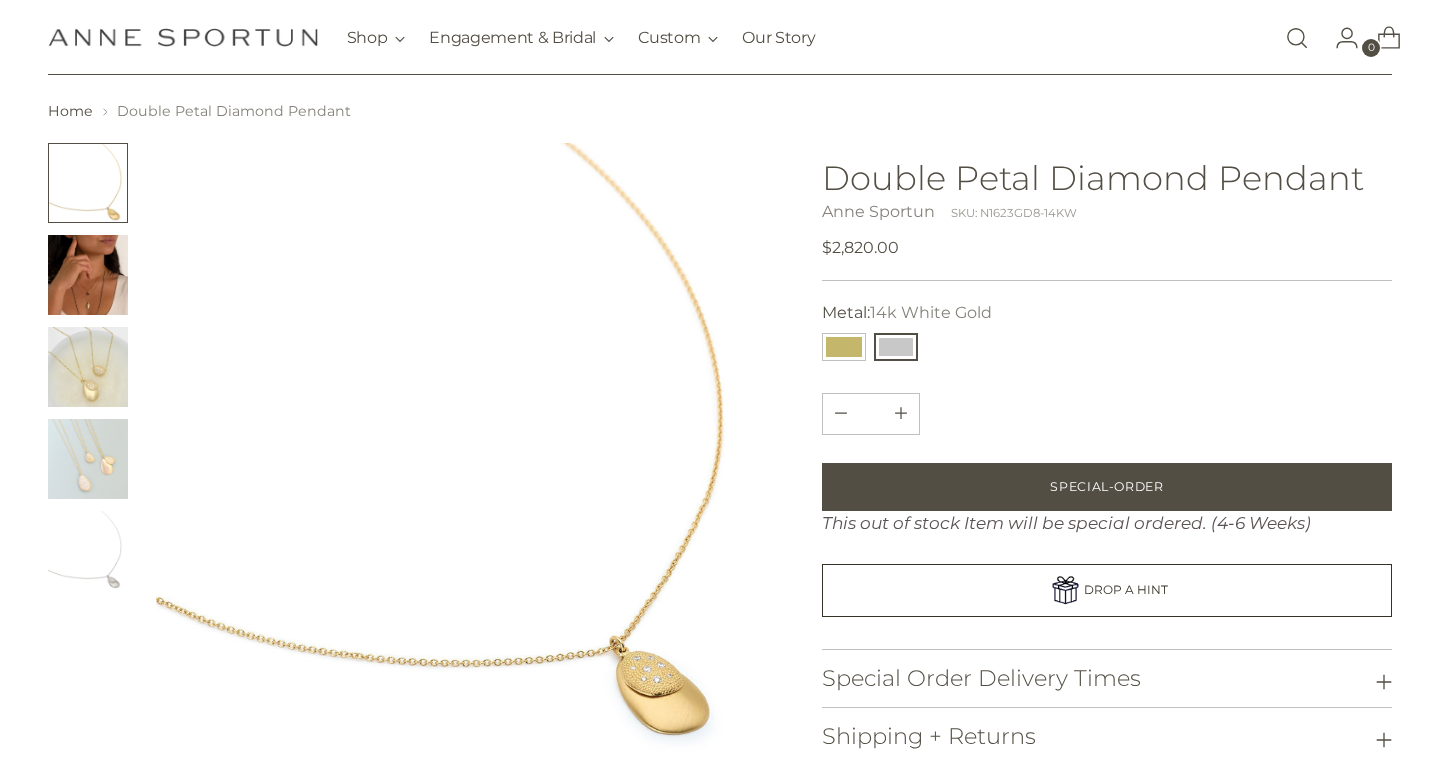 click at bounding box center (88, 459) 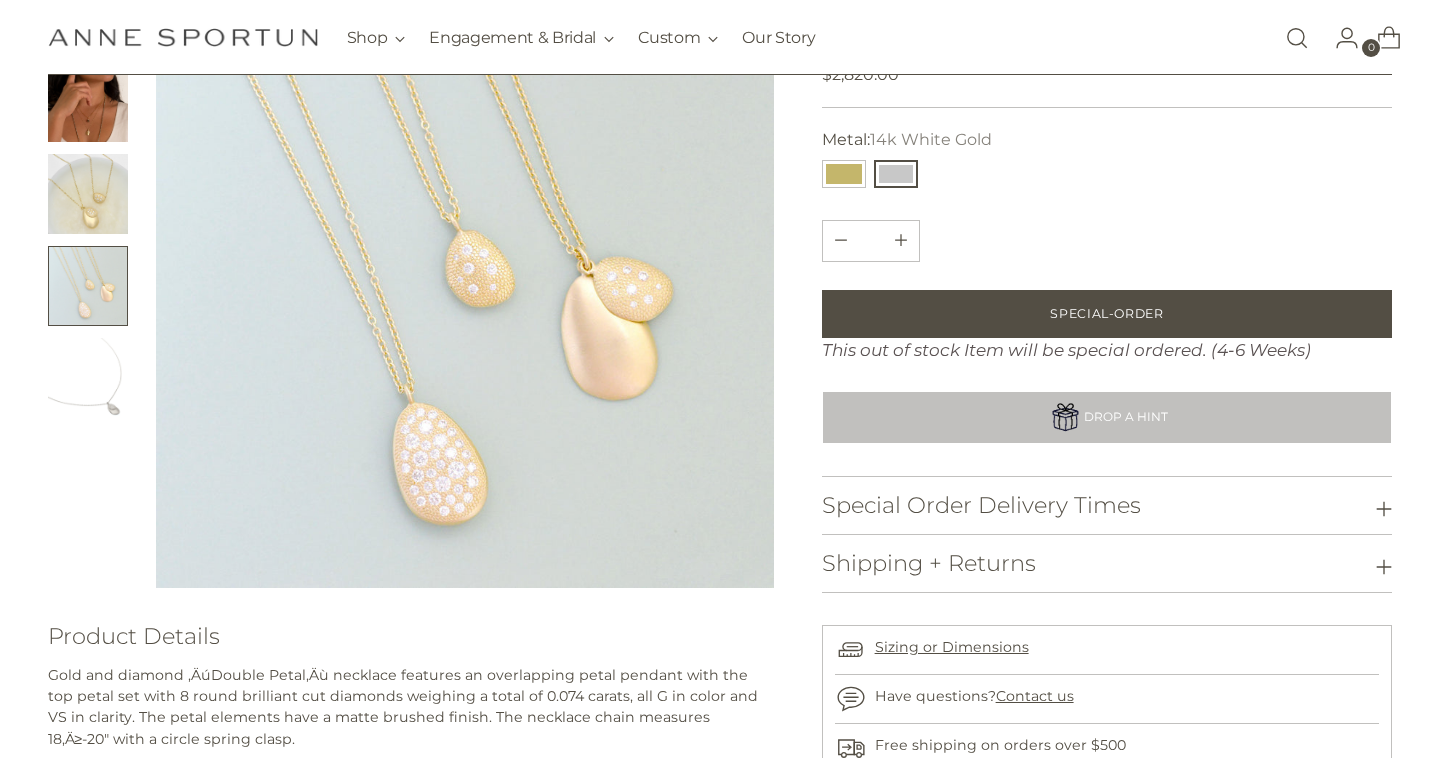 scroll, scrollTop: 212, scrollLeft: 0, axis: vertical 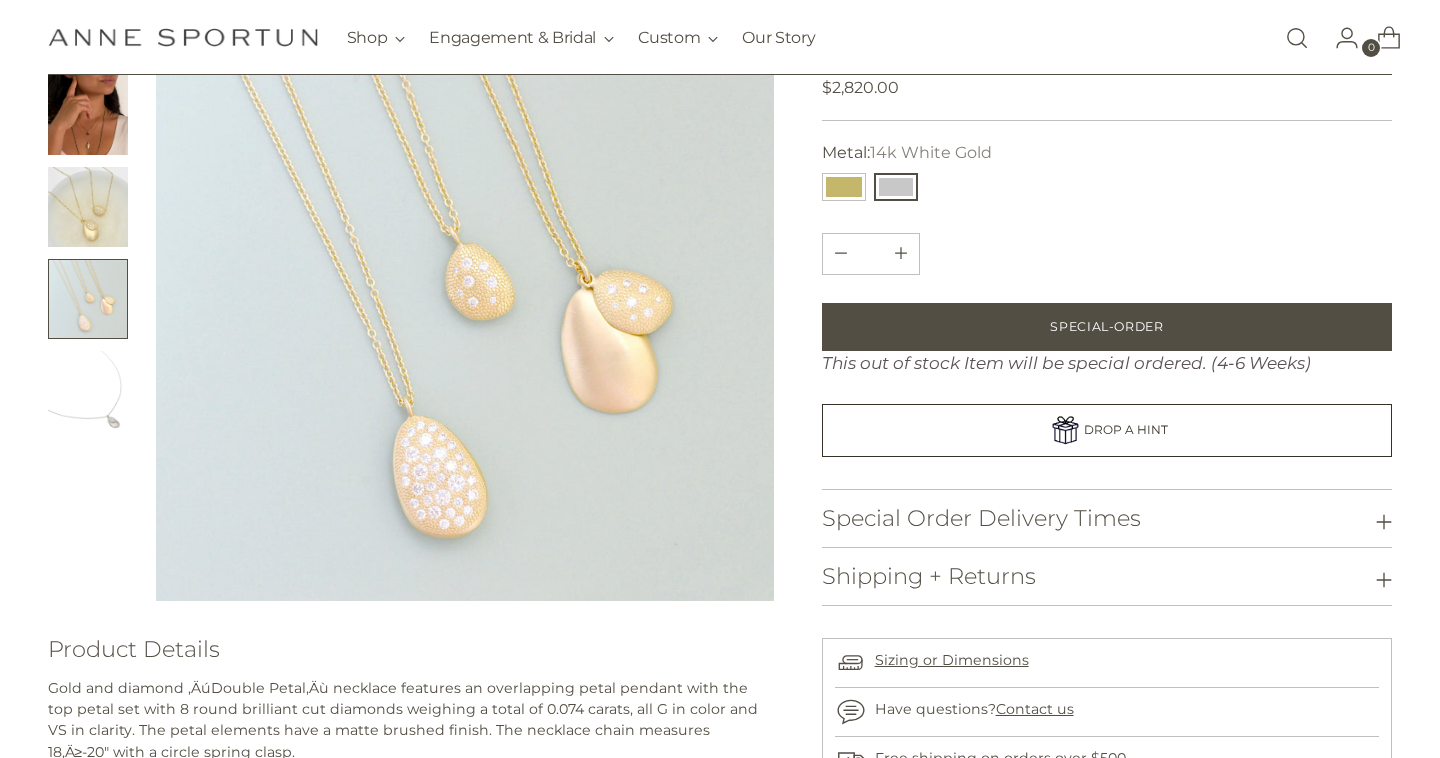 click at bounding box center [465, 292] 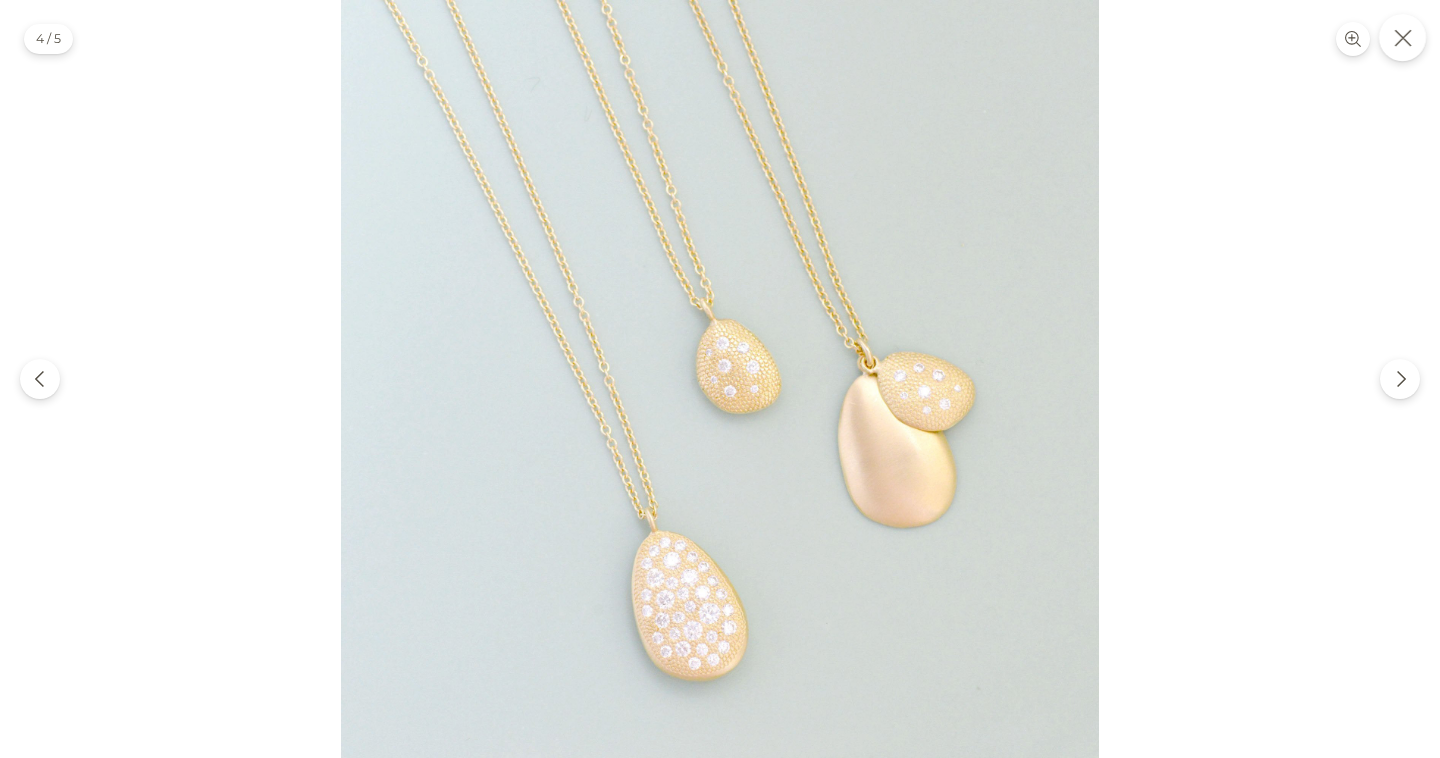 click 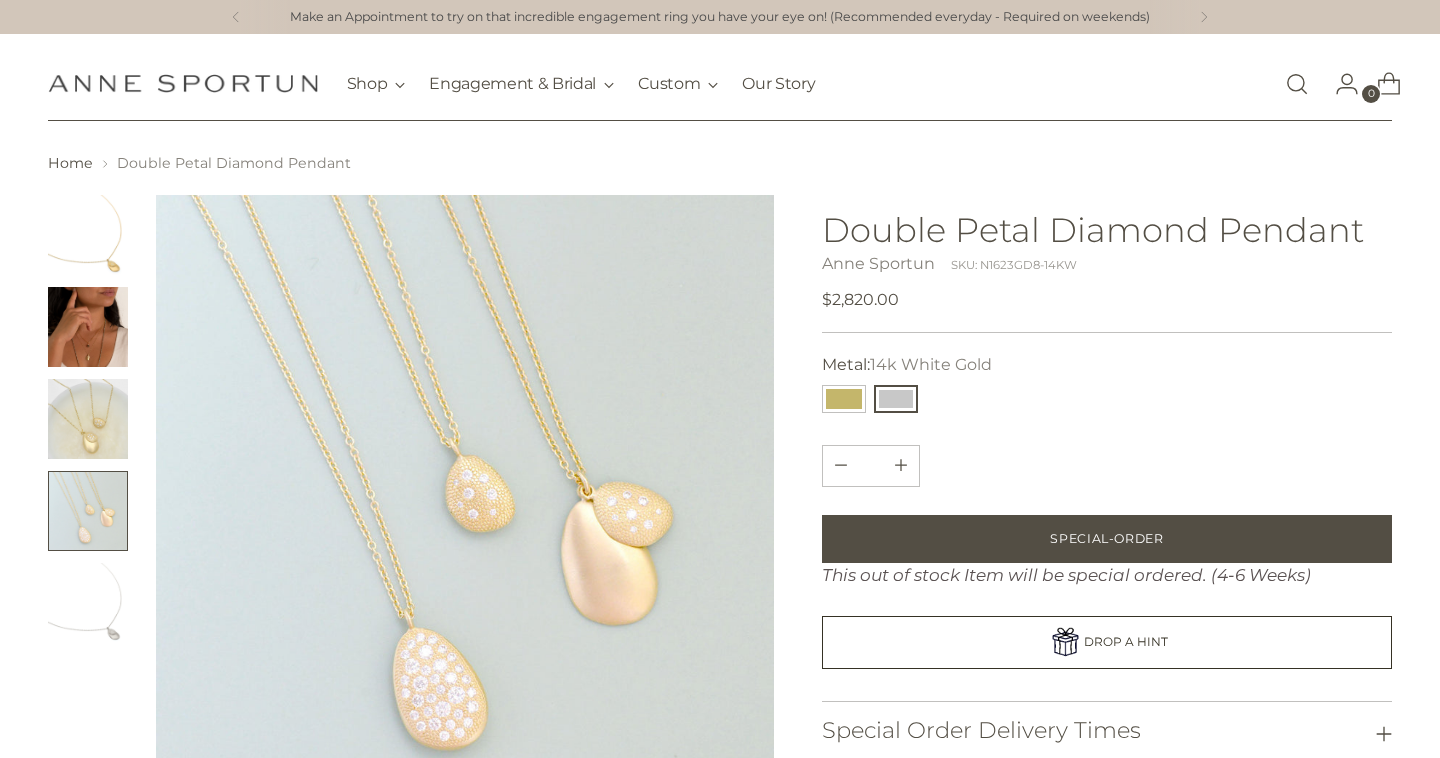 scroll, scrollTop: 0, scrollLeft: 0, axis: both 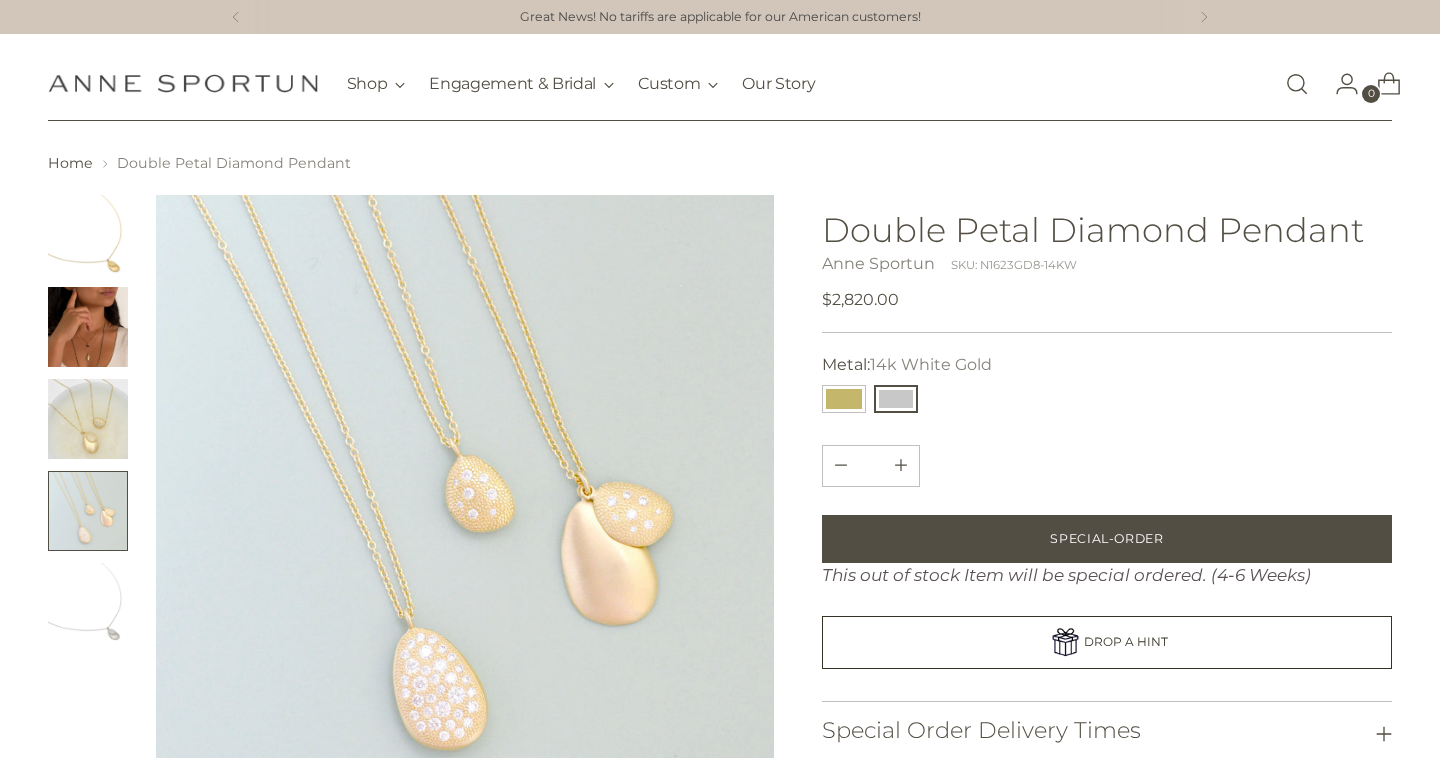 click 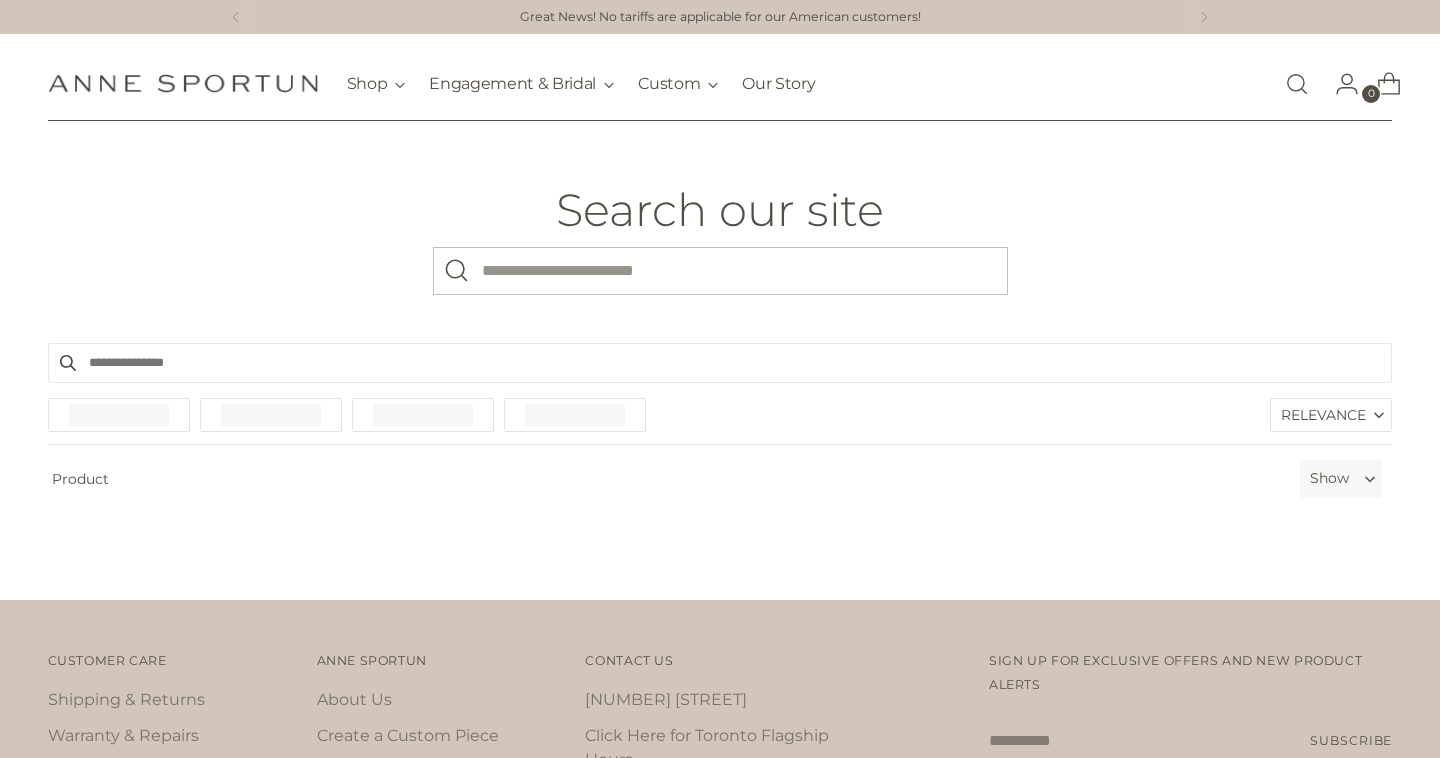 scroll, scrollTop: 0, scrollLeft: 0, axis: both 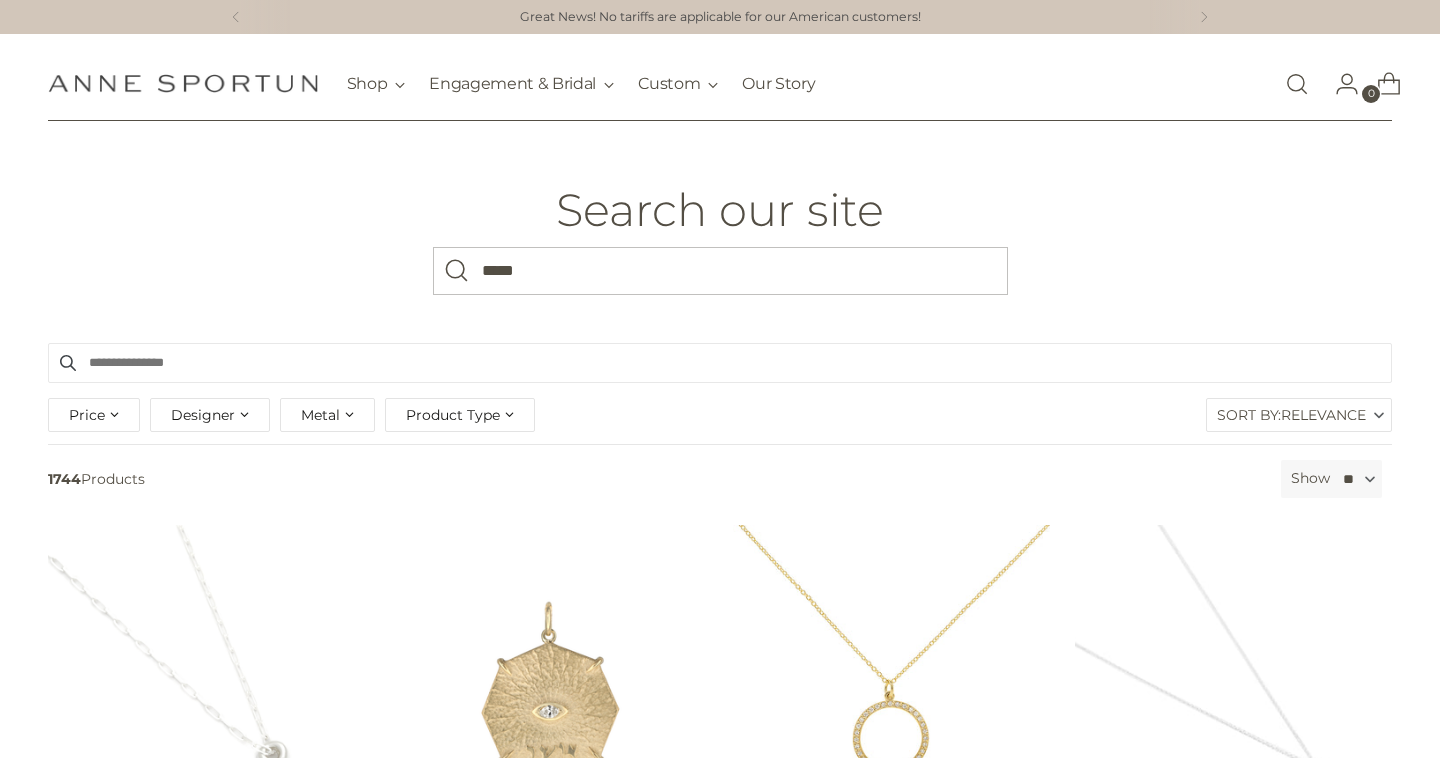 type on "*****" 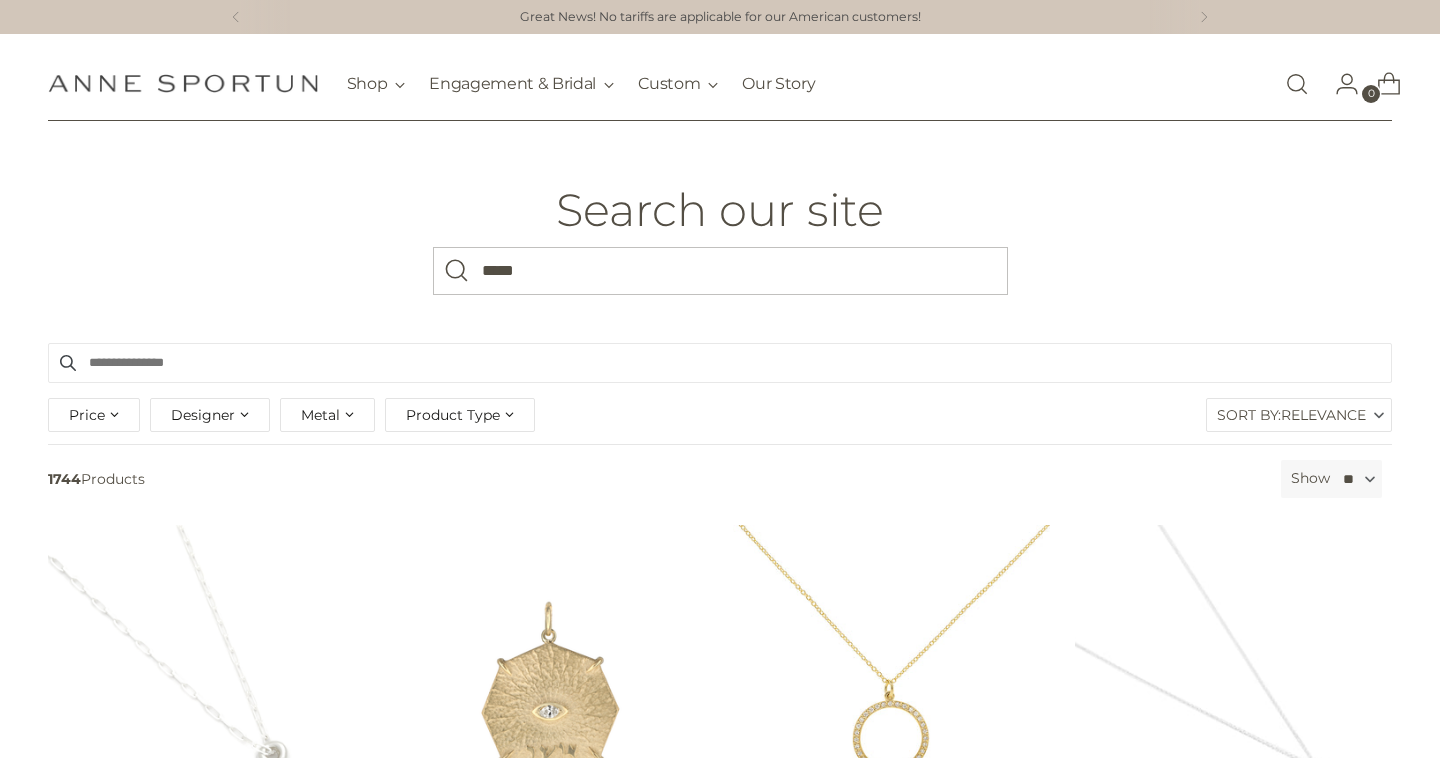 click at bounding box center [457, 271] 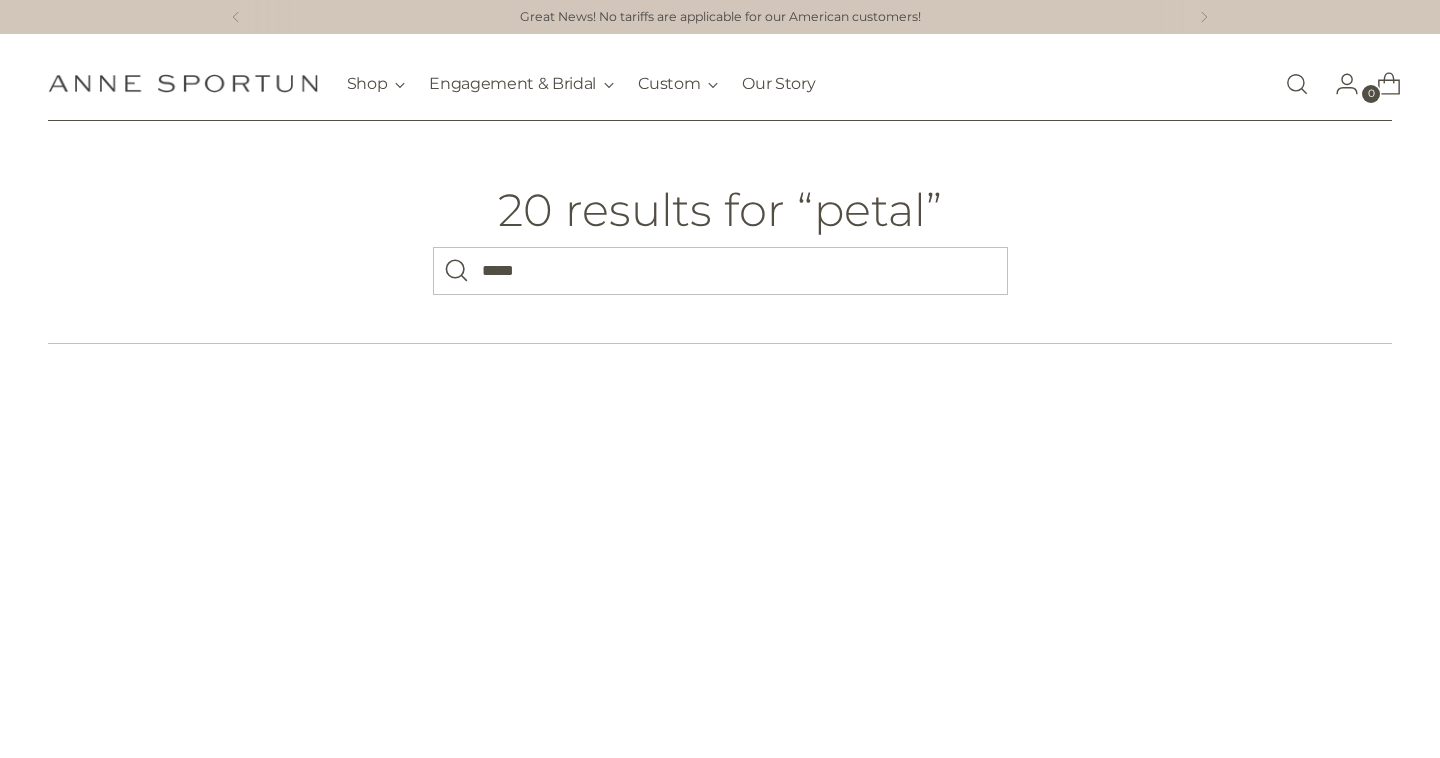 scroll, scrollTop: 0, scrollLeft: 0, axis: both 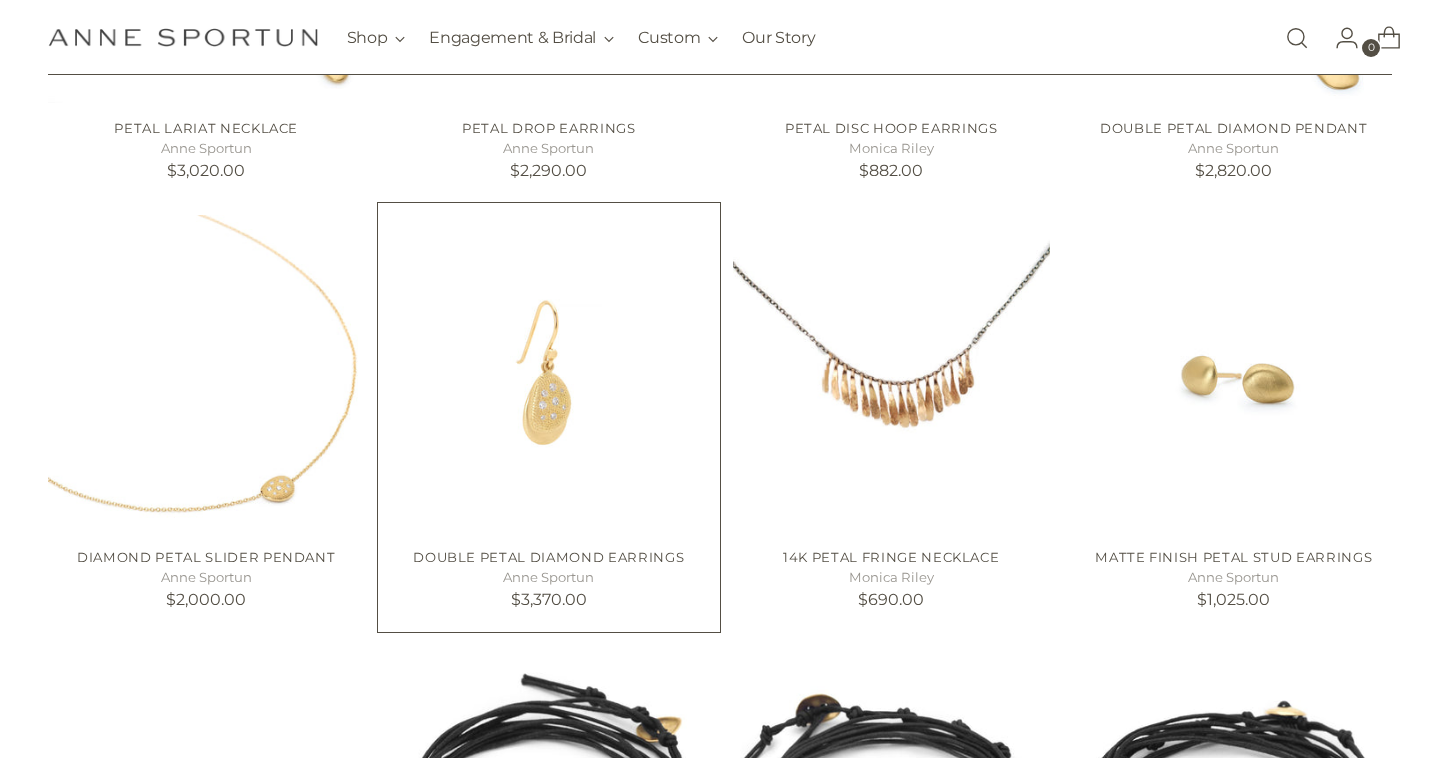 click at bounding box center [0, 0] 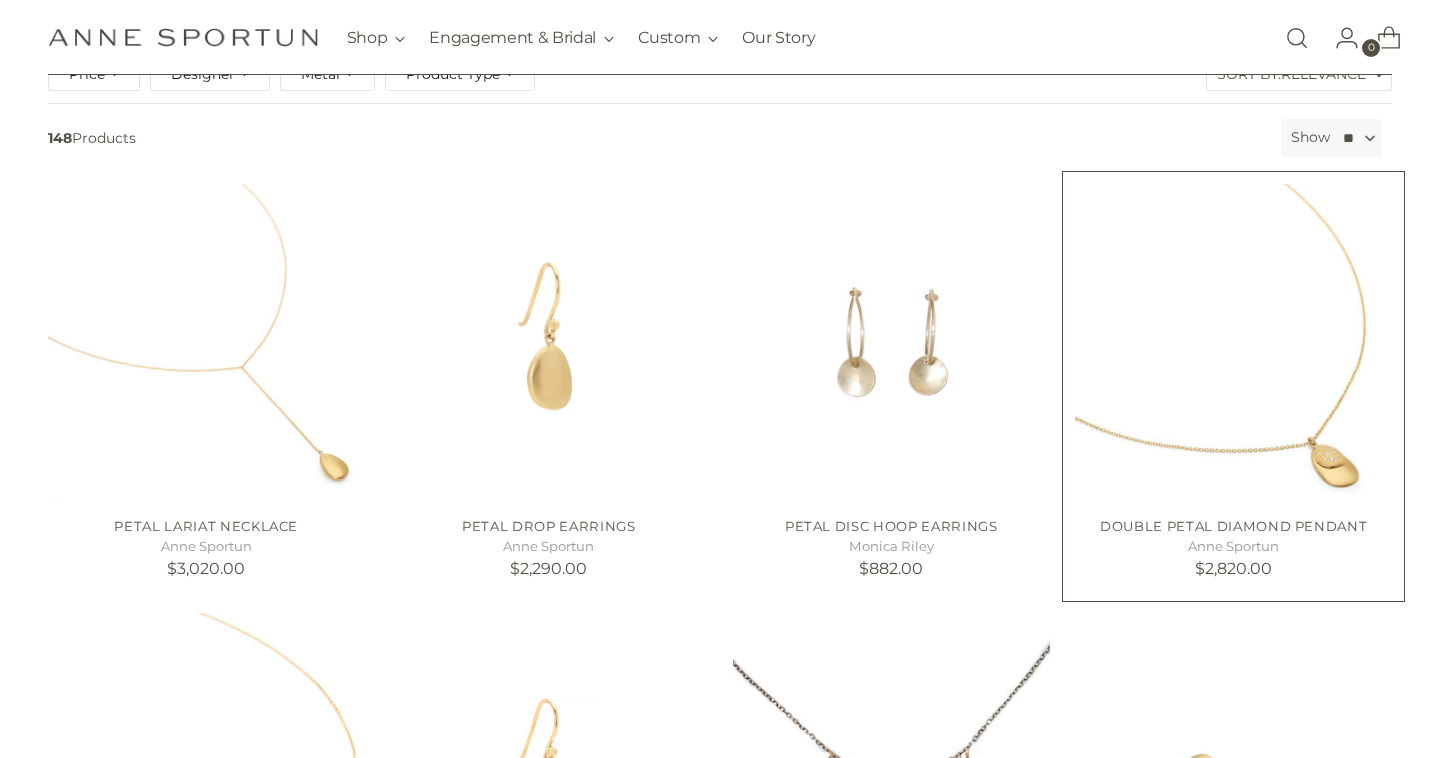 scroll, scrollTop: 360, scrollLeft: 0, axis: vertical 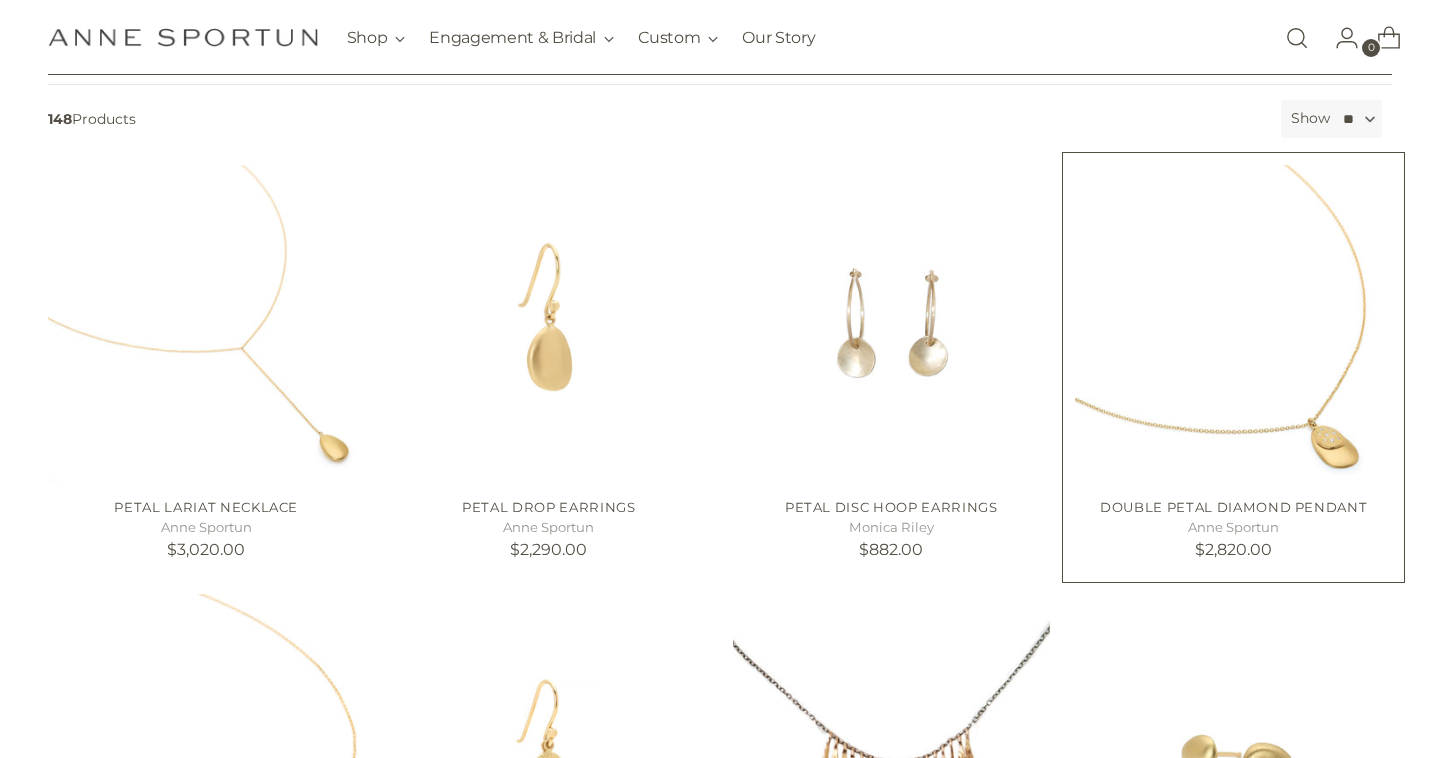 click at bounding box center [0, 0] 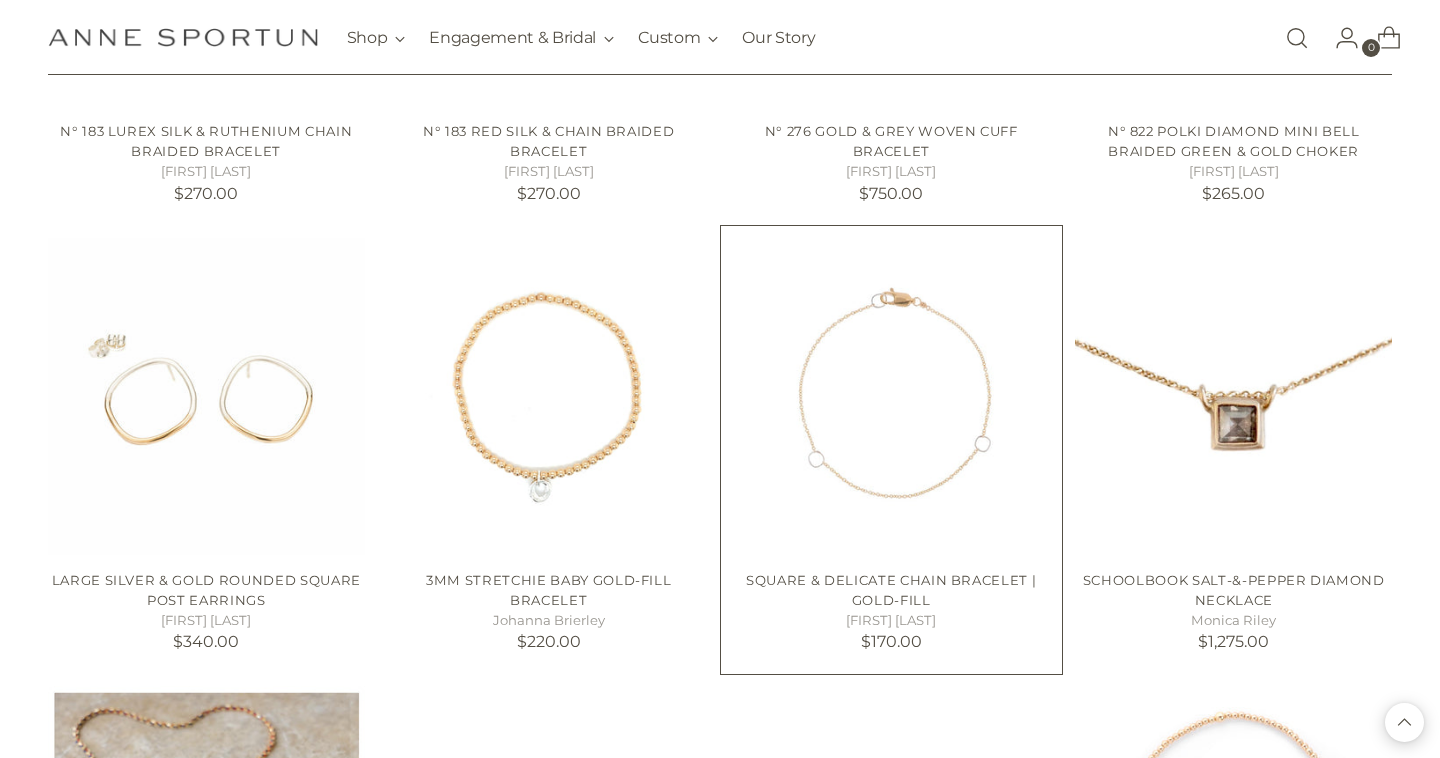 scroll, scrollTop: 4287, scrollLeft: 0, axis: vertical 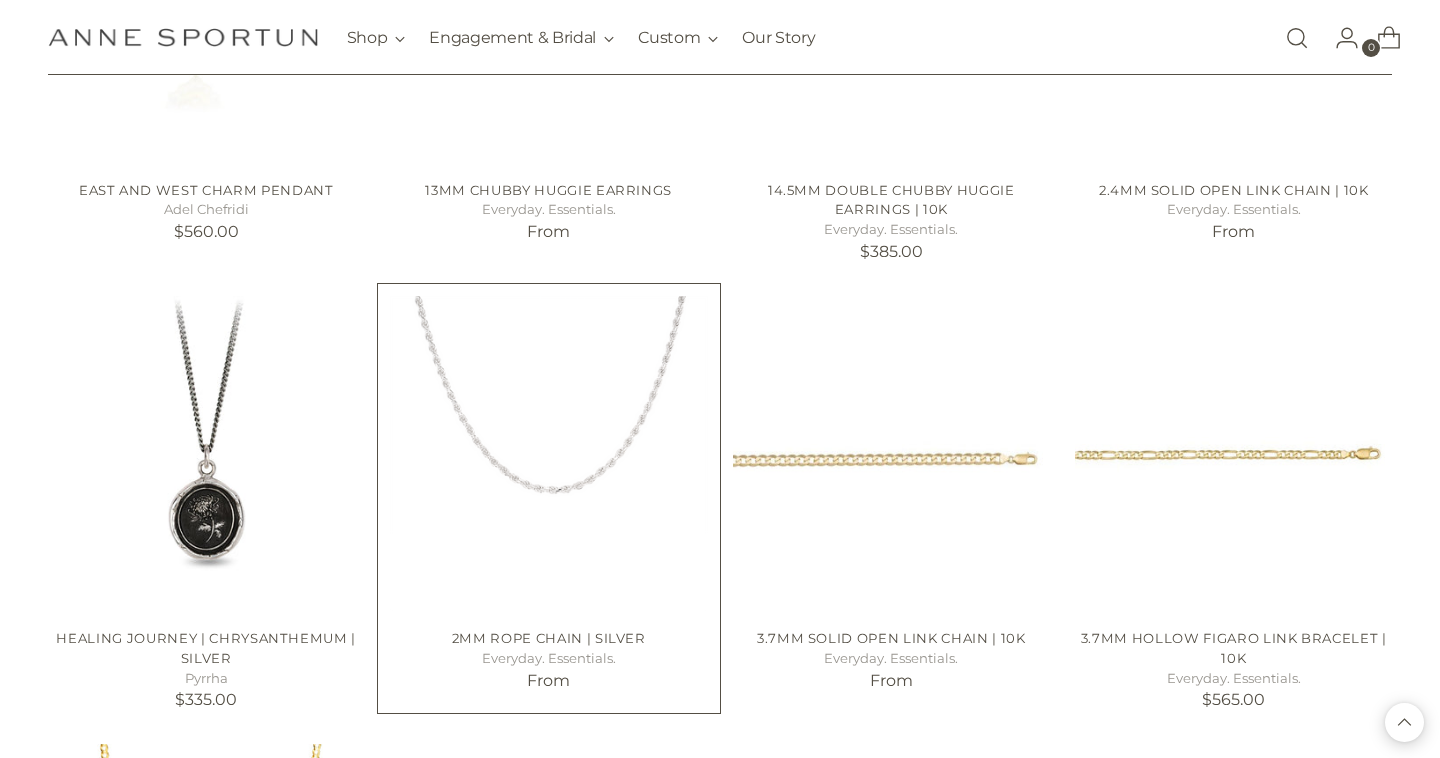 click on "2mm Rope Chain | Silver" at bounding box center [549, 638] 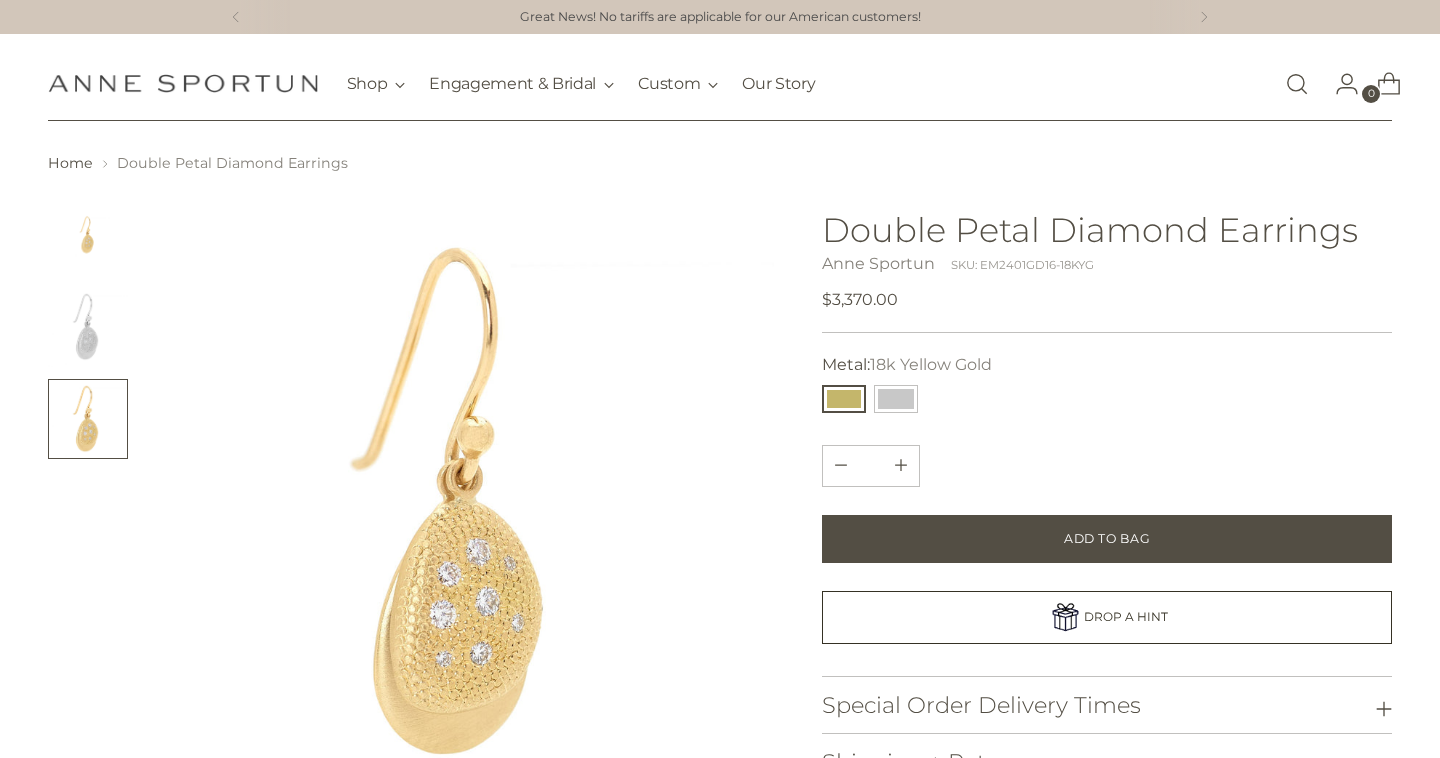 scroll, scrollTop: 0, scrollLeft: 0, axis: both 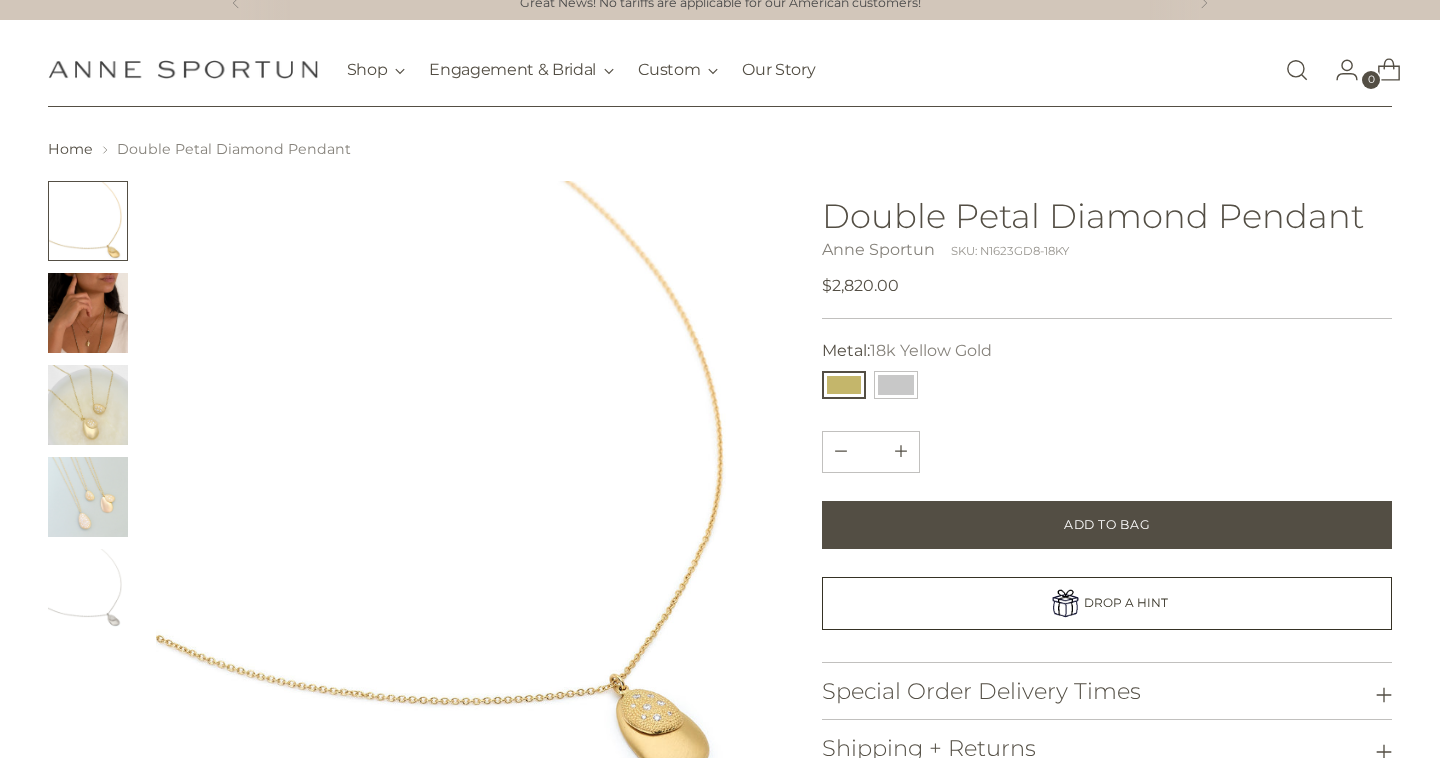 click at bounding box center [88, 497] 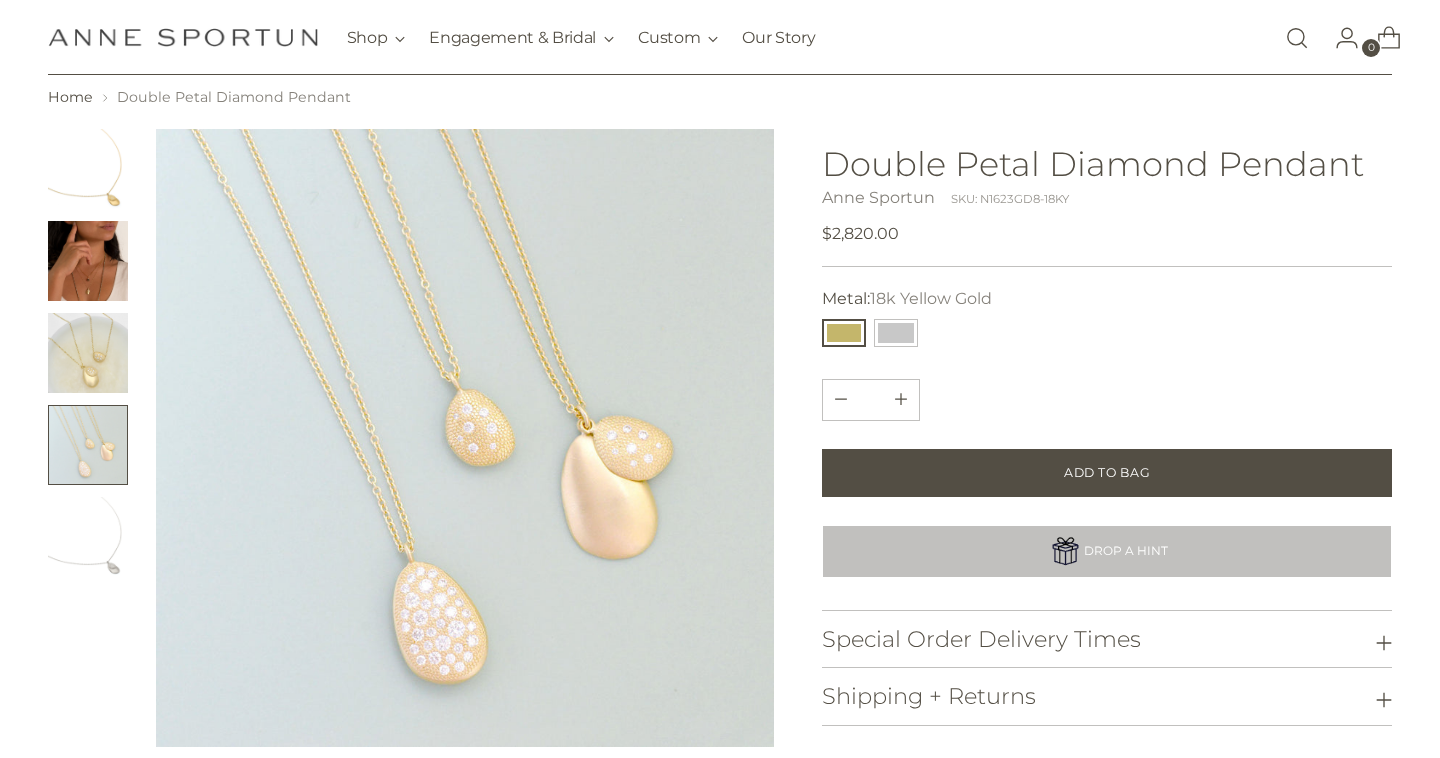 scroll, scrollTop: 70, scrollLeft: 0, axis: vertical 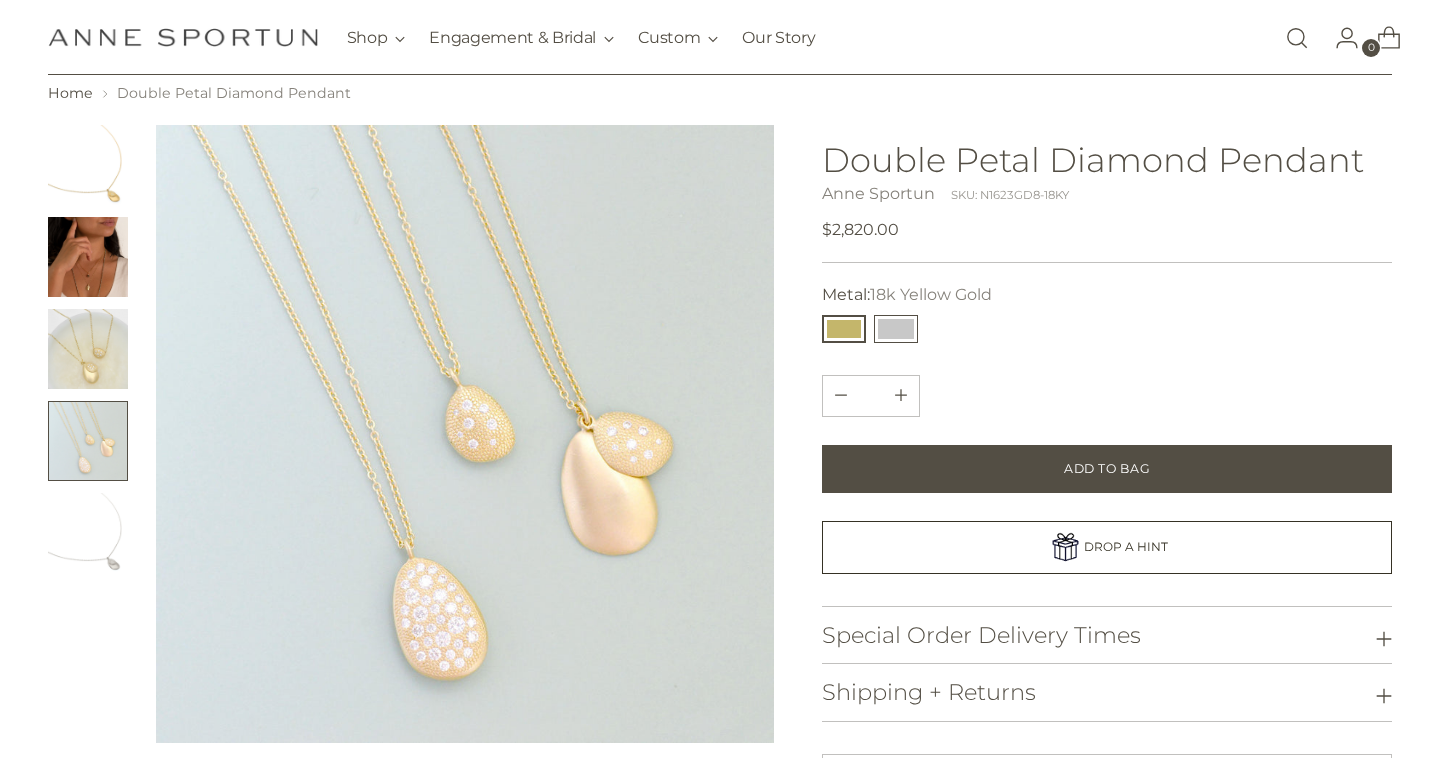 click at bounding box center (896, 329) 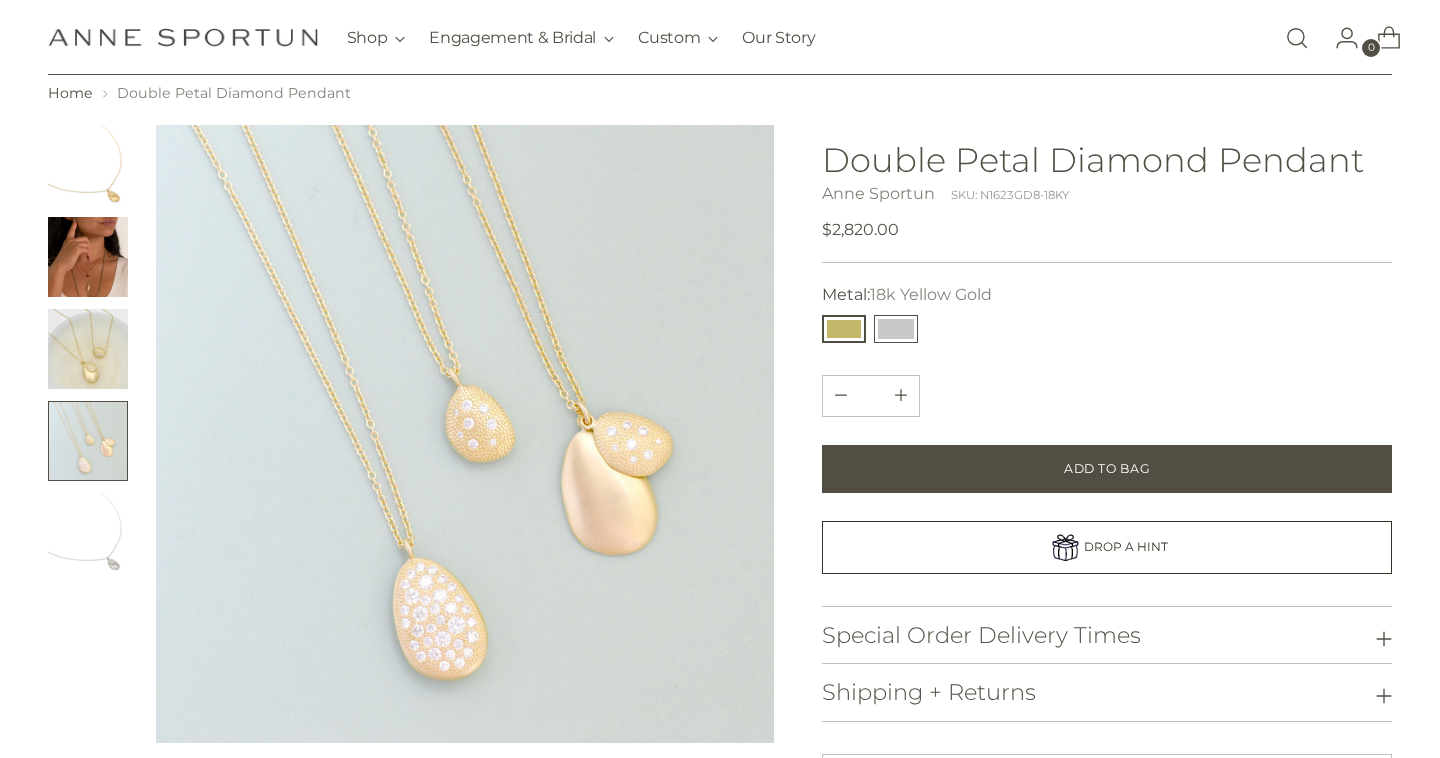 type 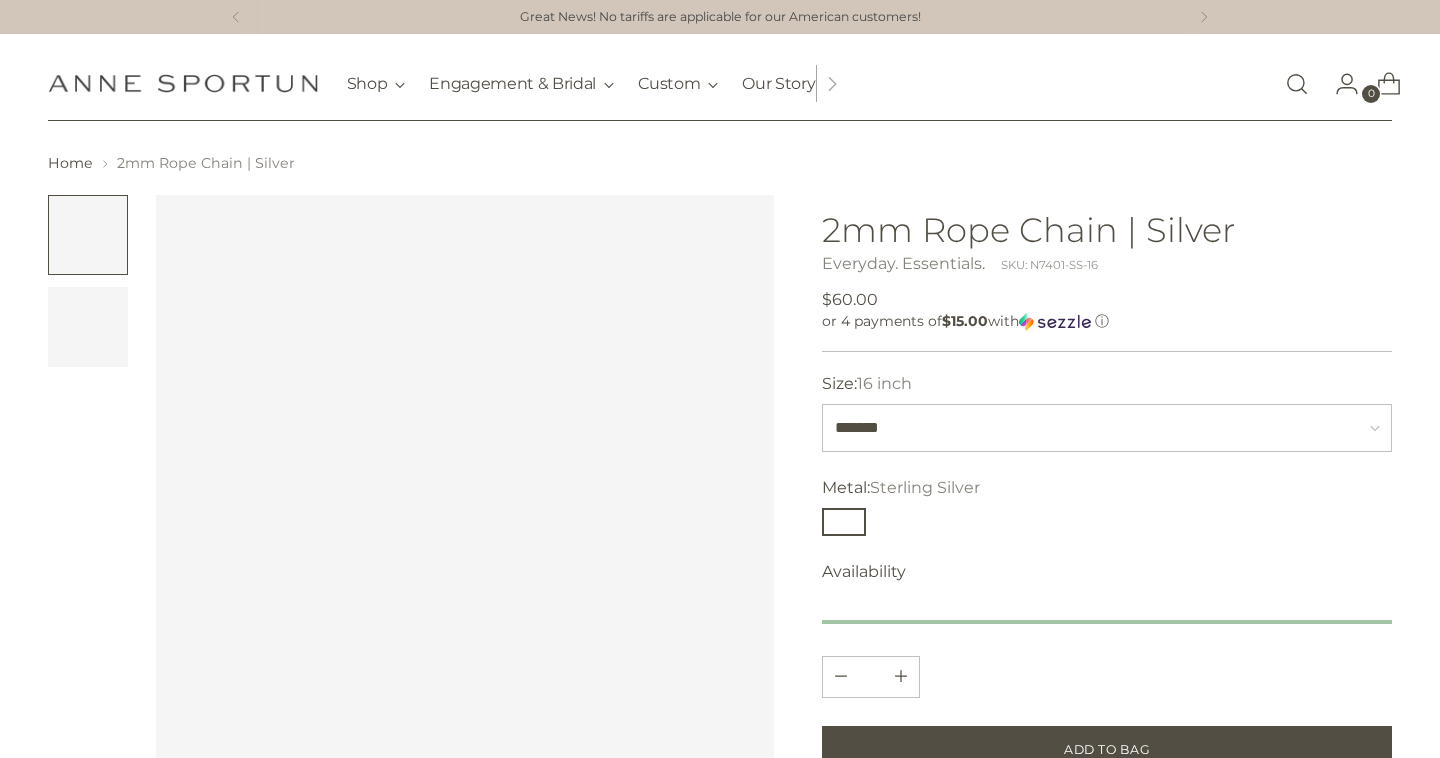scroll, scrollTop: 0, scrollLeft: 0, axis: both 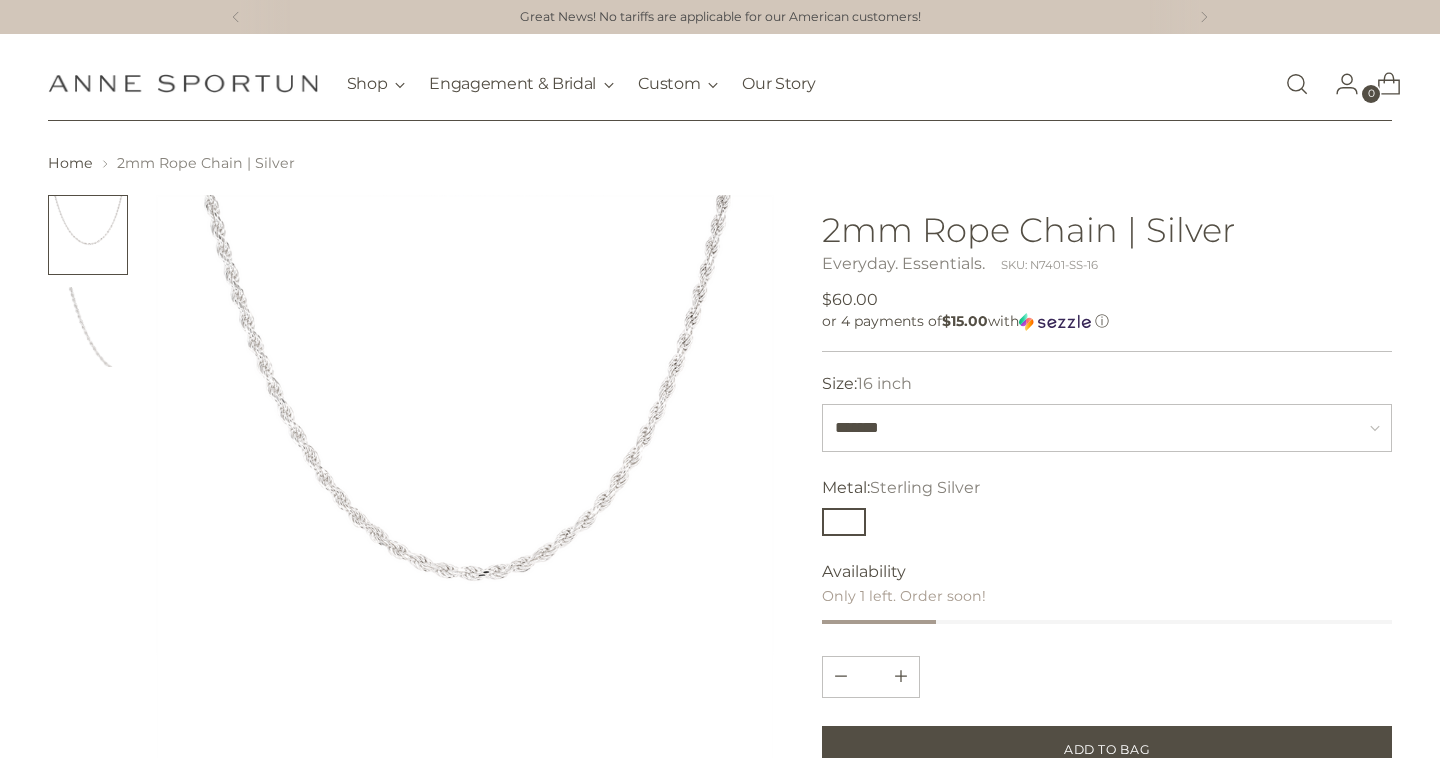click at bounding box center (88, 504) 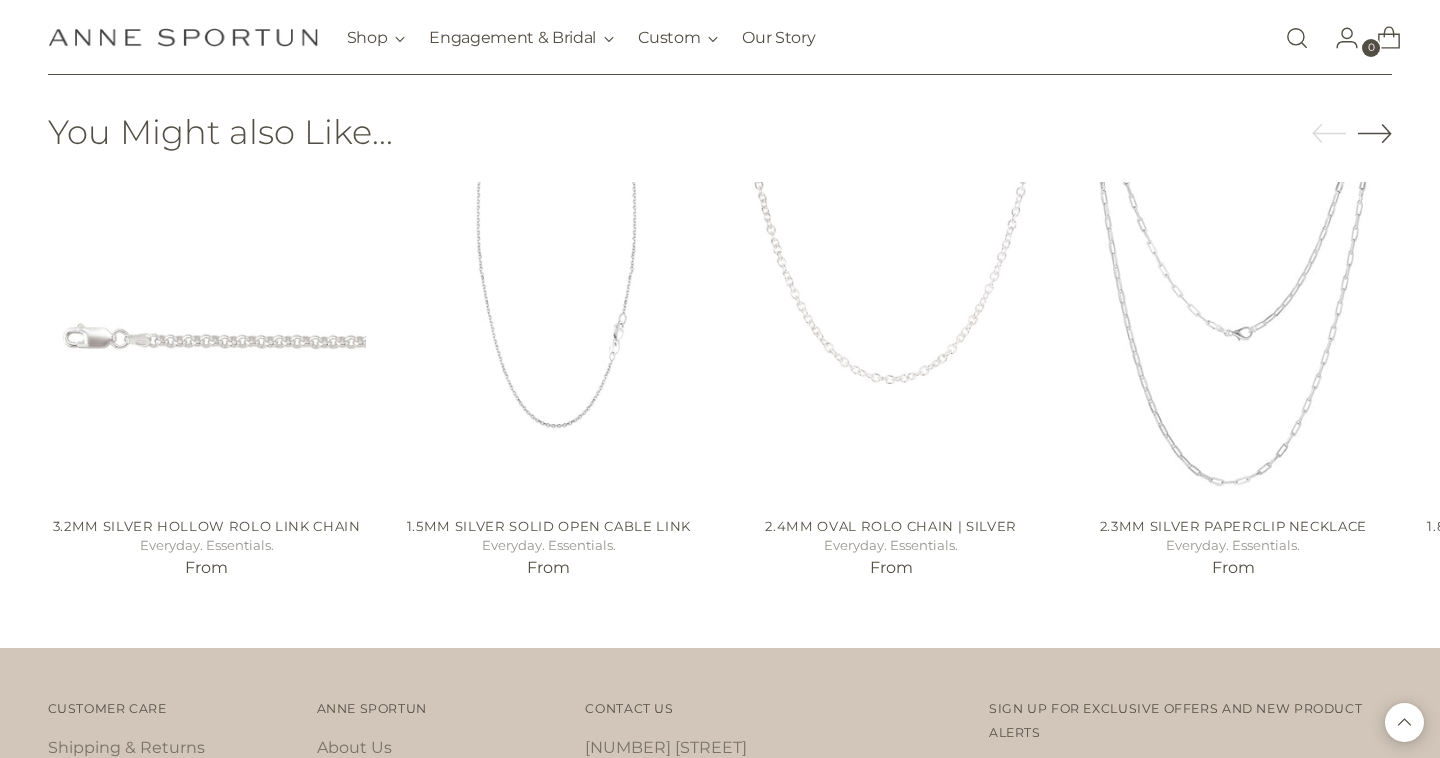 scroll, scrollTop: 1231, scrollLeft: 0, axis: vertical 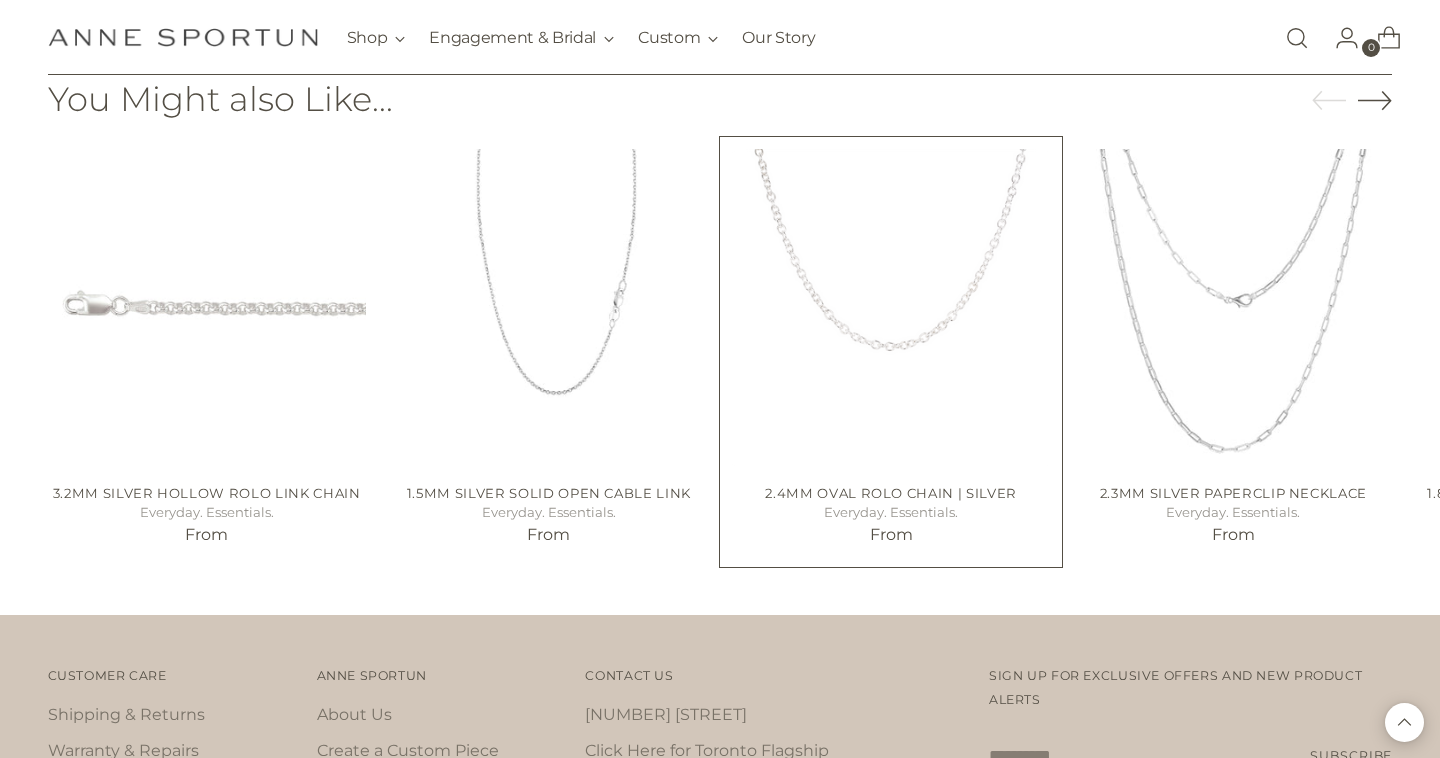 click at bounding box center [891, 308] 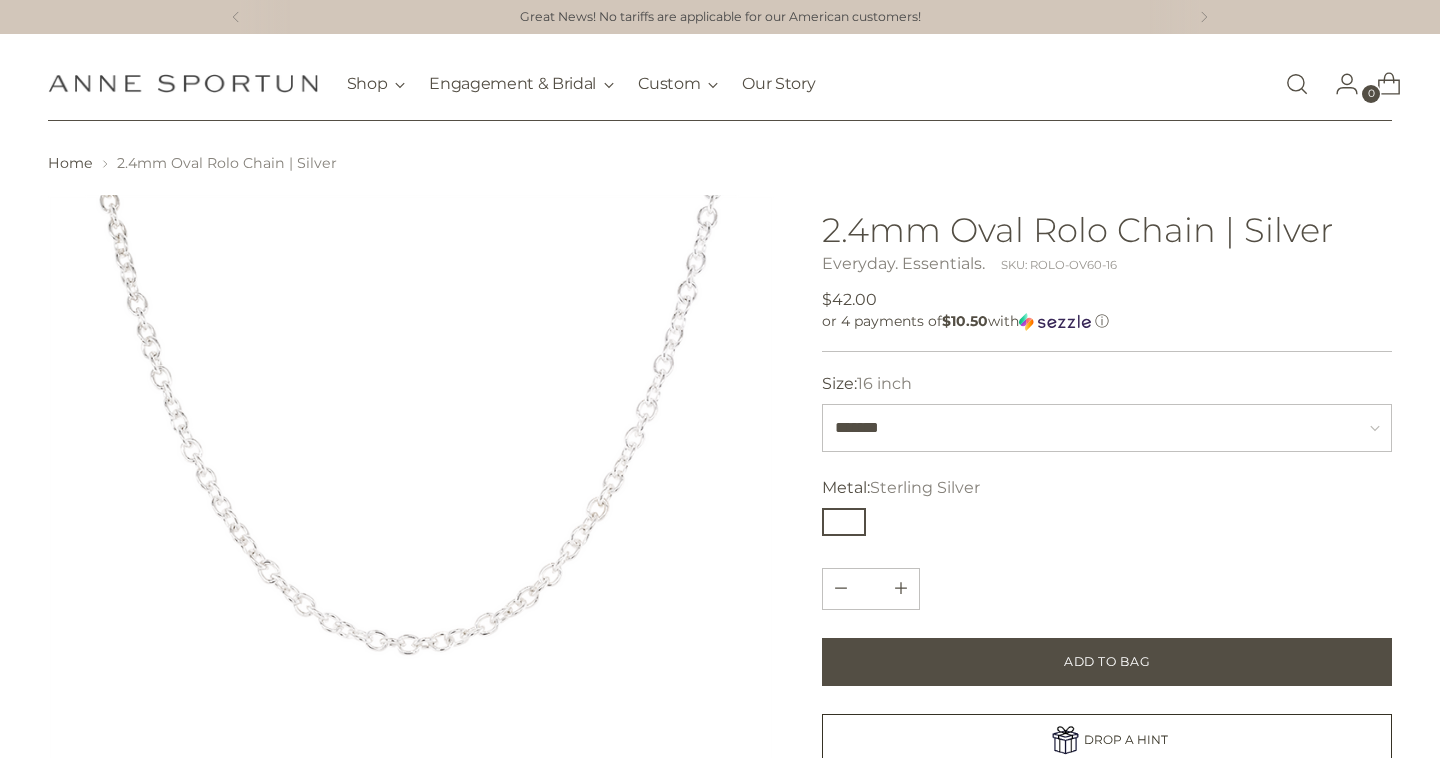 scroll, scrollTop: 0, scrollLeft: 0, axis: both 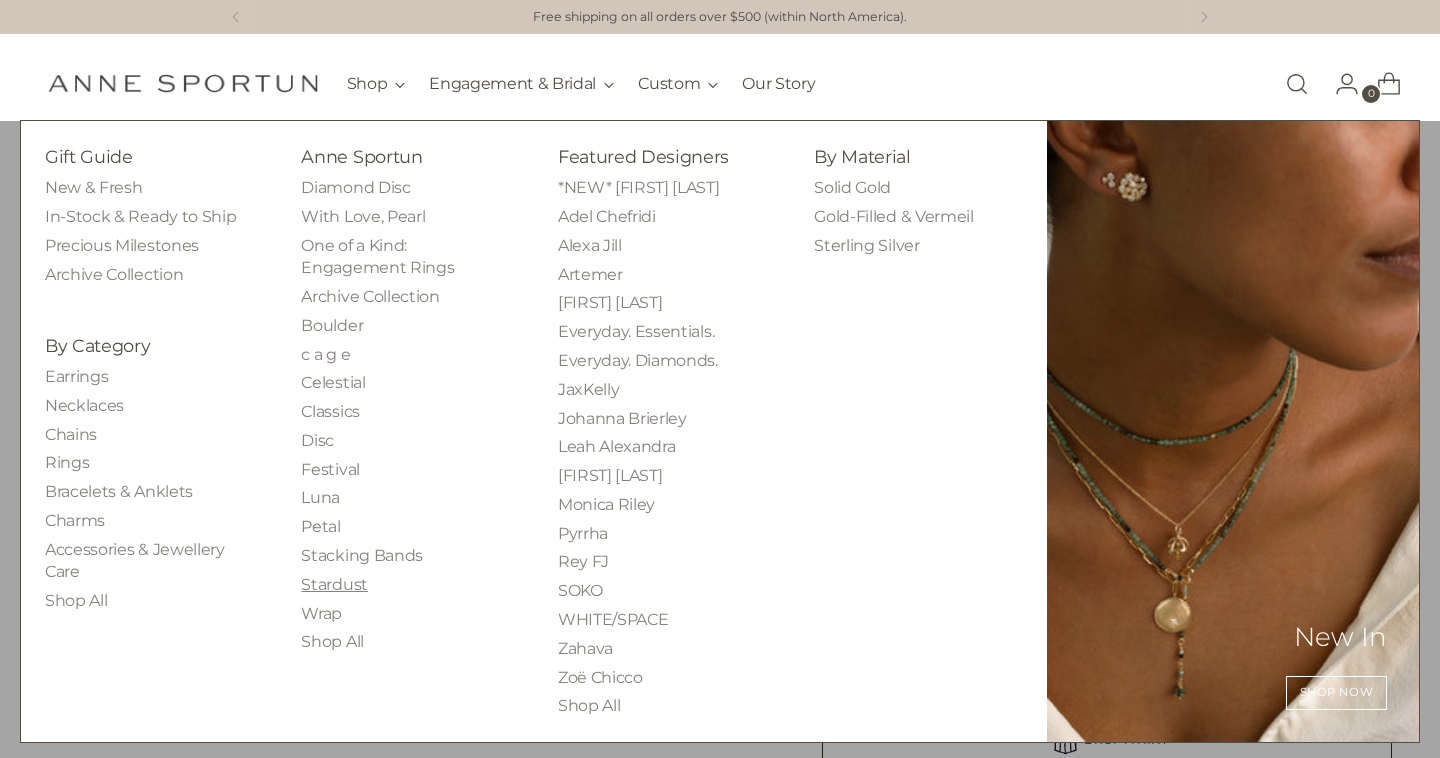 click on "Stardust" at bounding box center [334, 584] 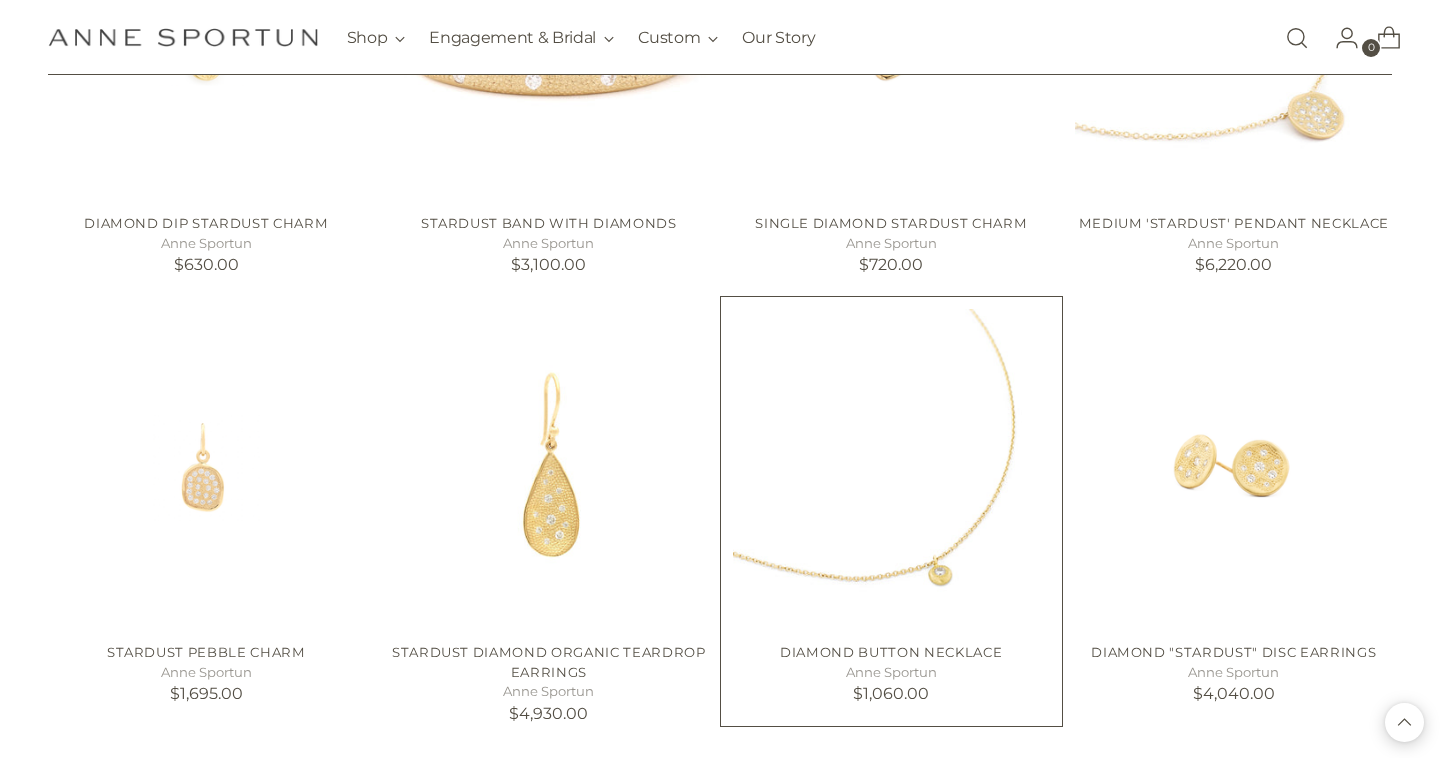 scroll, scrollTop: 1501, scrollLeft: 0, axis: vertical 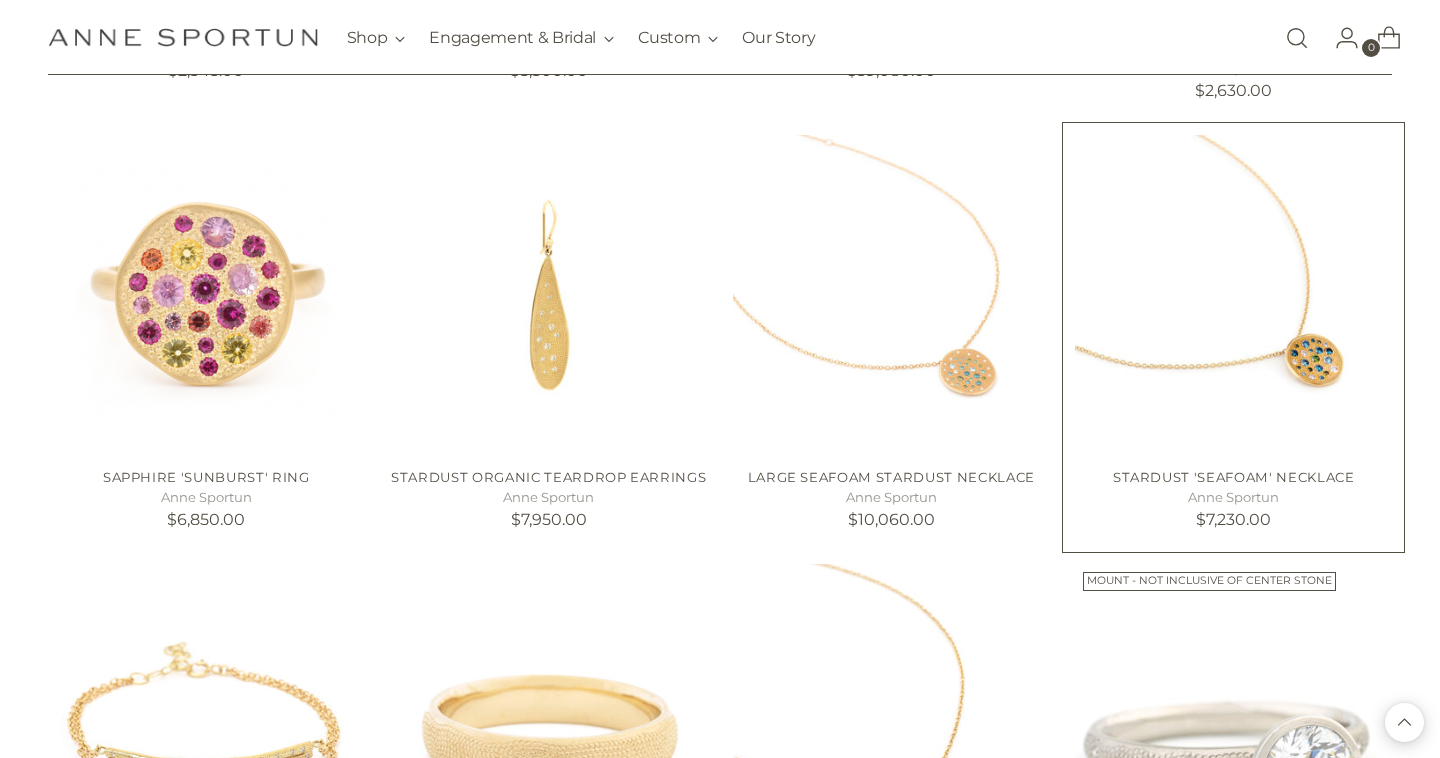 click on "Stardust 'Seafoam' Necklace
Anne Sportun
$7,230.00" at bounding box center [1234, 495] 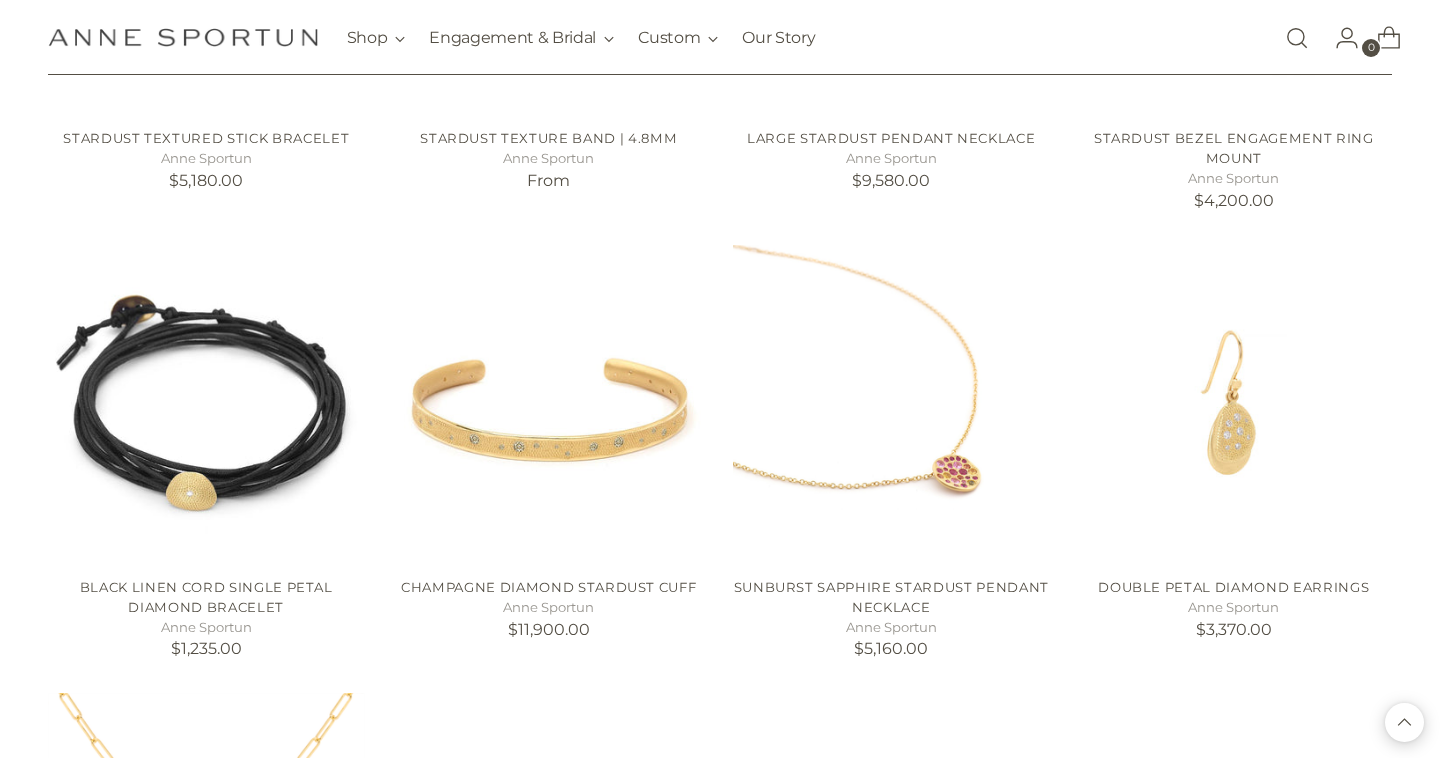 scroll, scrollTop: 5117, scrollLeft: 0, axis: vertical 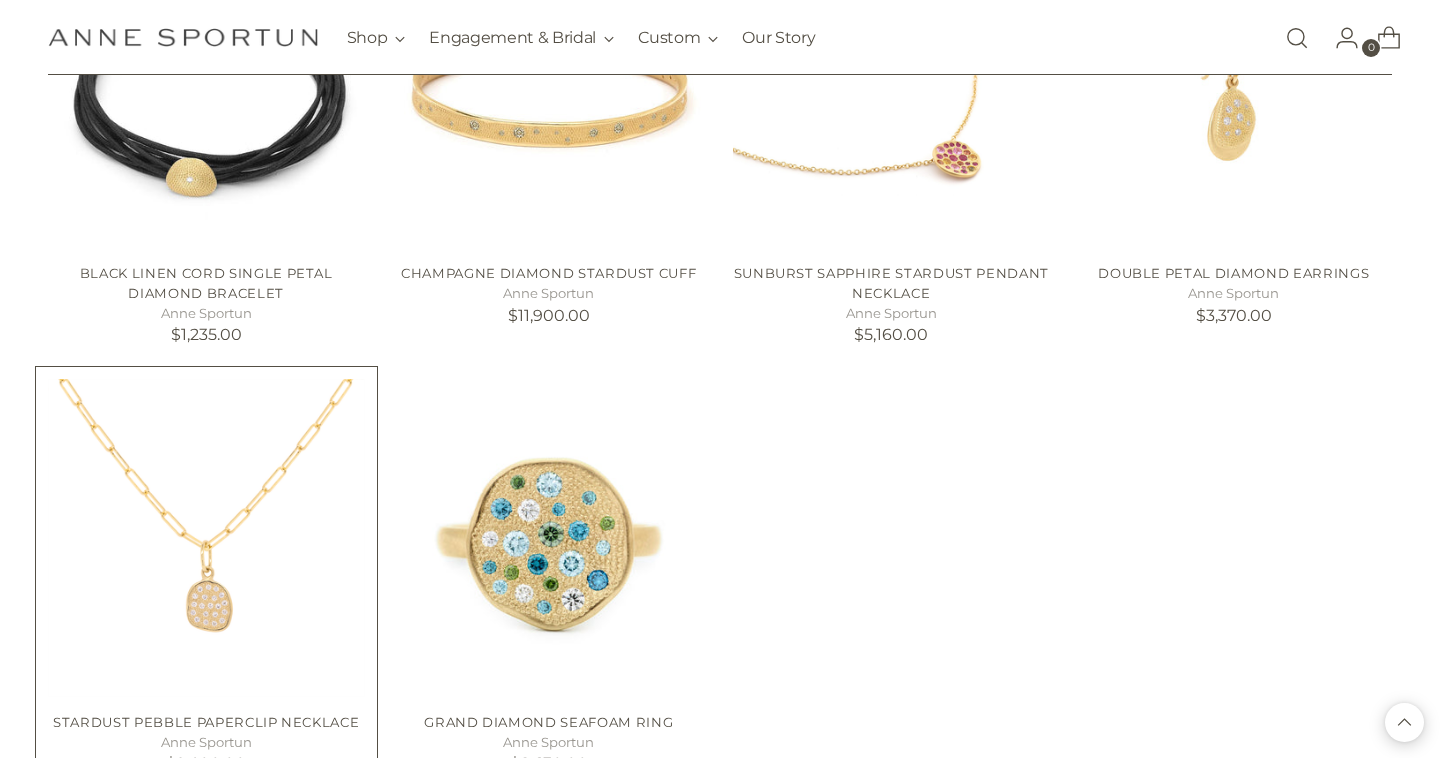 click at bounding box center (0, 0) 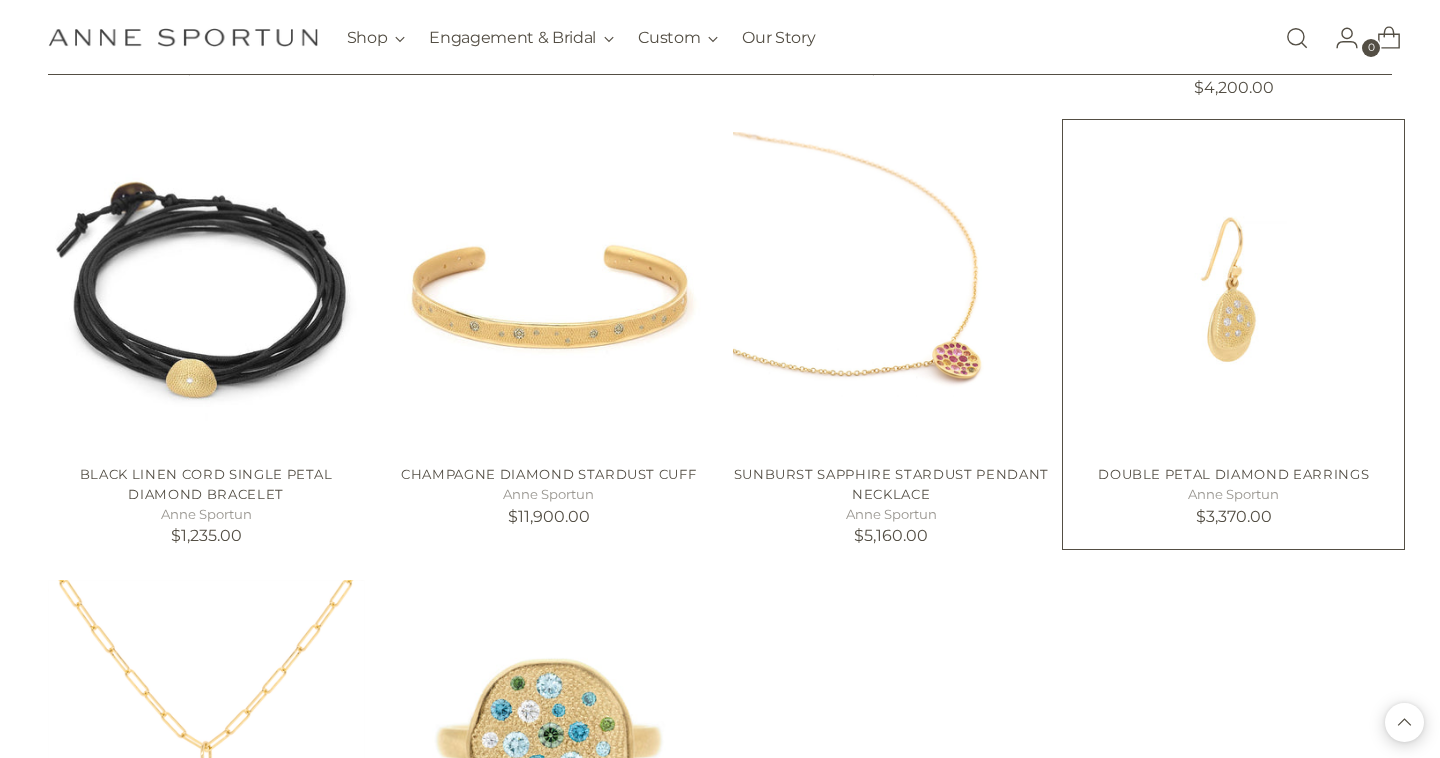 scroll, scrollTop: 5220, scrollLeft: 0, axis: vertical 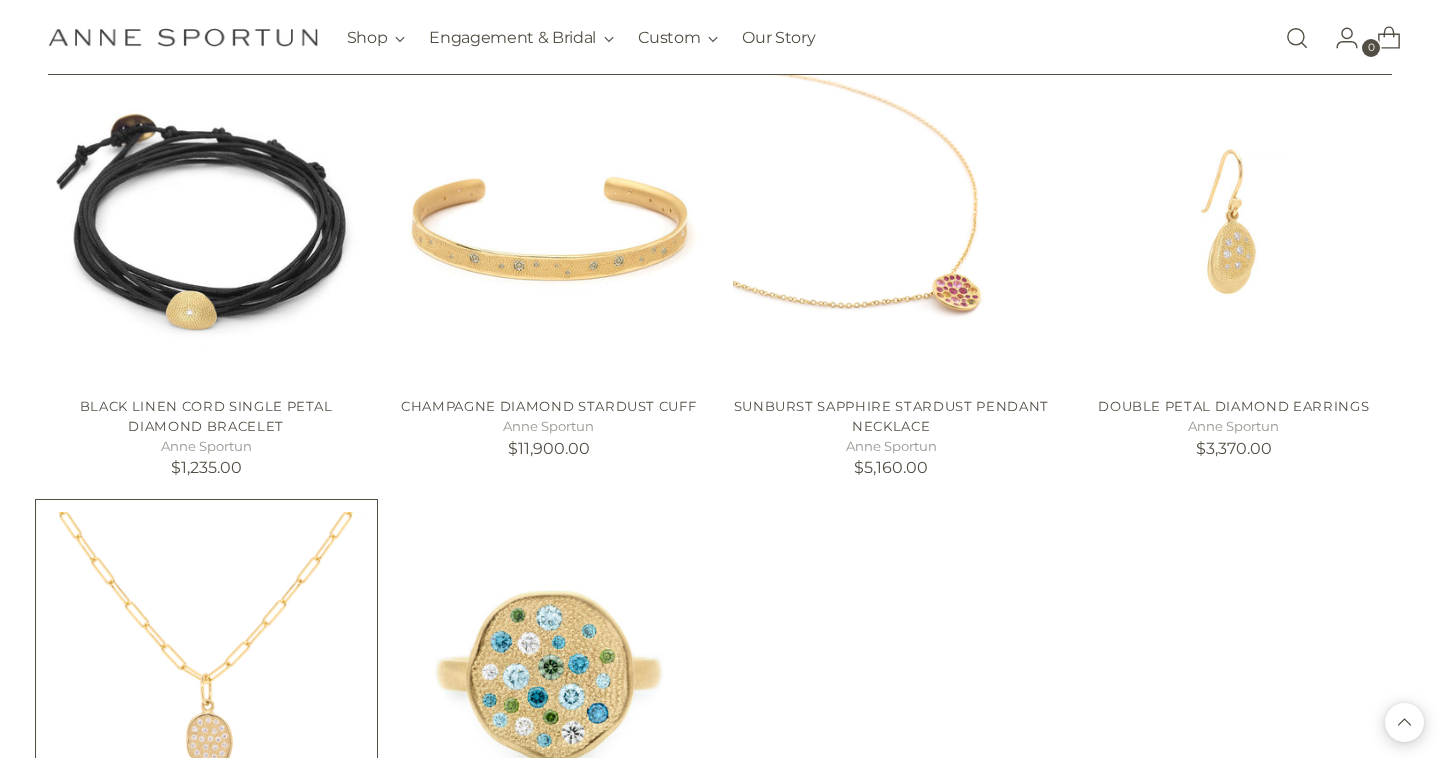 click at bounding box center (0, 0) 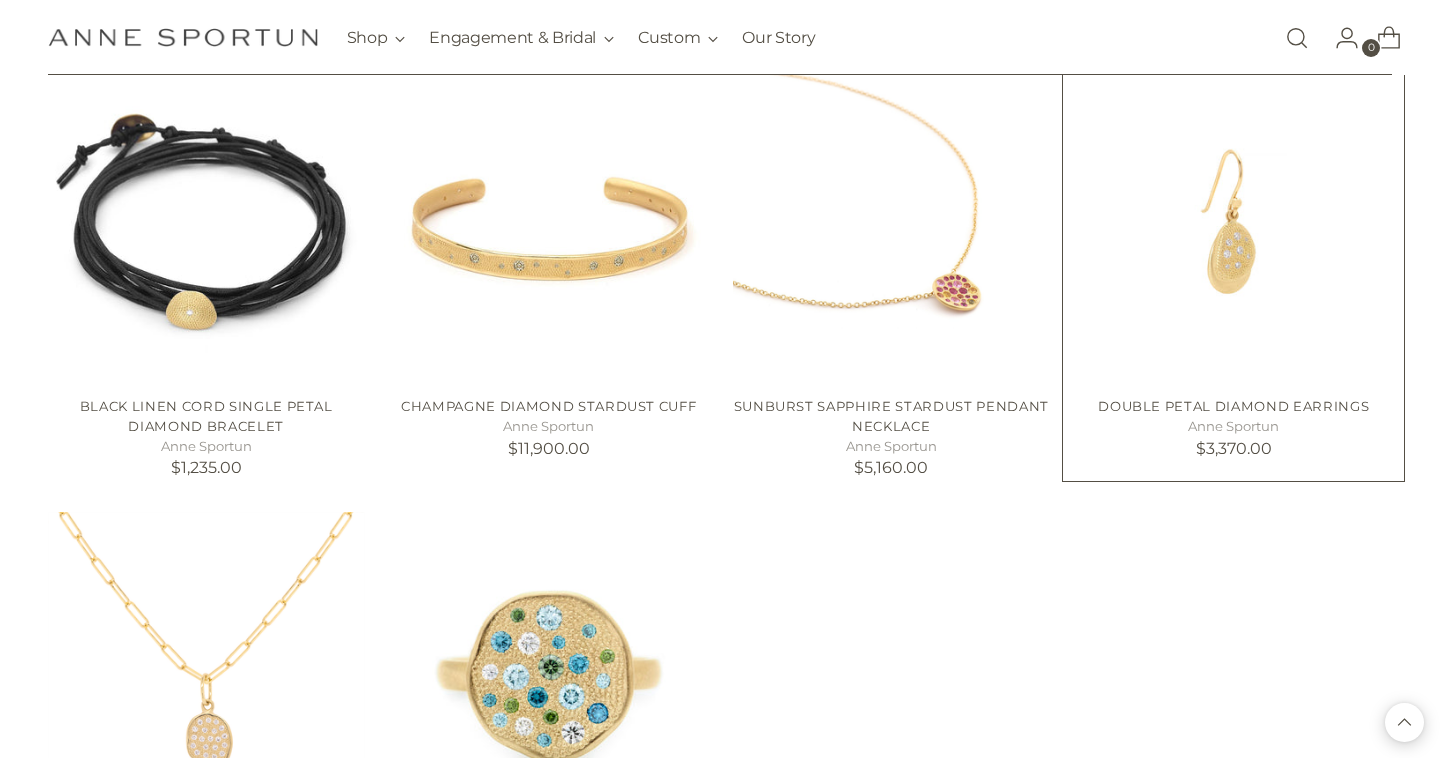 click at bounding box center [0, 0] 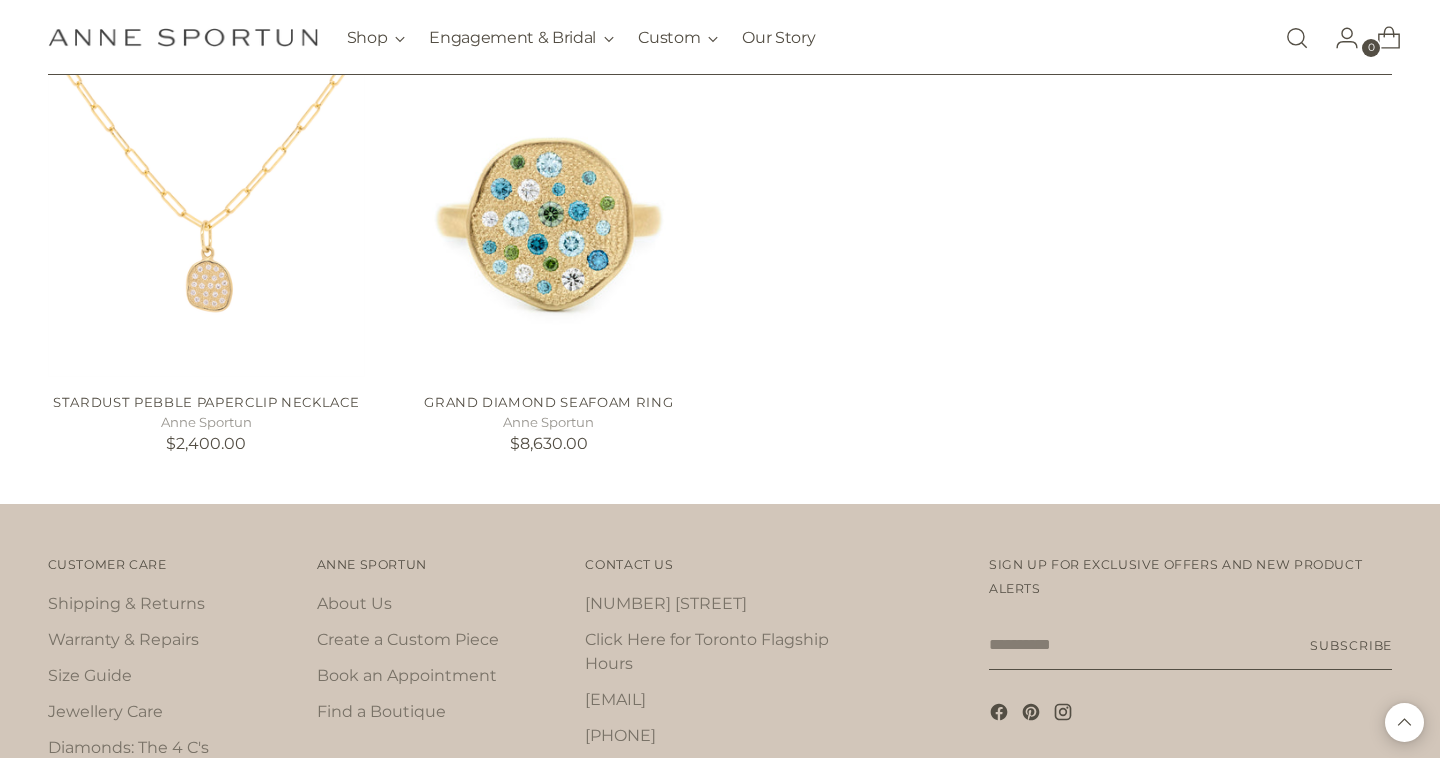 scroll, scrollTop: 5762, scrollLeft: 0, axis: vertical 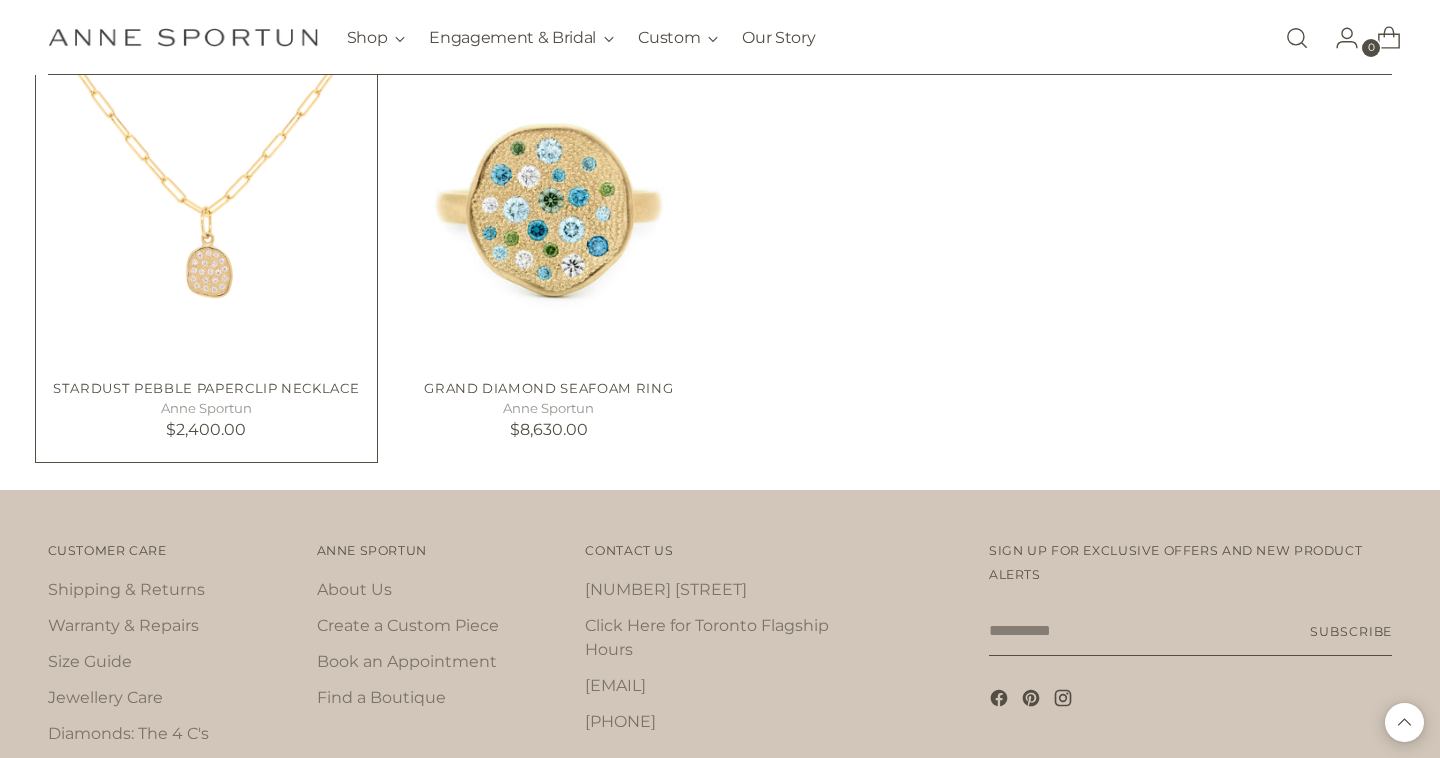 click at bounding box center (0, 0) 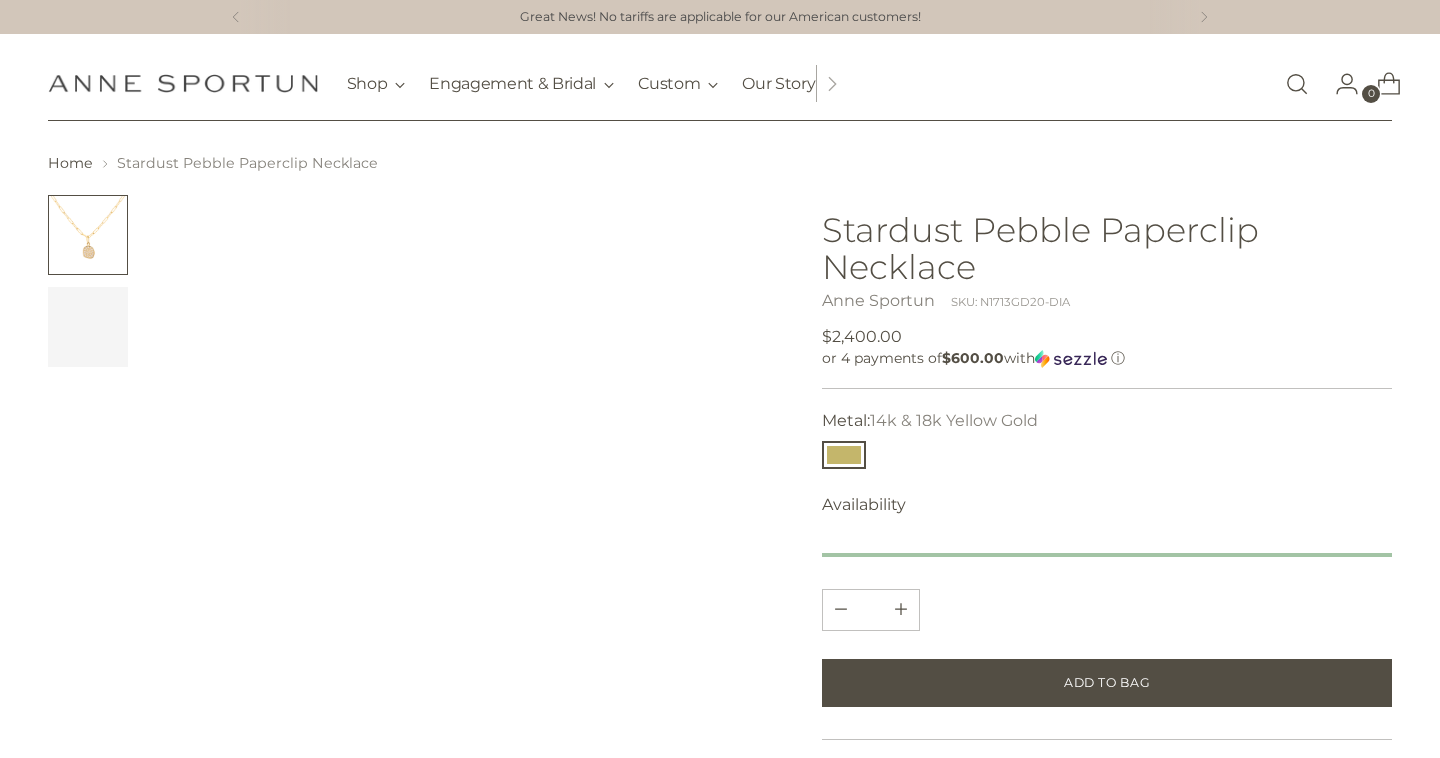 scroll, scrollTop: 0, scrollLeft: 0, axis: both 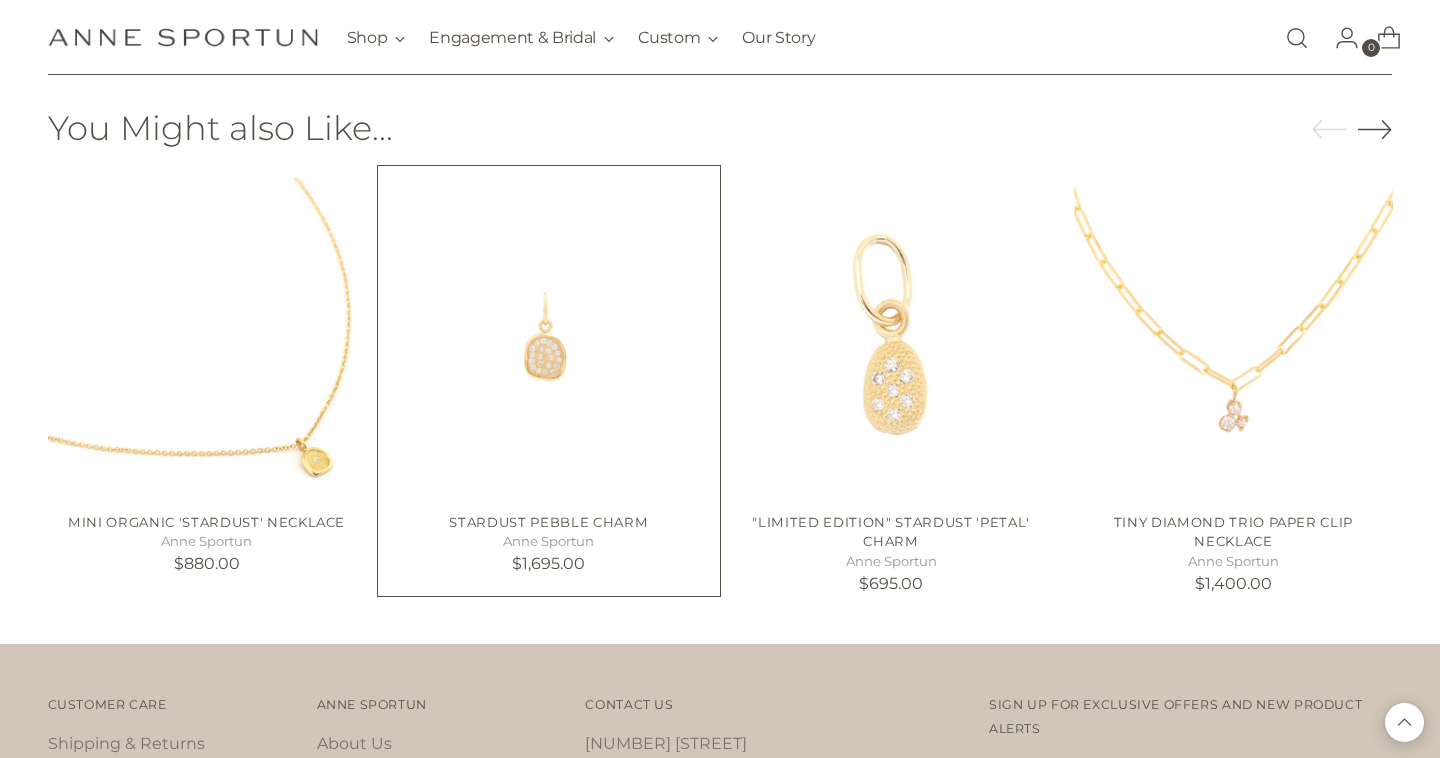 click at bounding box center [0, 0] 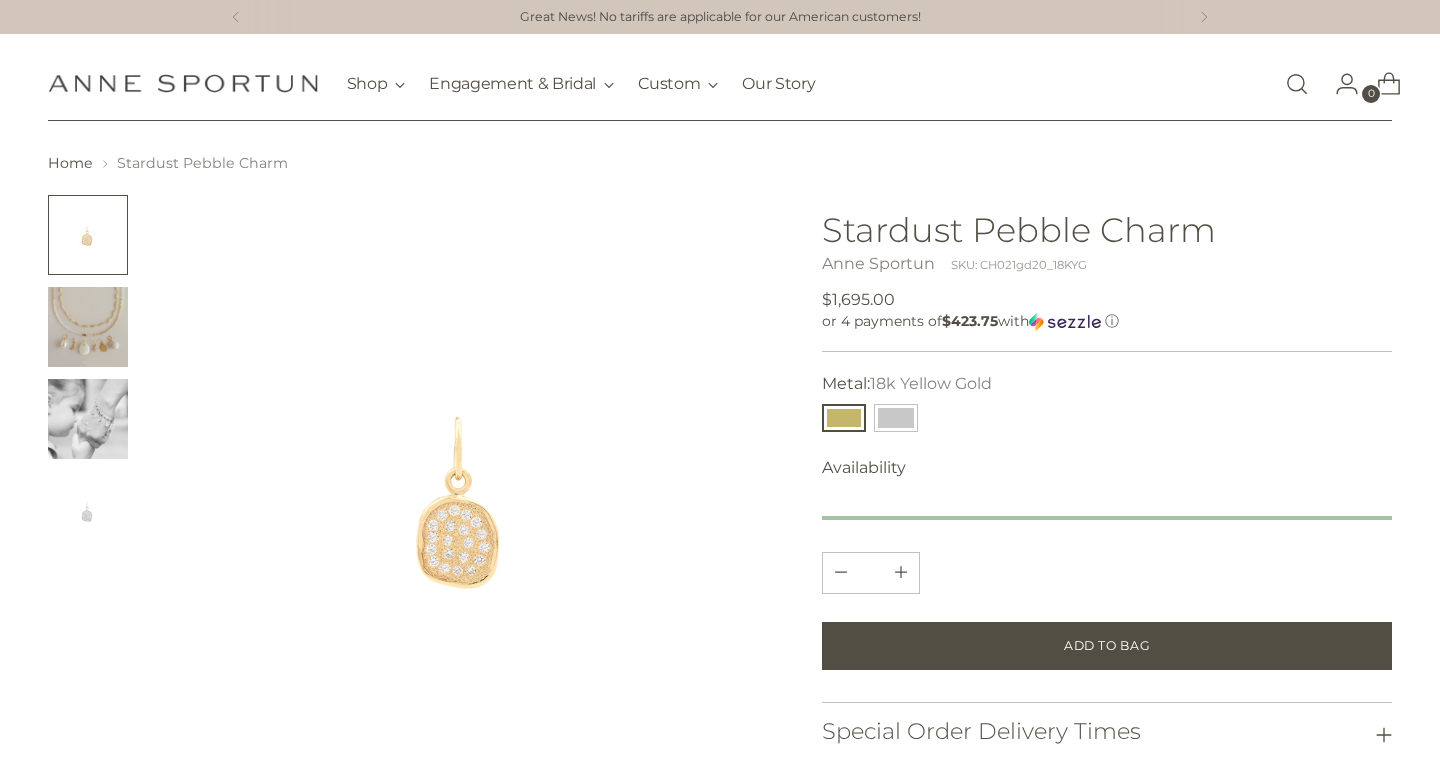scroll, scrollTop: 0, scrollLeft: 0, axis: both 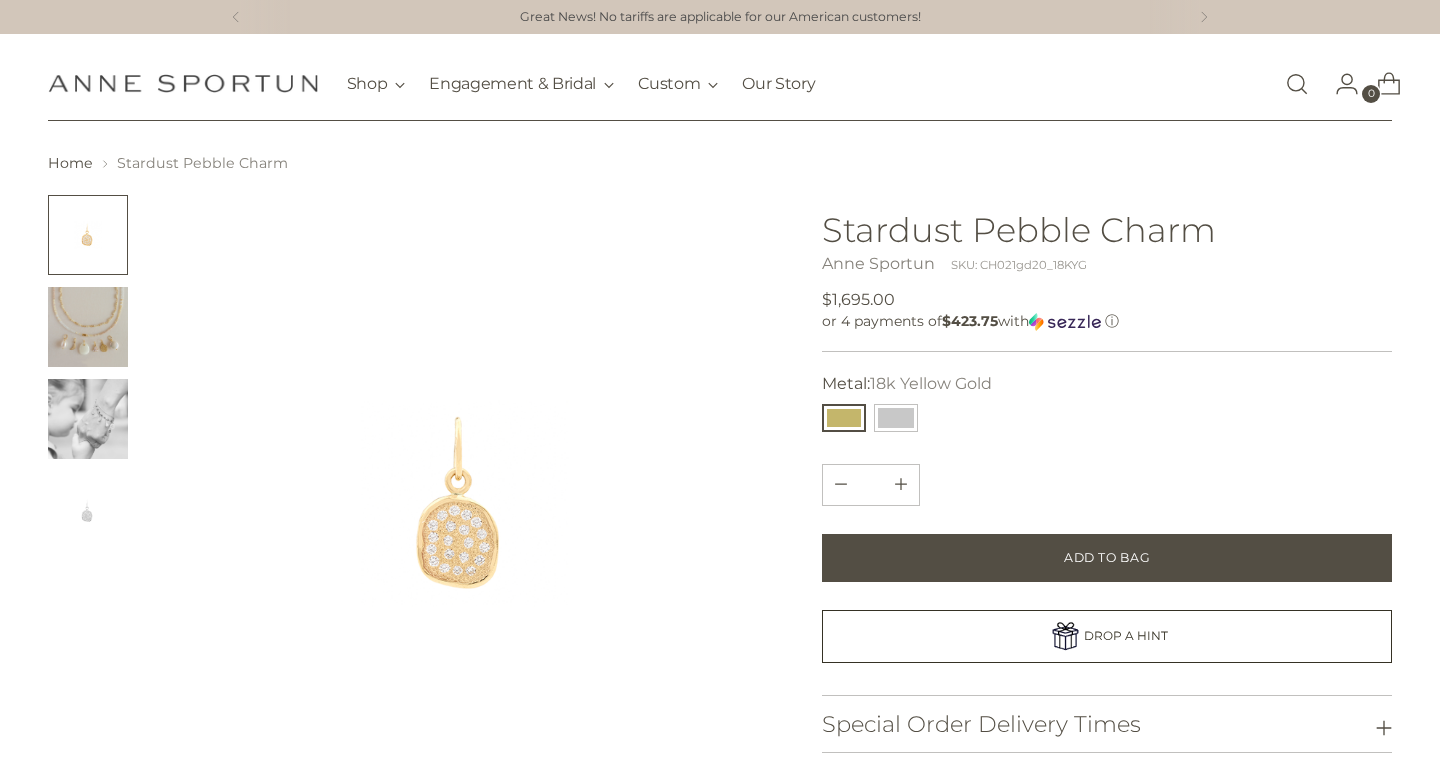 click at bounding box center [88, 419] 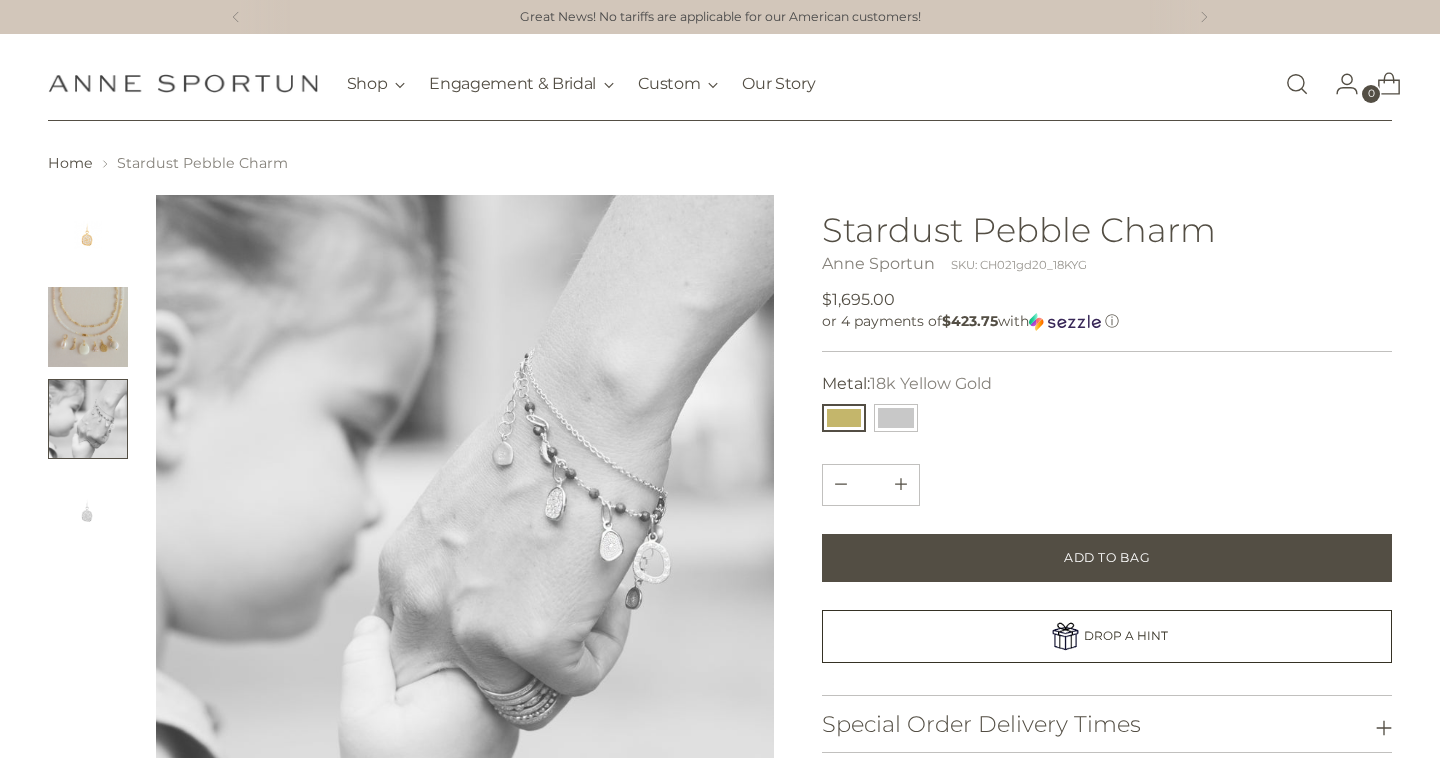 click at bounding box center (88, 511) 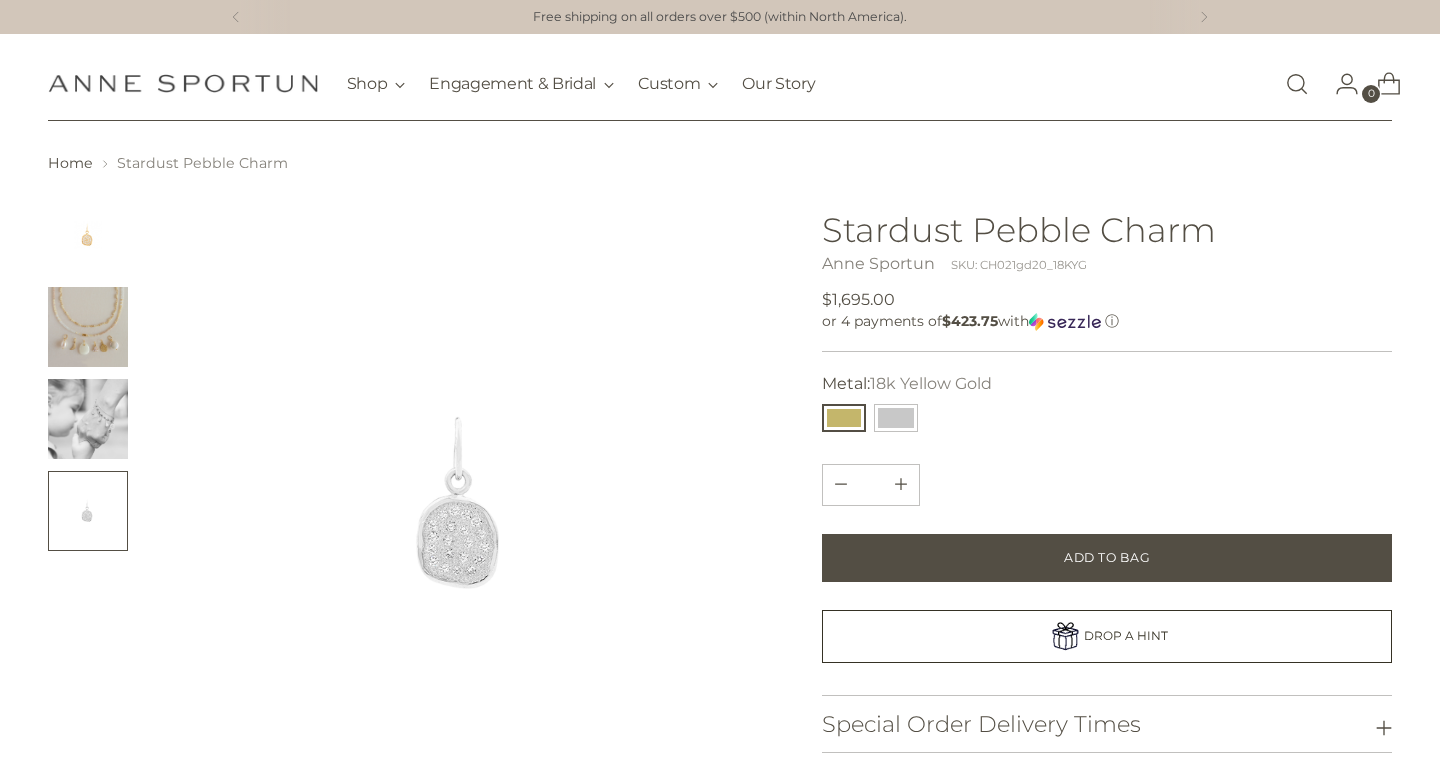 scroll, scrollTop: 0, scrollLeft: 0, axis: both 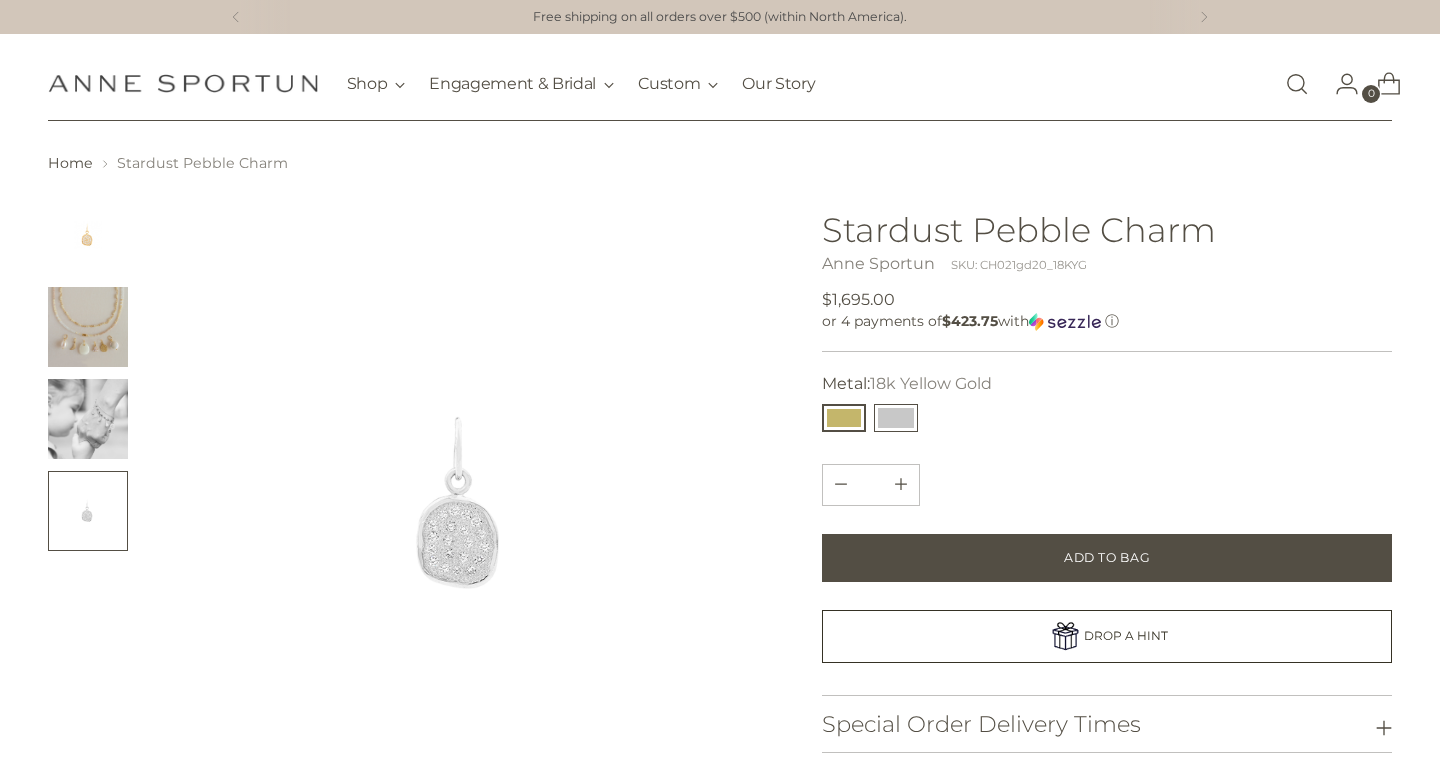 click at bounding box center (896, 418) 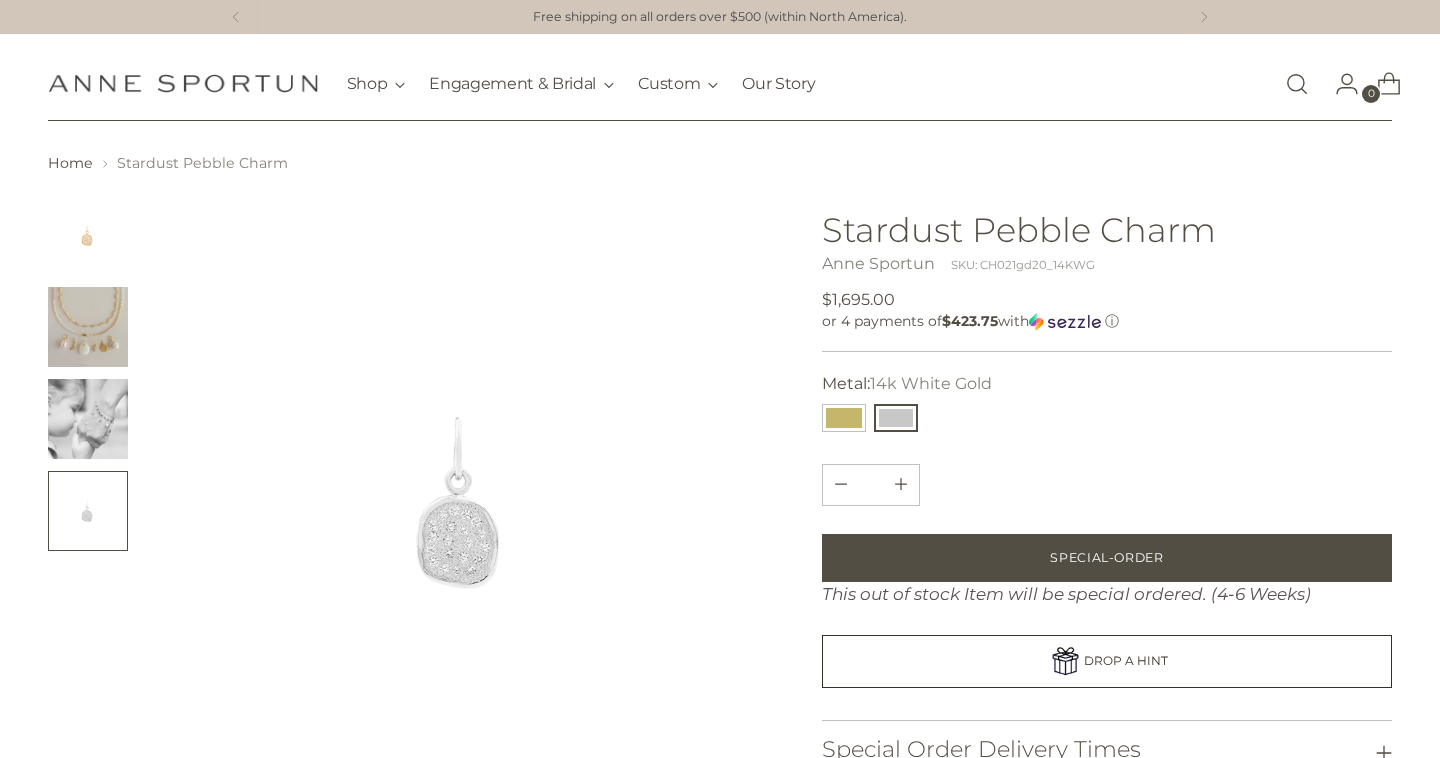 click at bounding box center (88, 327) 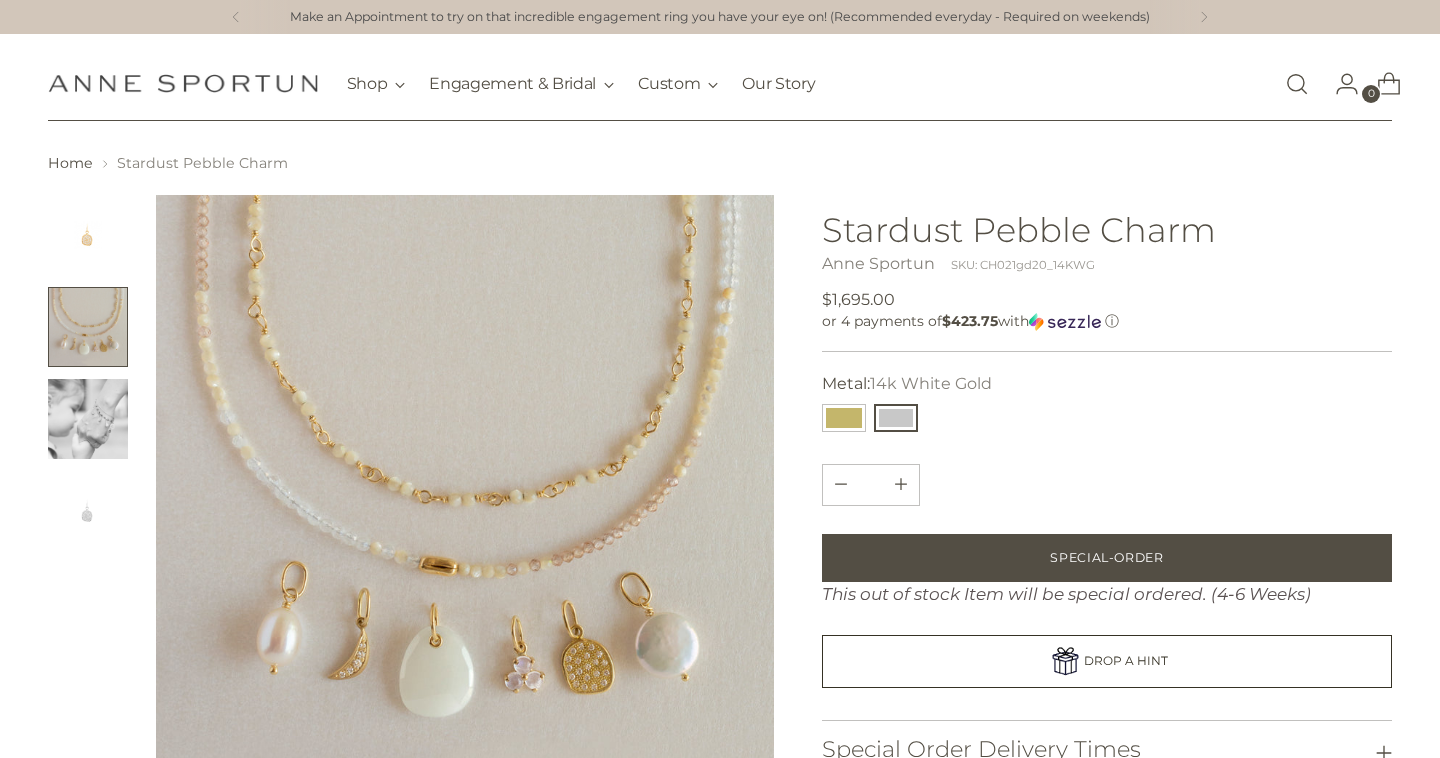 scroll, scrollTop: 0, scrollLeft: 0, axis: both 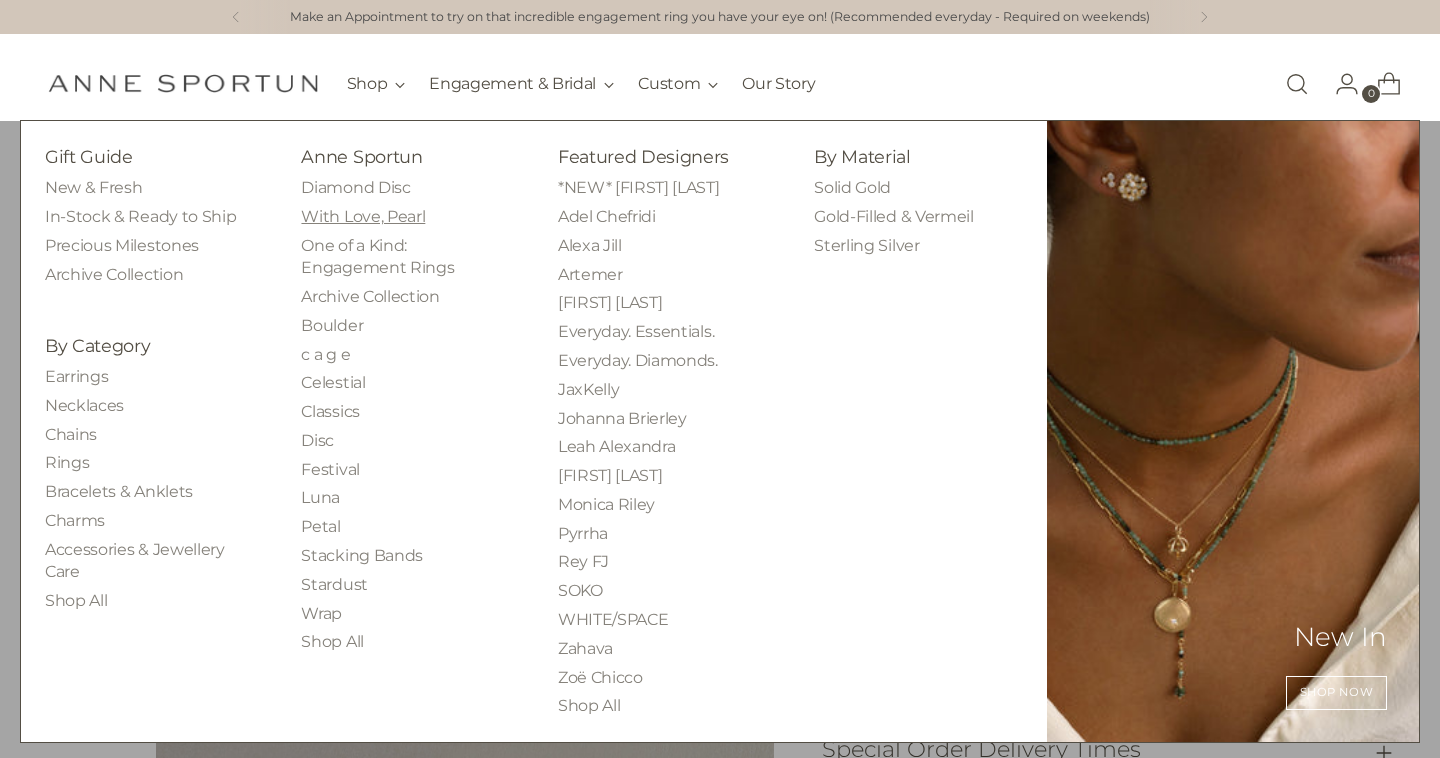 click on "With Love, Pearl" at bounding box center (363, 216) 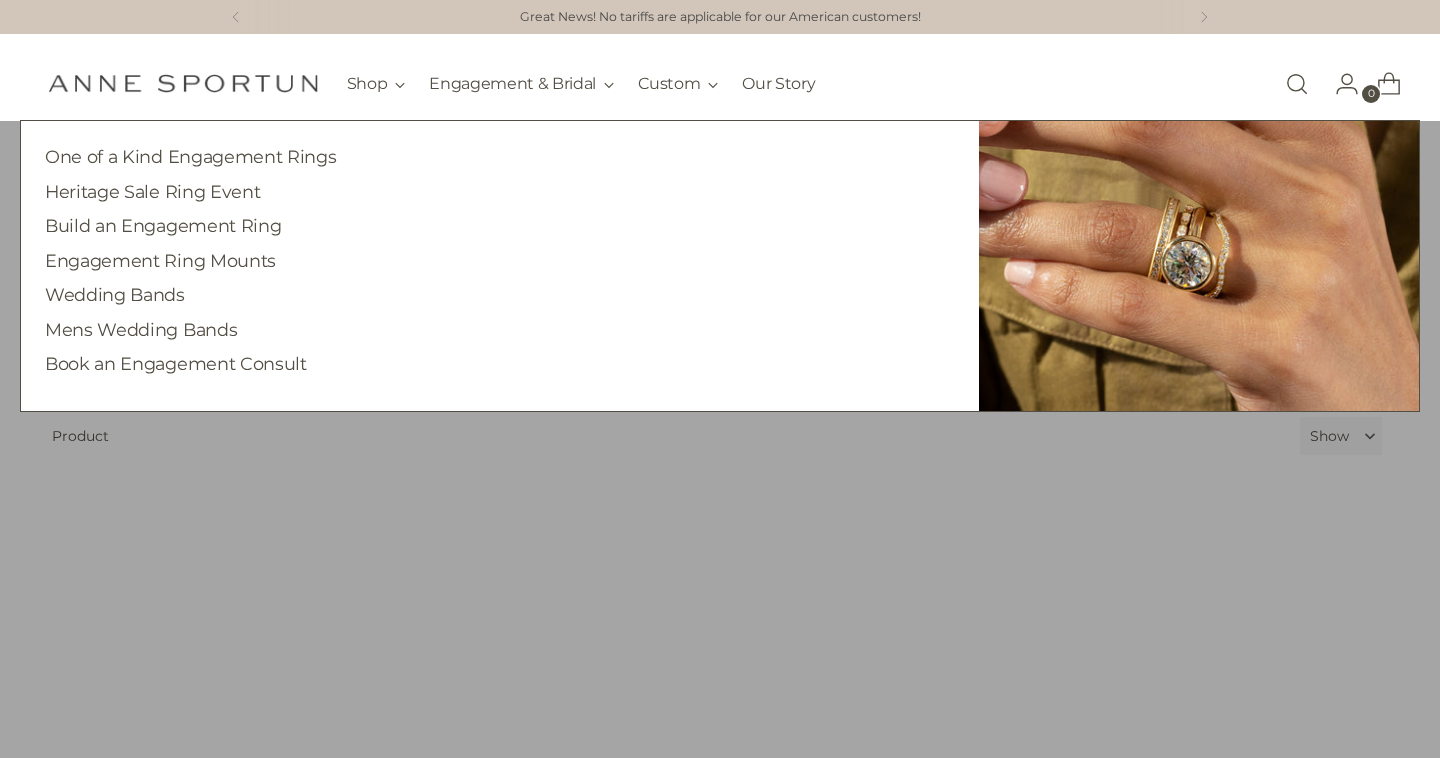 scroll, scrollTop: 0, scrollLeft: 0, axis: both 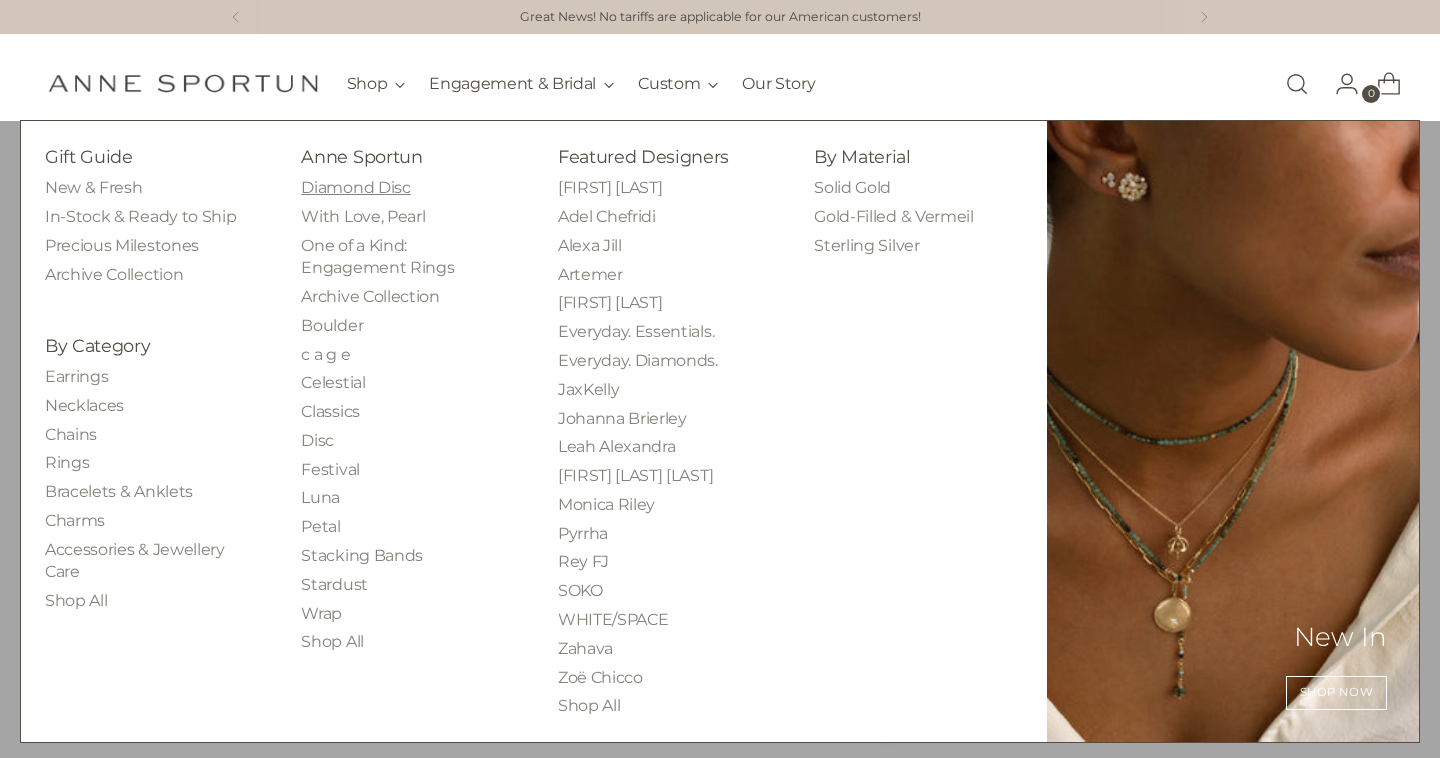 click on "Diamond Disc" at bounding box center (355, 187) 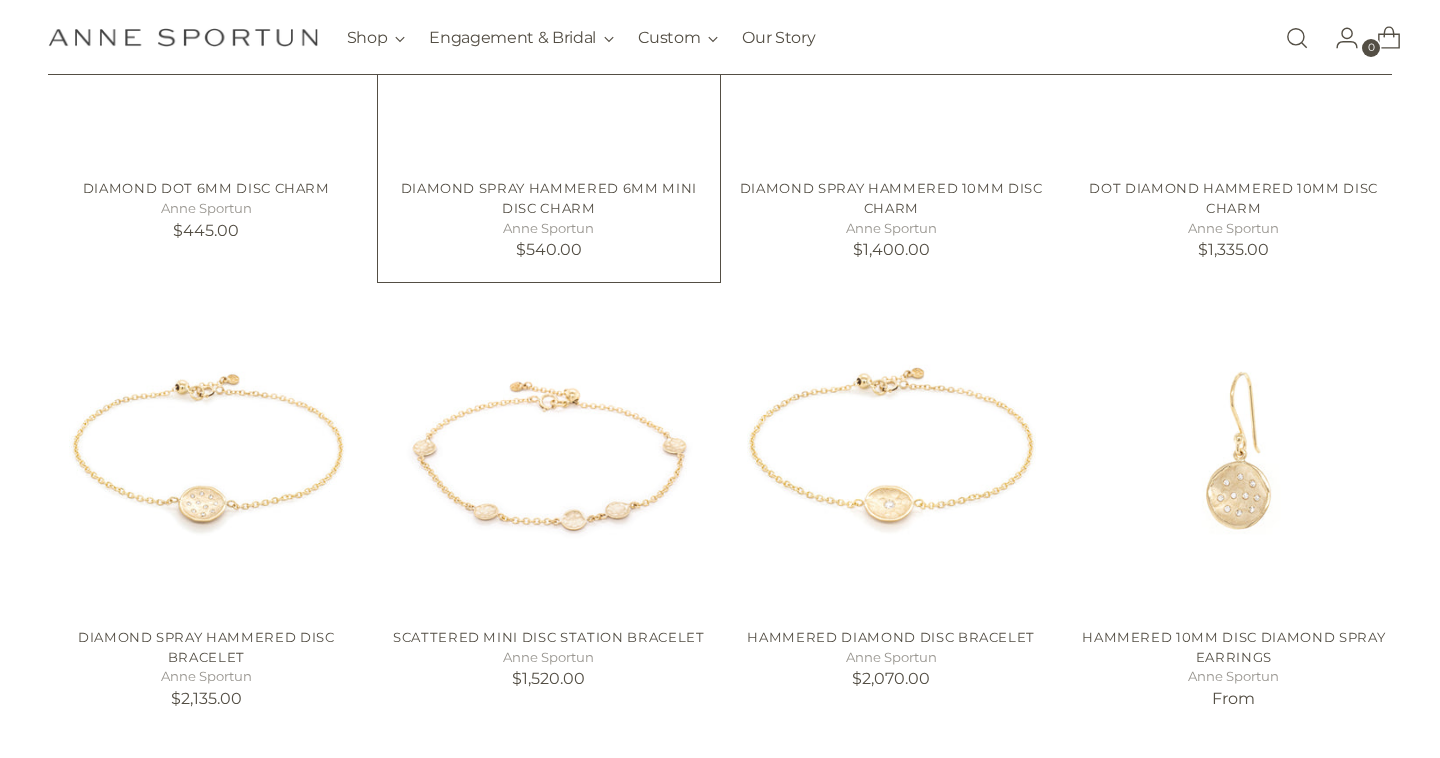 scroll, scrollTop: 1122, scrollLeft: 0, axis: vertical 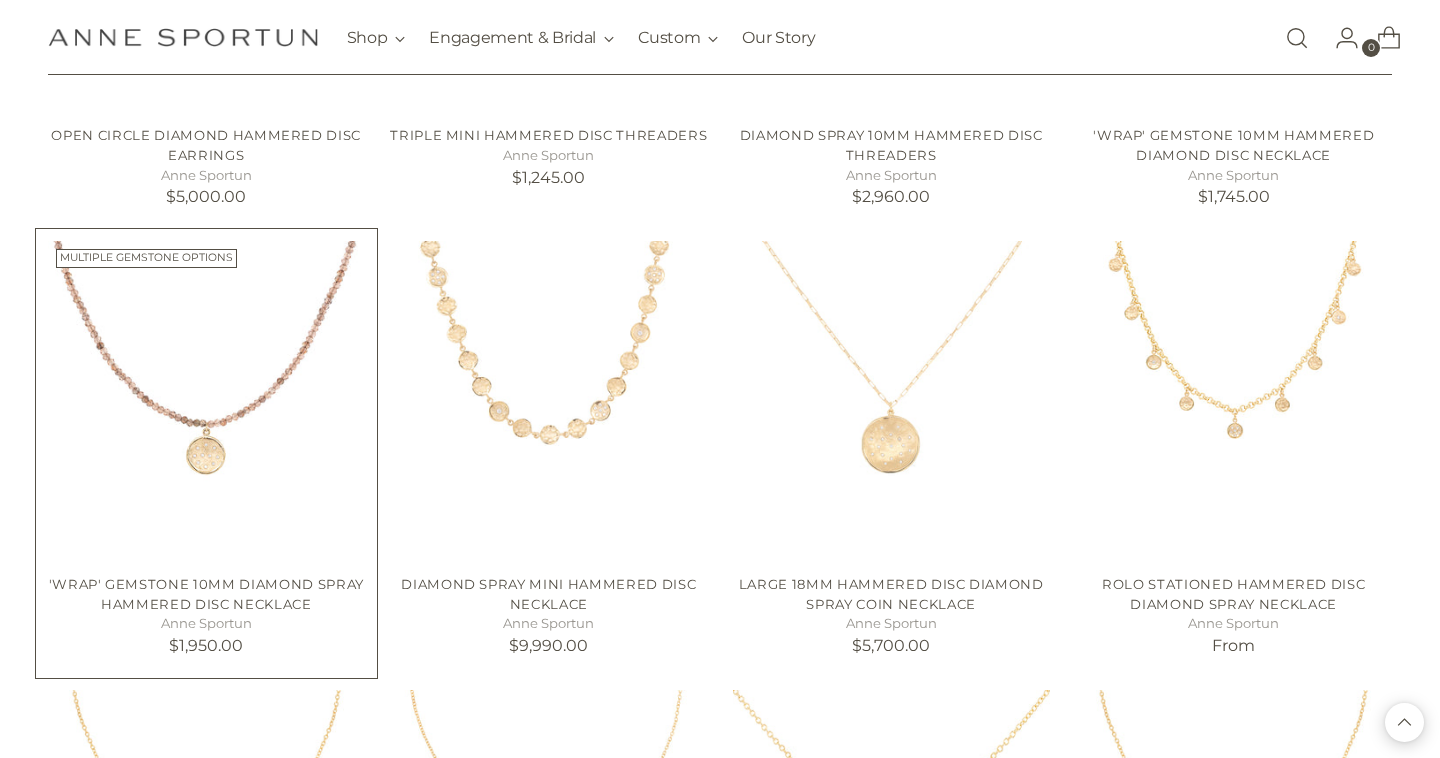 click at bounding box center [0, 0] 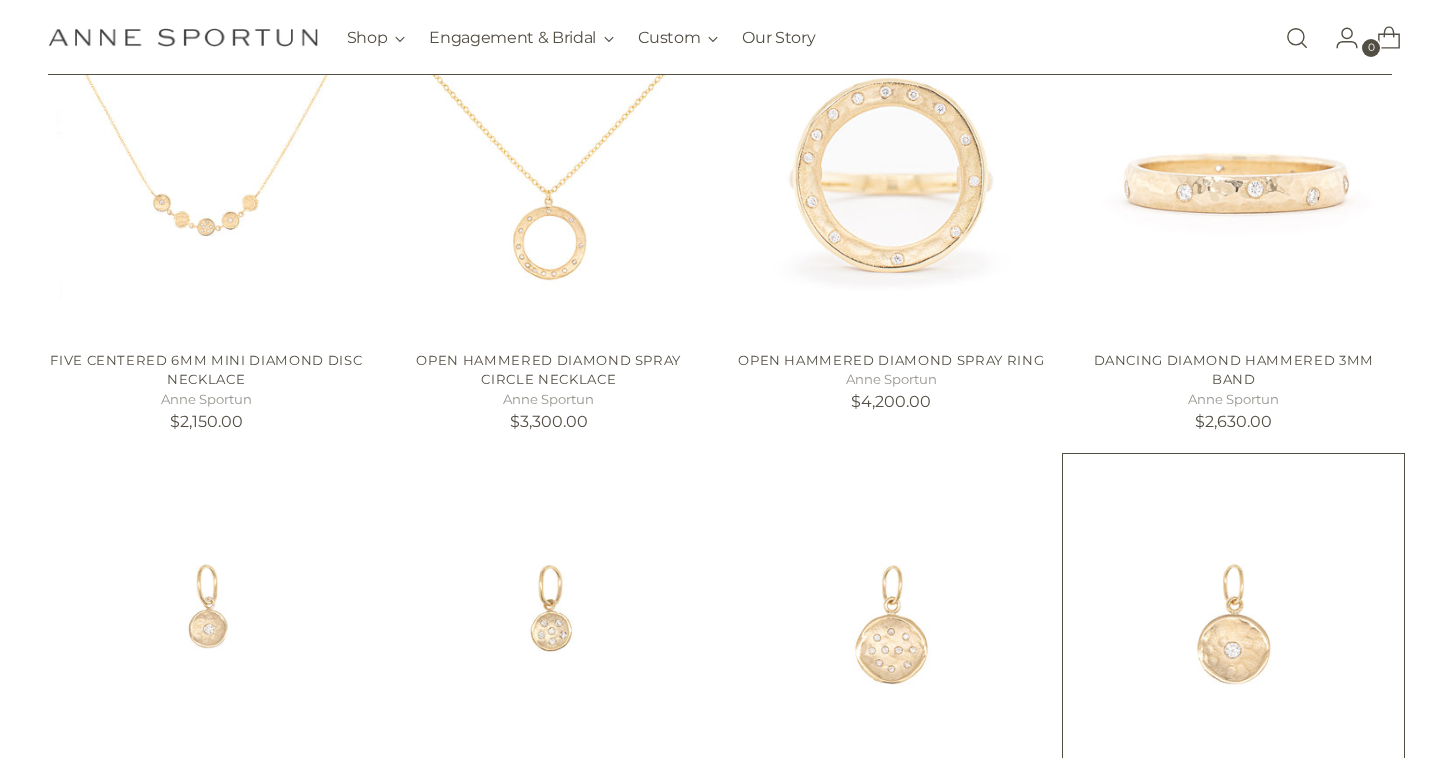 scroll, scrollTop: 257, scrollLeft: 0, axis: vertical 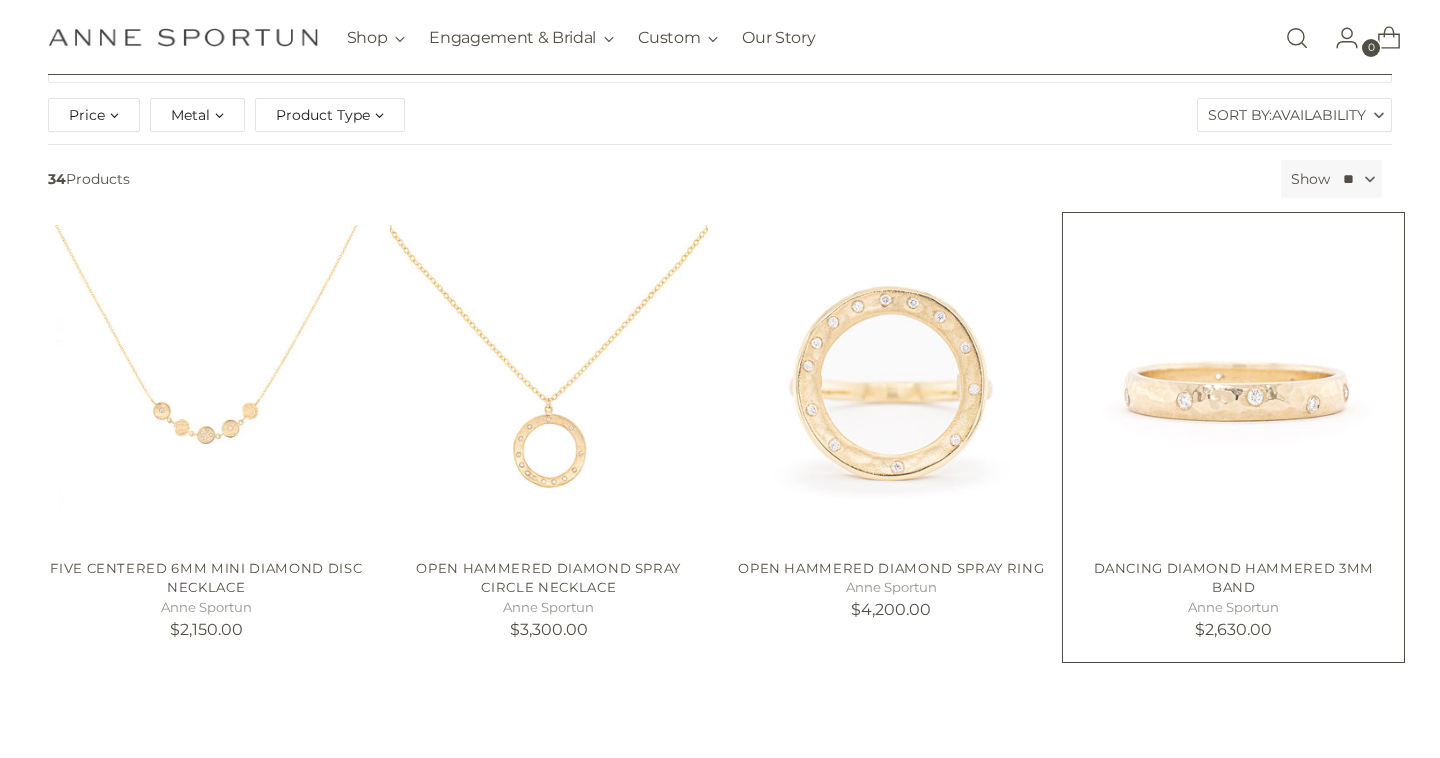 click at bounding box center [0, 0] 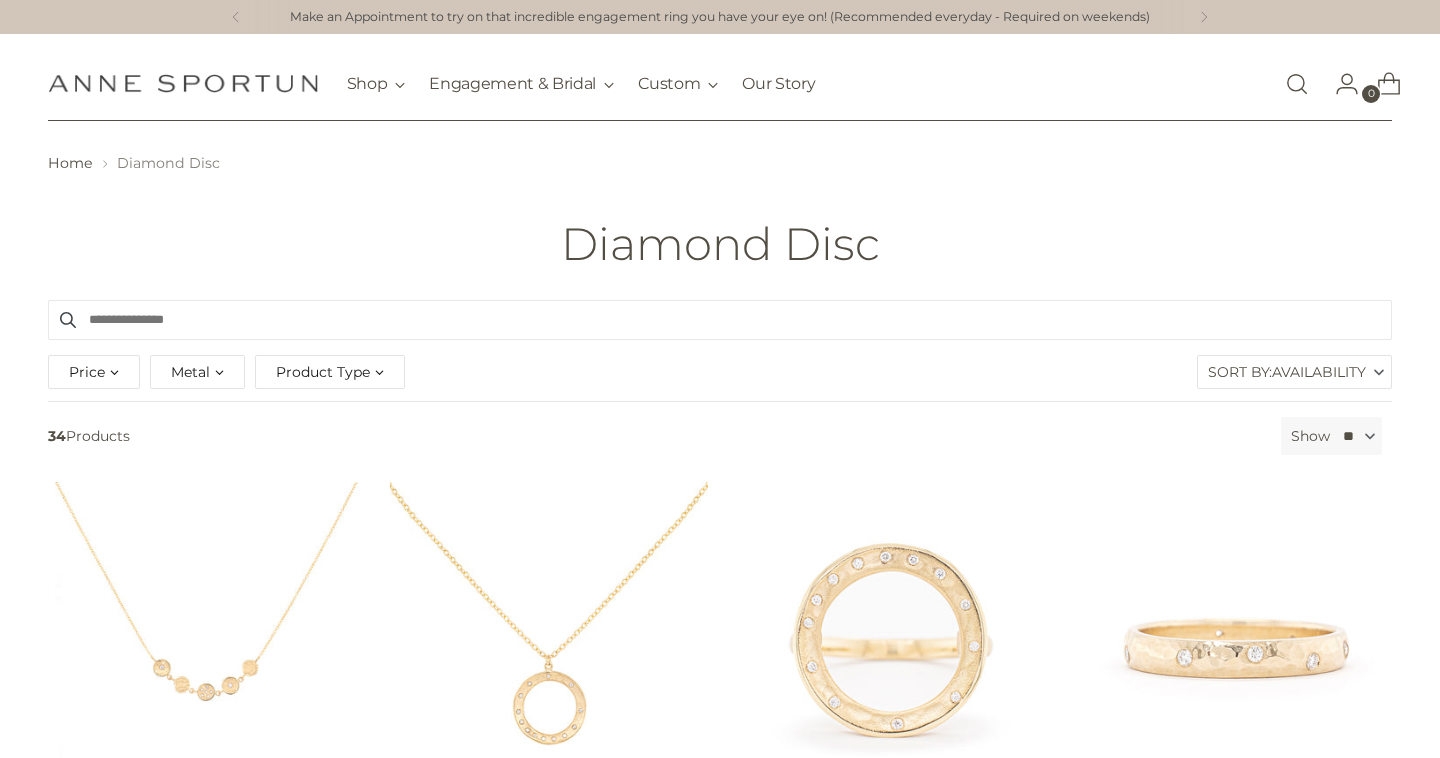 scroll, scrollTop: 0, scrollLeft: 0, axis: both 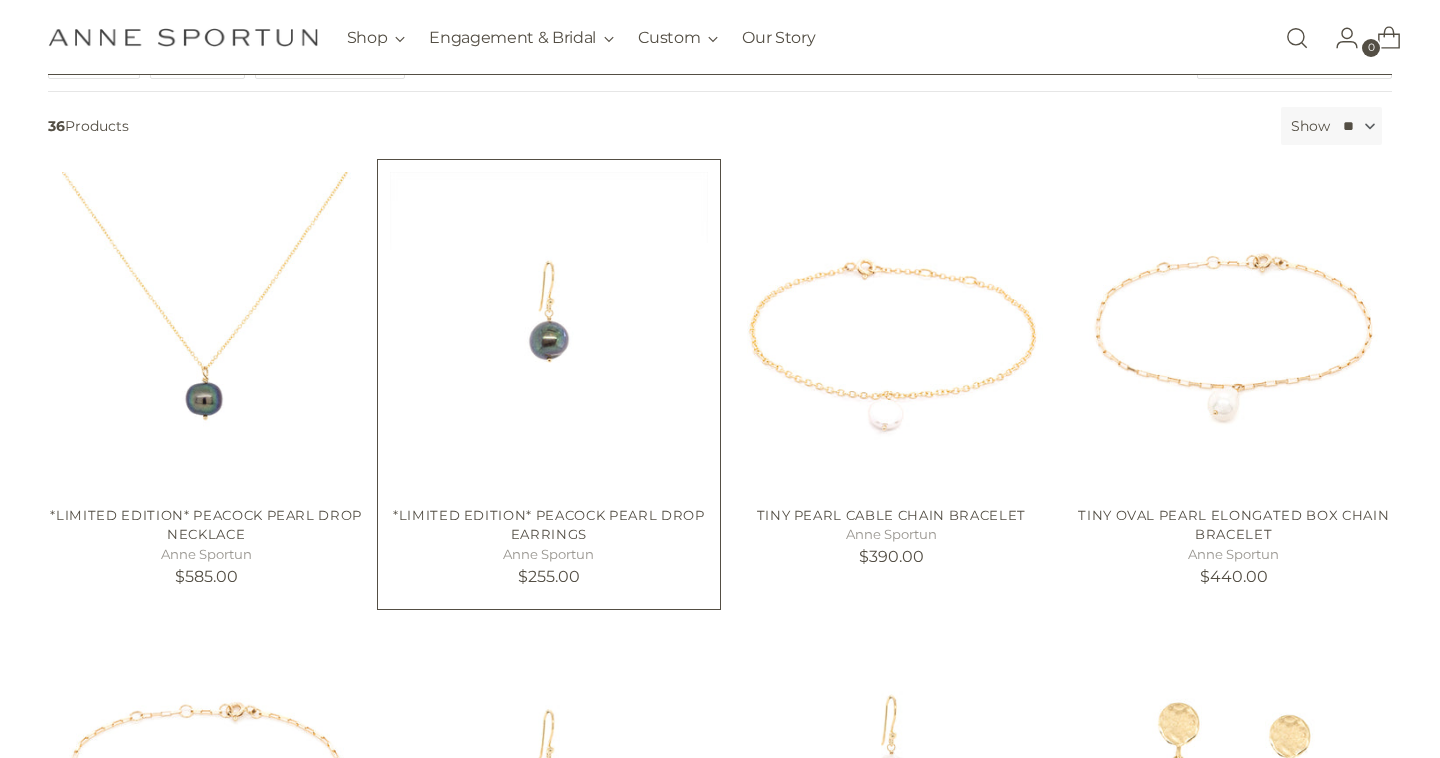 click at bounding box center (0, 0) 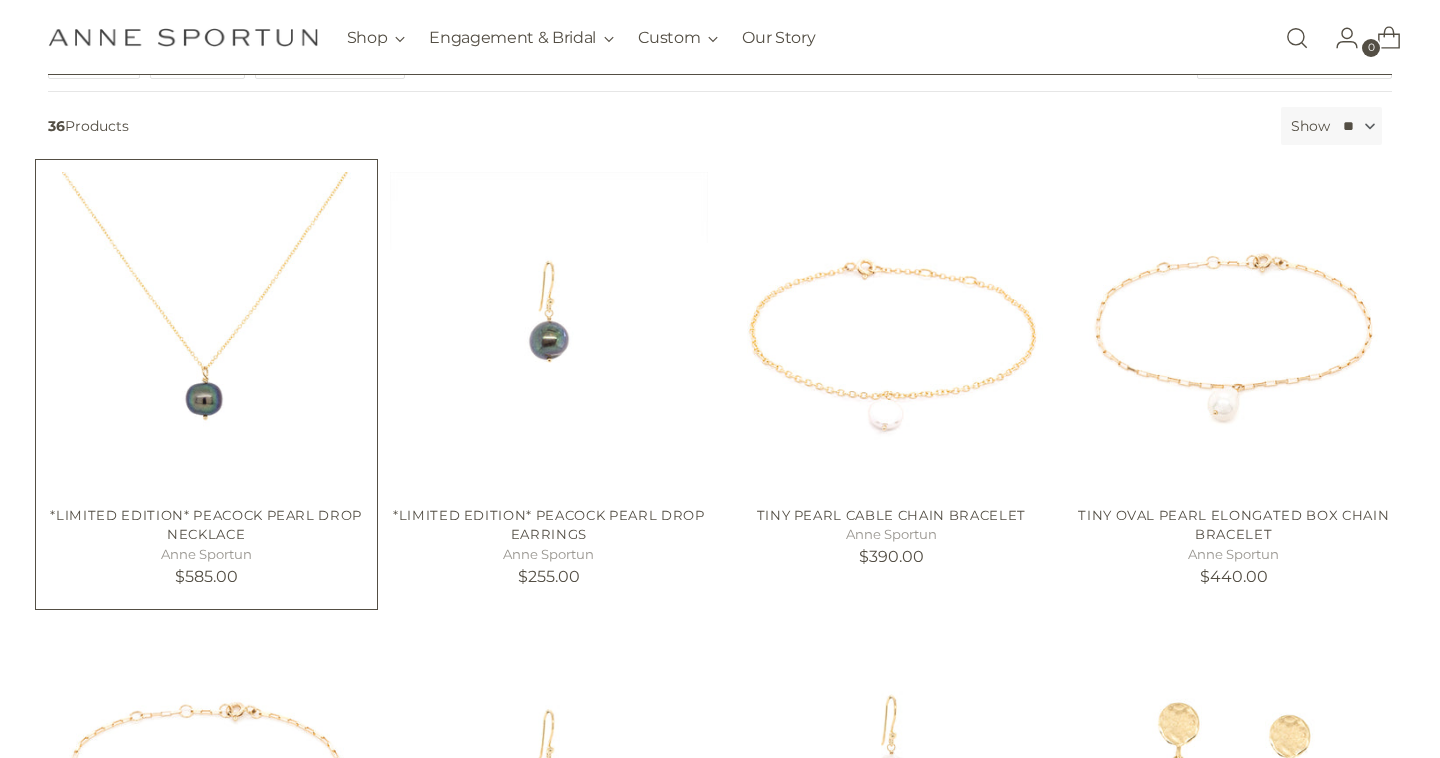 click at bounding box center [0, 0] 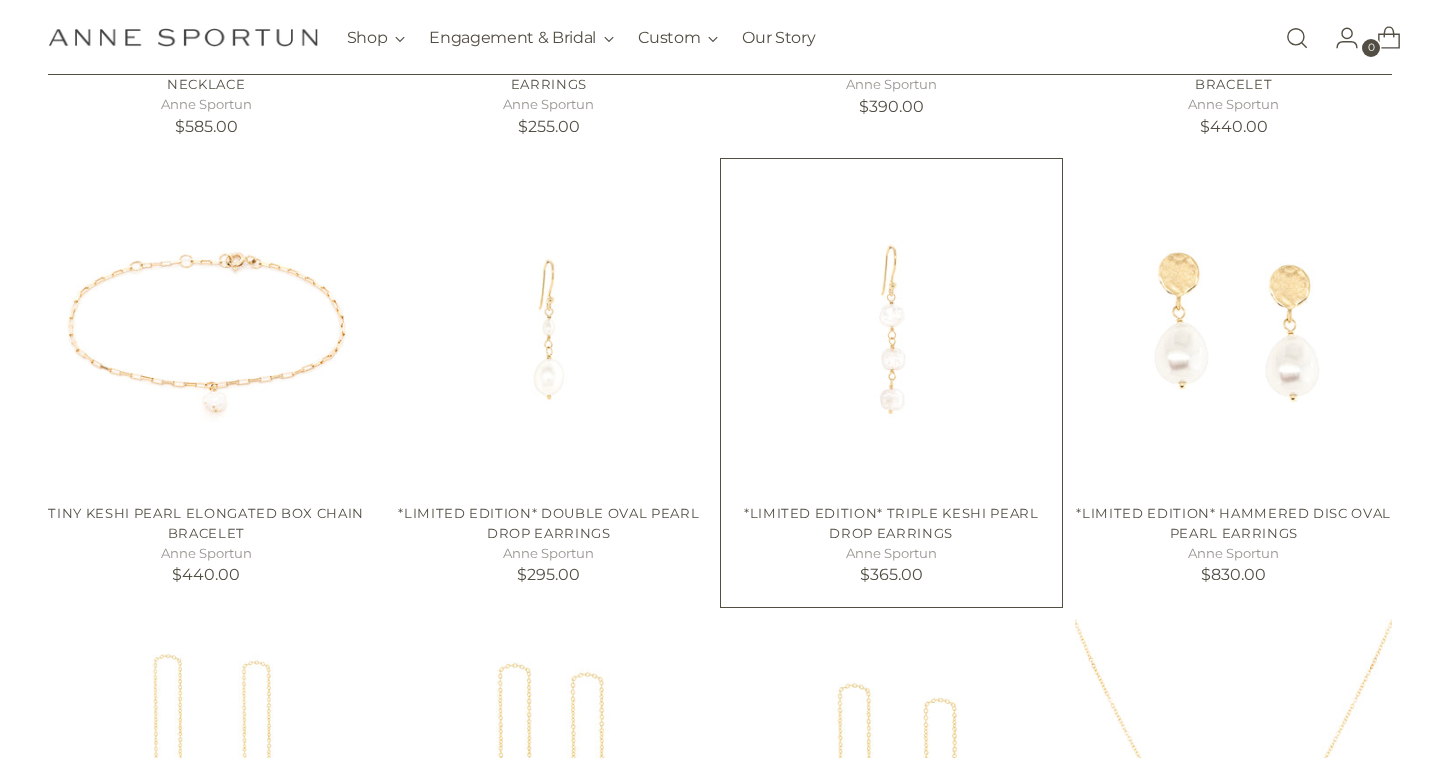 scroll, scrollTop: 781, scrollLeft: 0, axis: vertical 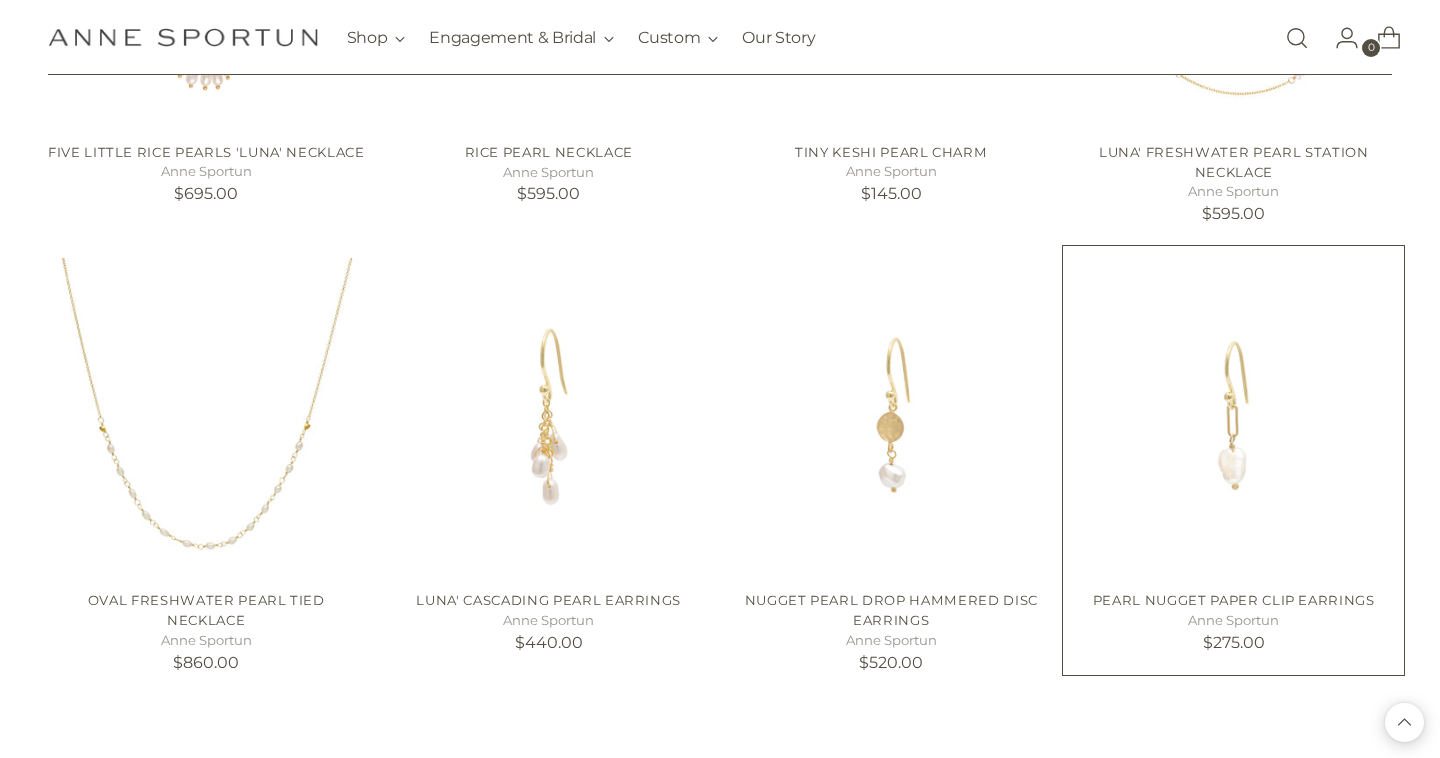 click at bounding box center [0, 0] 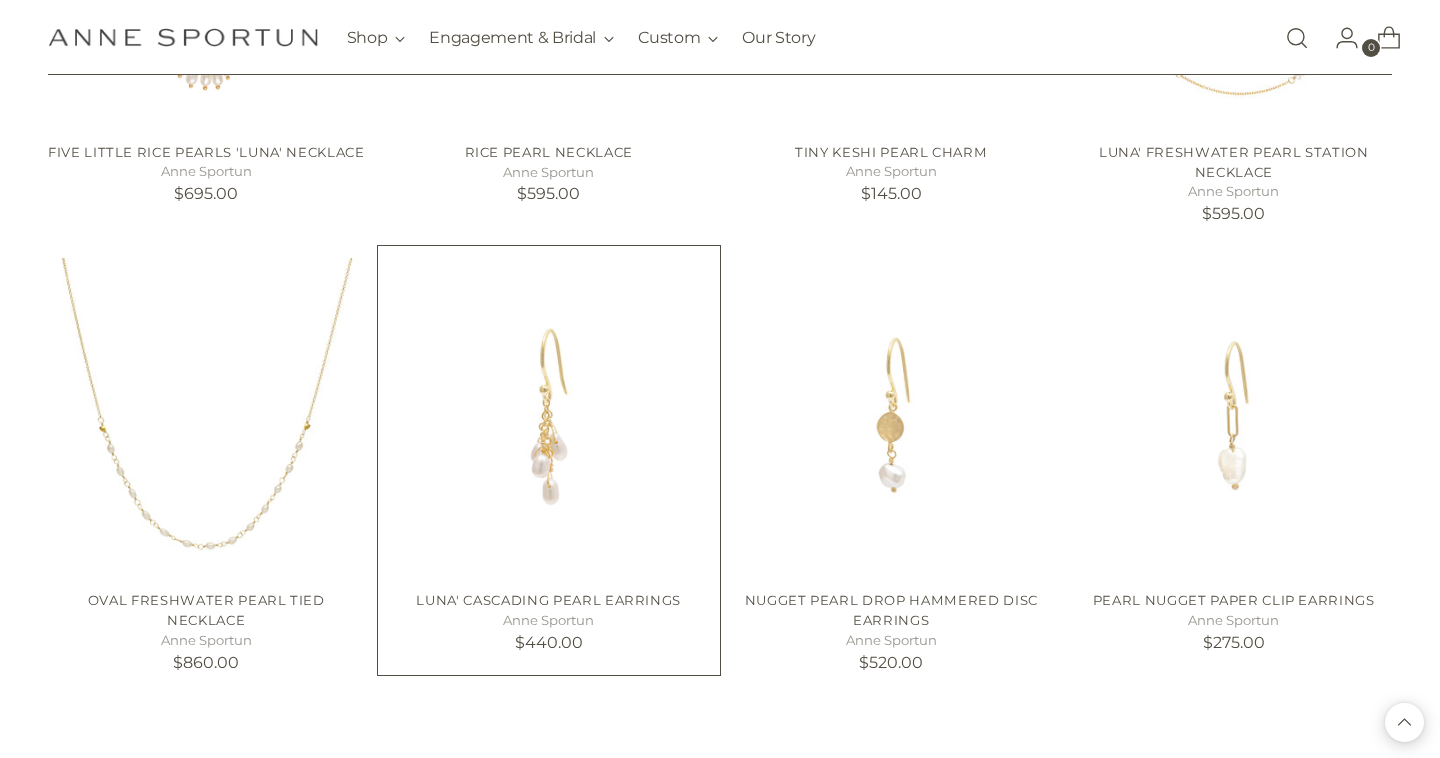 click at bounding box center (0, 0) 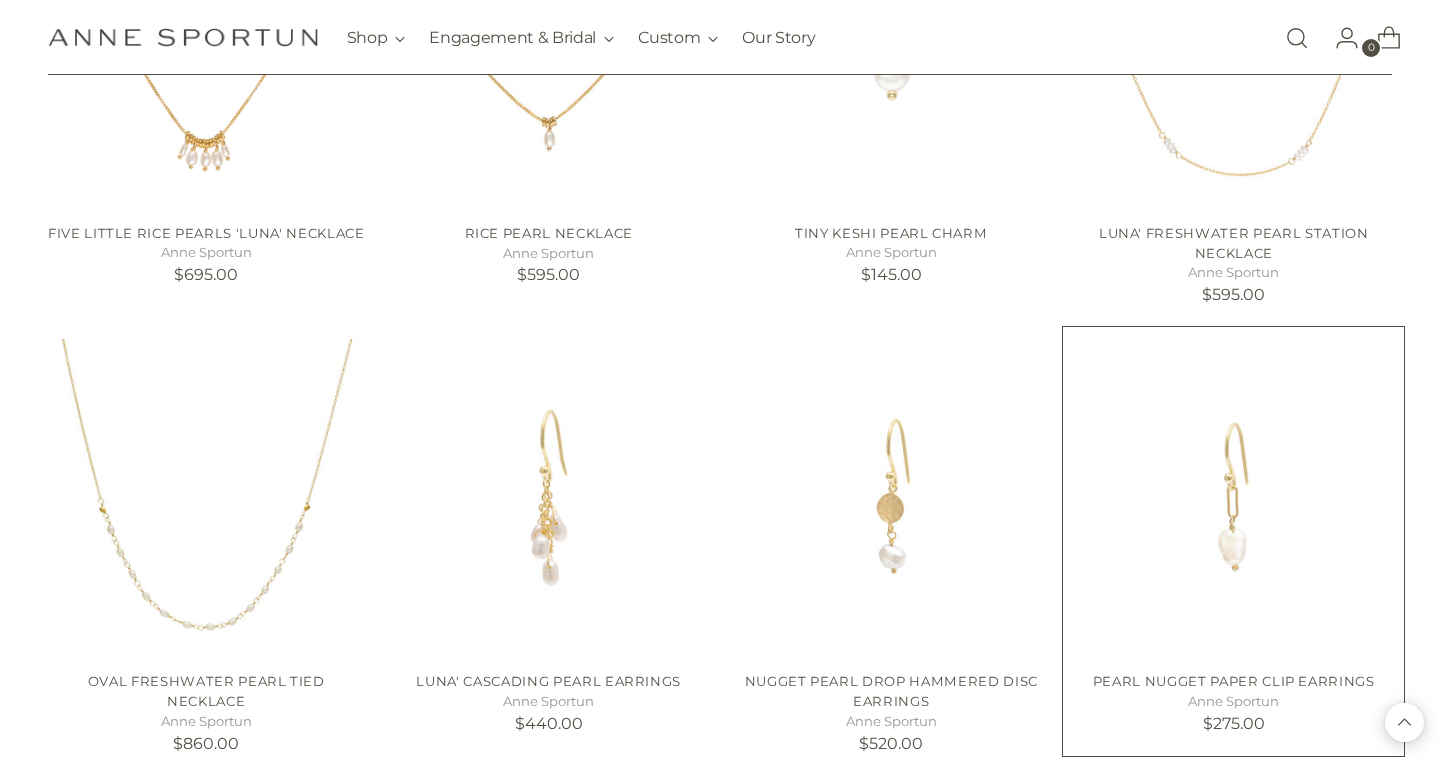 scroll, scrollTop: 3287, scrollLeft: 0, axis: vertical 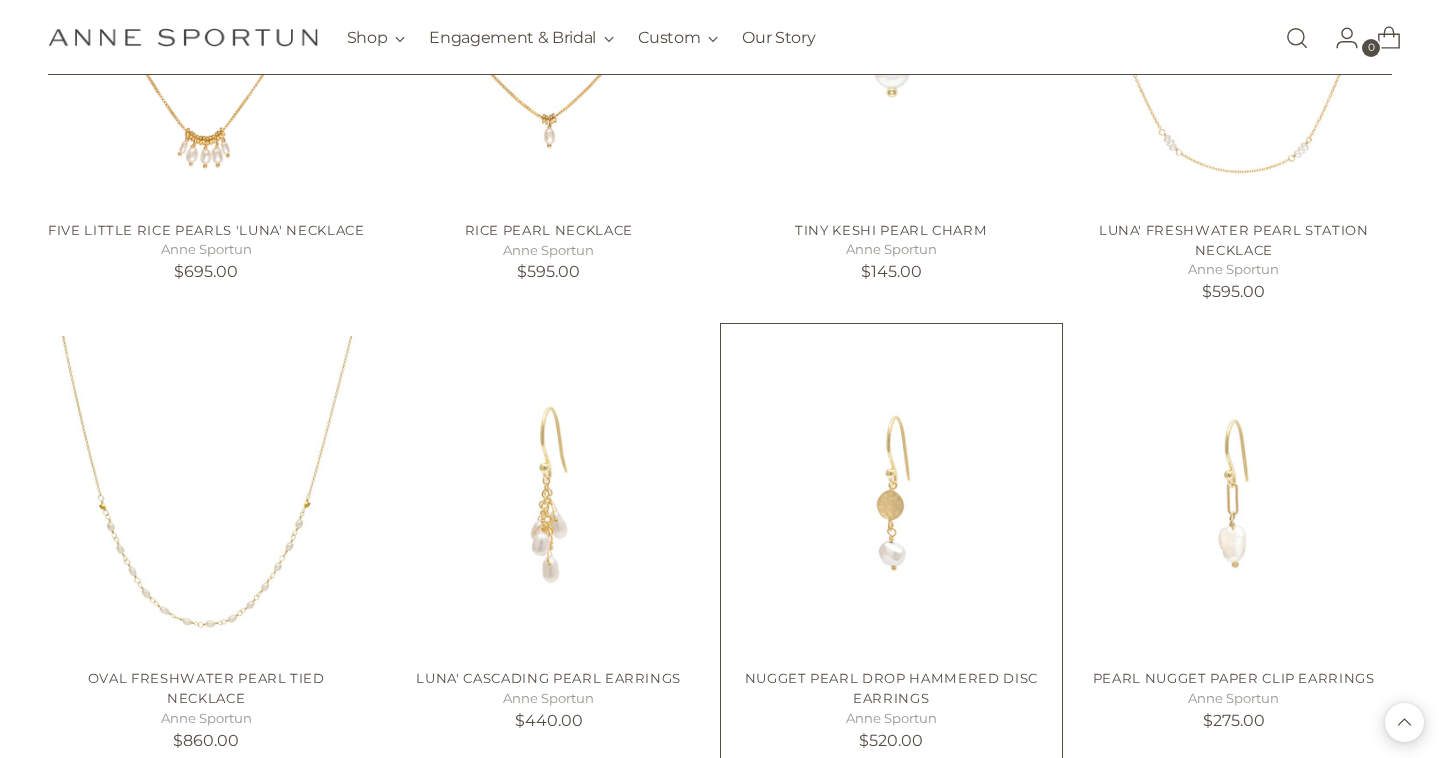 click at bounding box center [0, 0] 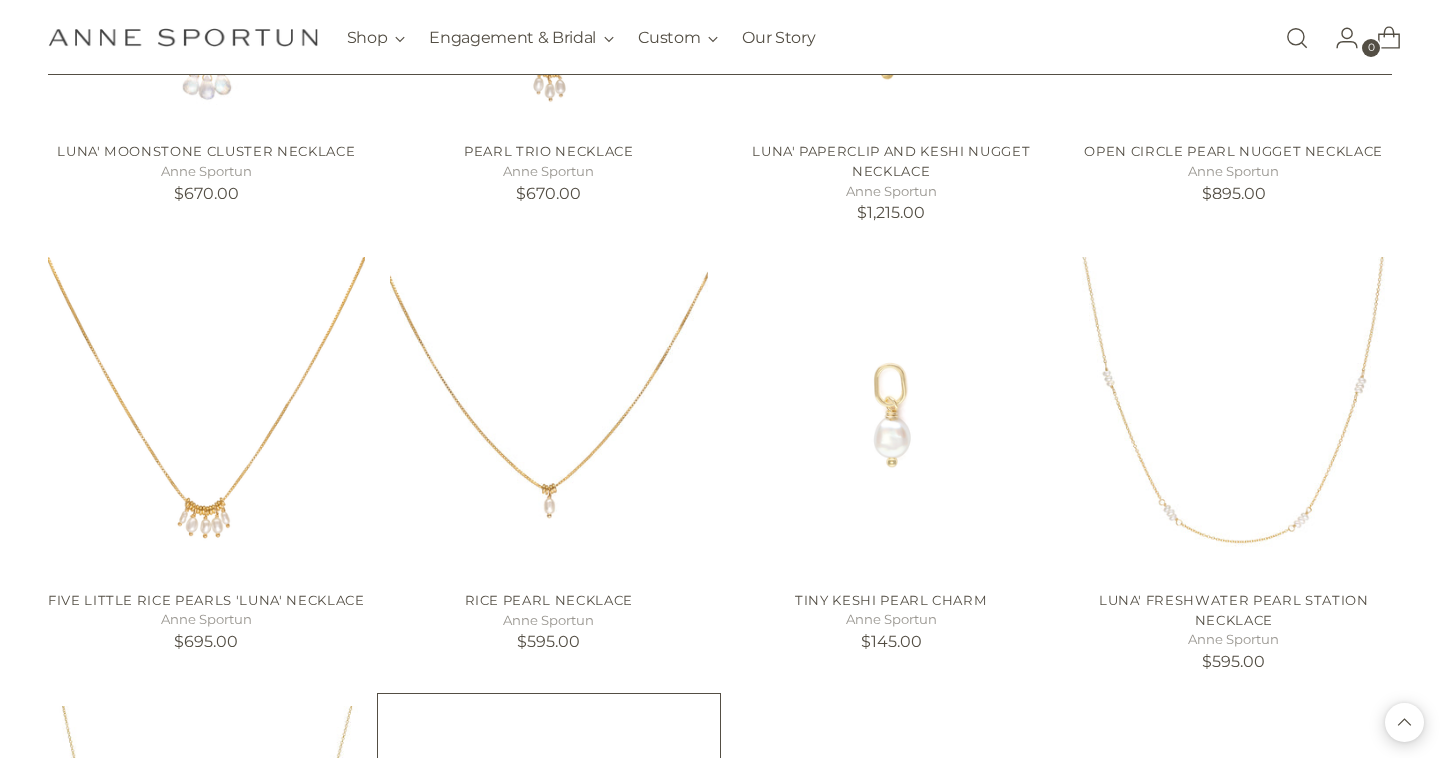 scroll, scrollTop: 2445, scrollLeft: 0, axis: vertical 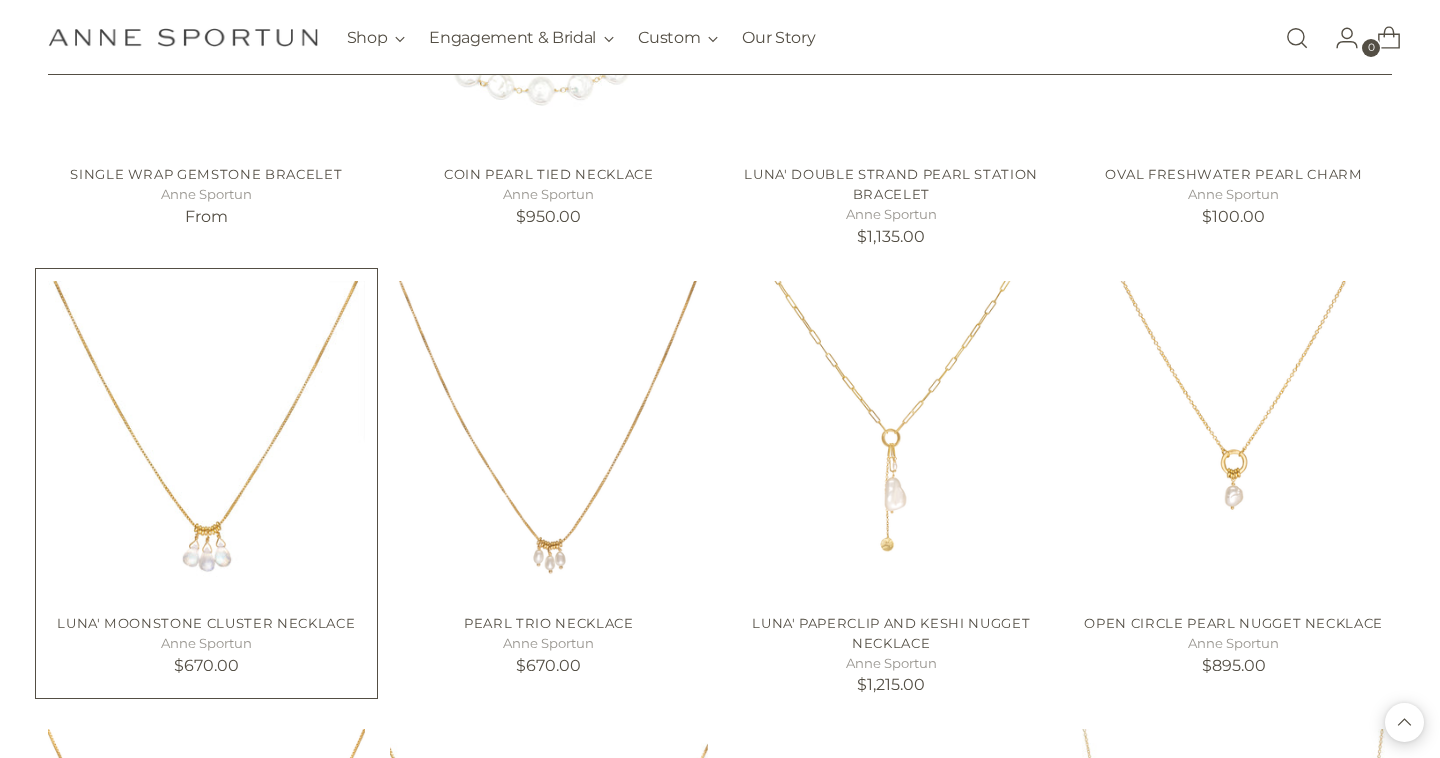 click at bounding box center [0, 0] 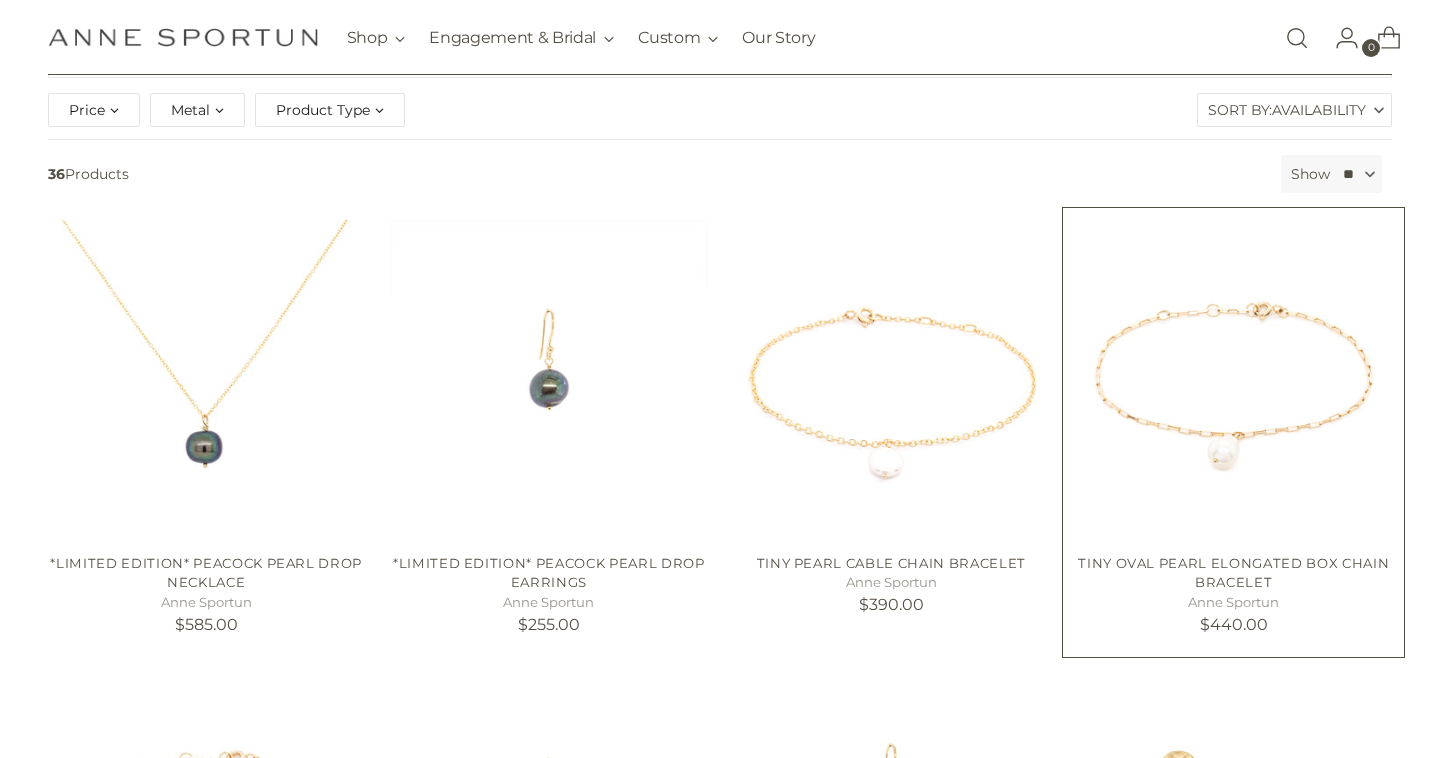 scroll, scrollTop: 263, scrollLeft: 0, axis: vertical 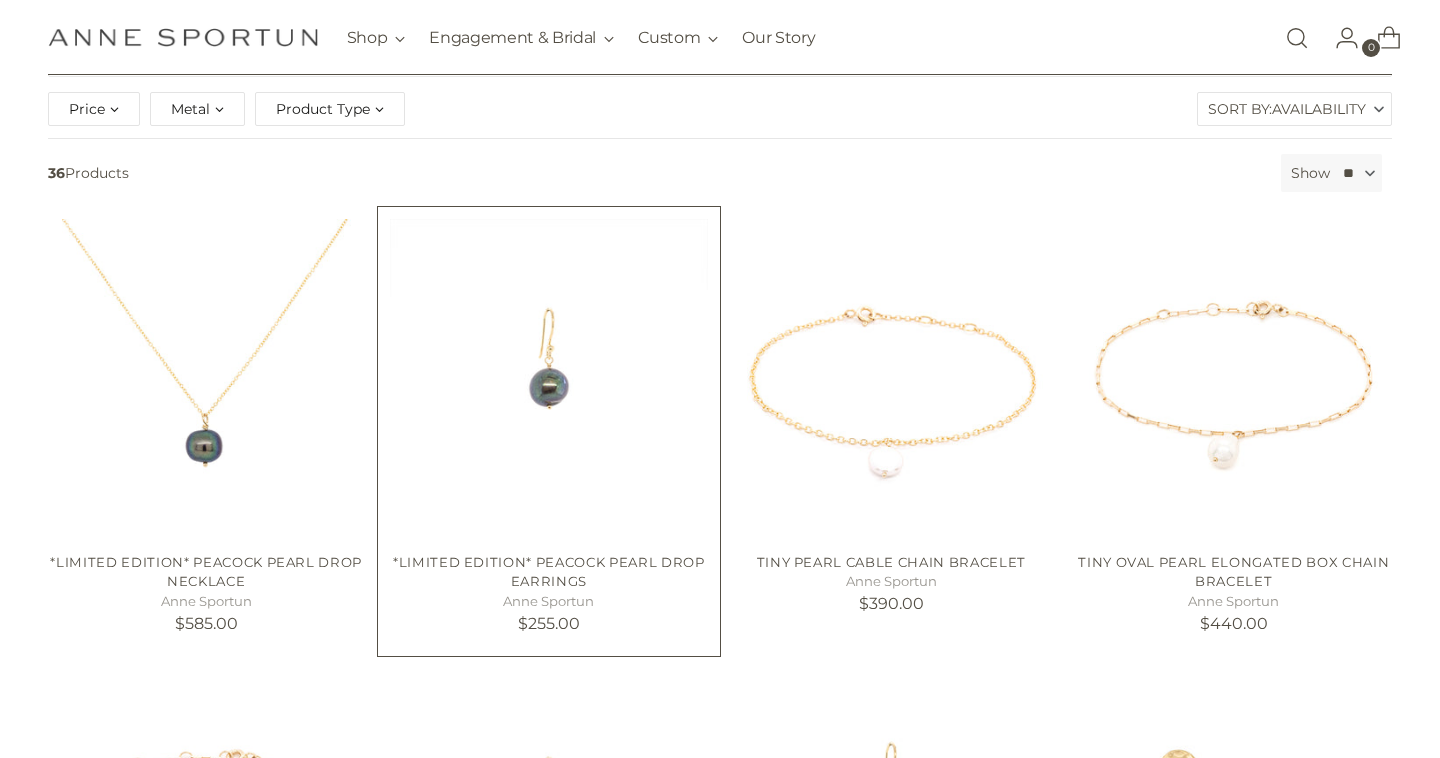 click at bounding box center [0, 0] 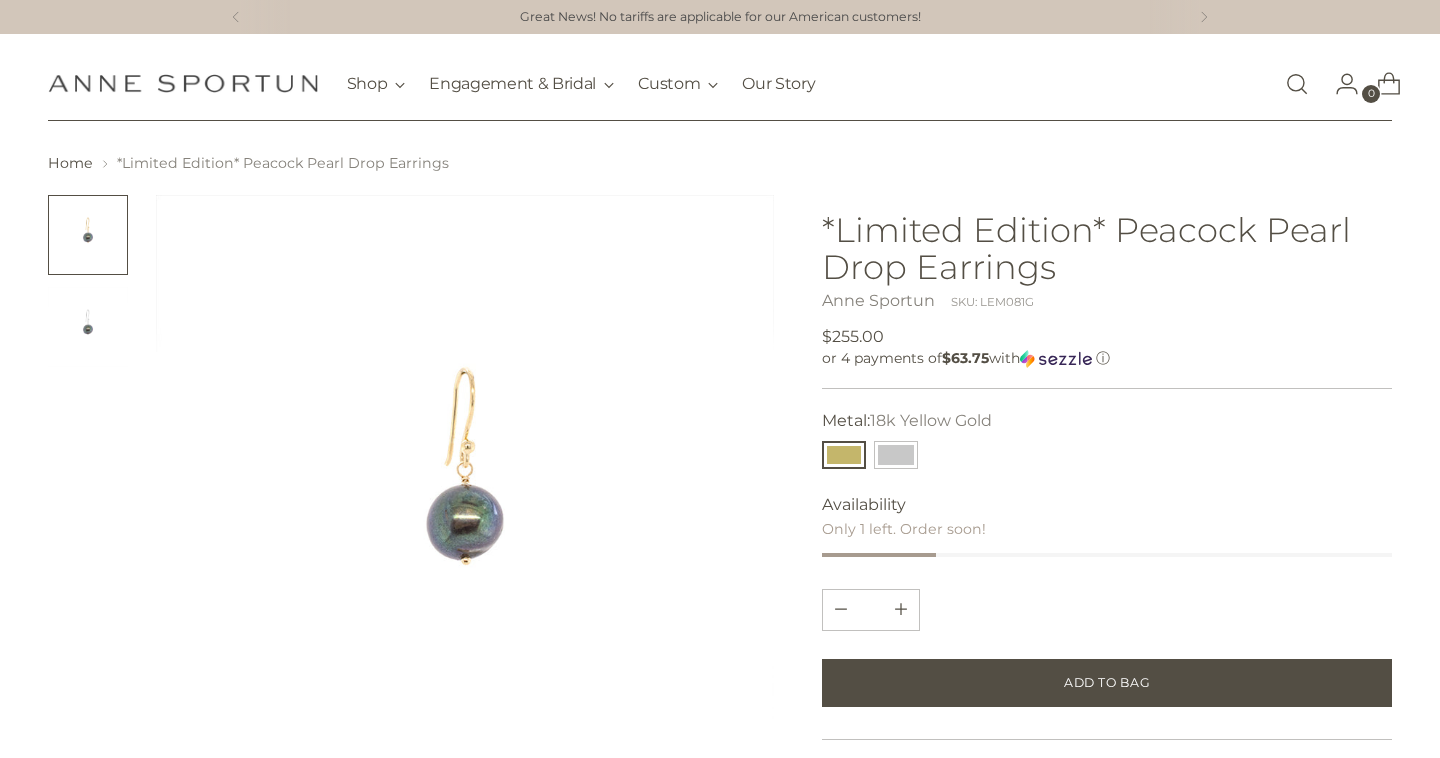 scroll, scrollTop: 14, scrollLeft: 0, axis: vertical 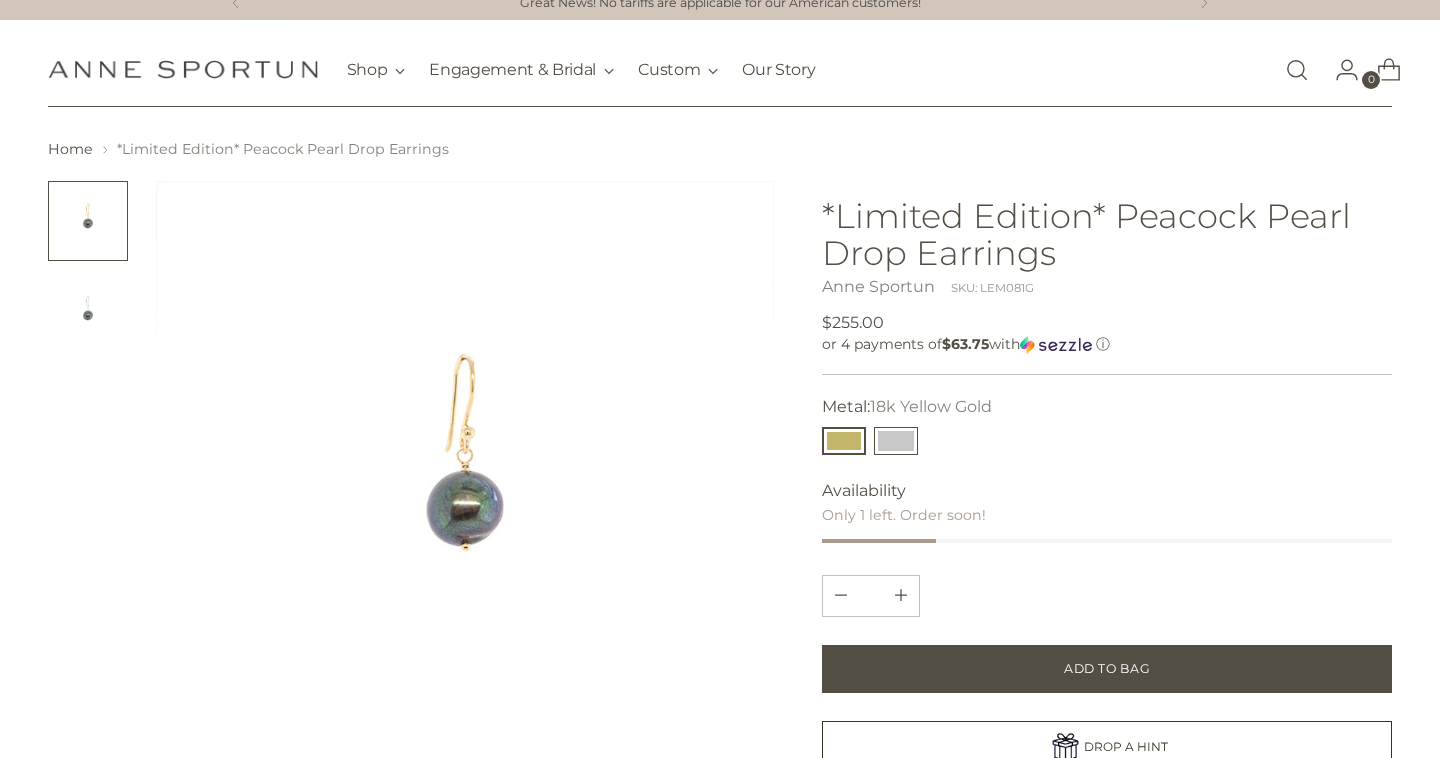 click at bounding box center (896, 441) 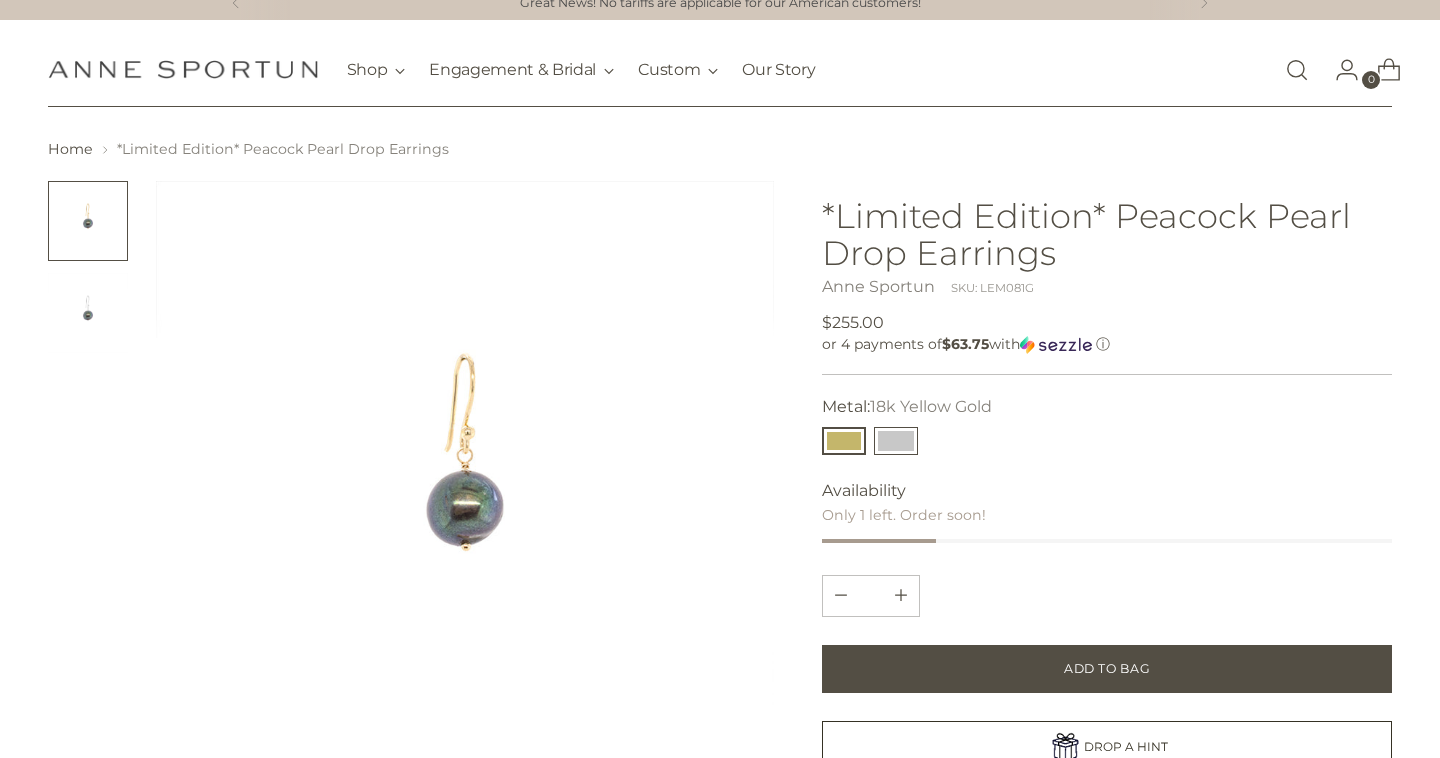 type 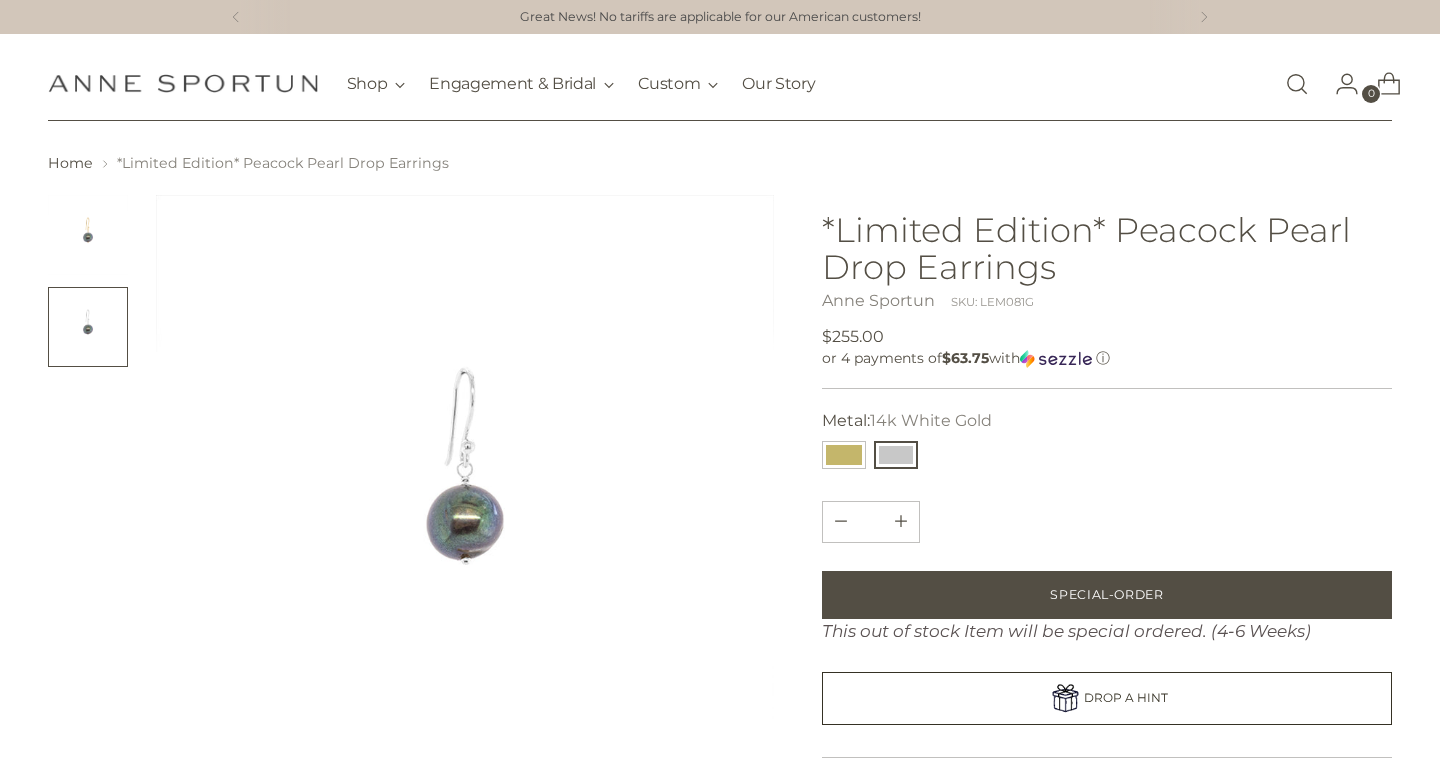 scroll, scrollTop: 0, scrollLeft: 0, axis: both 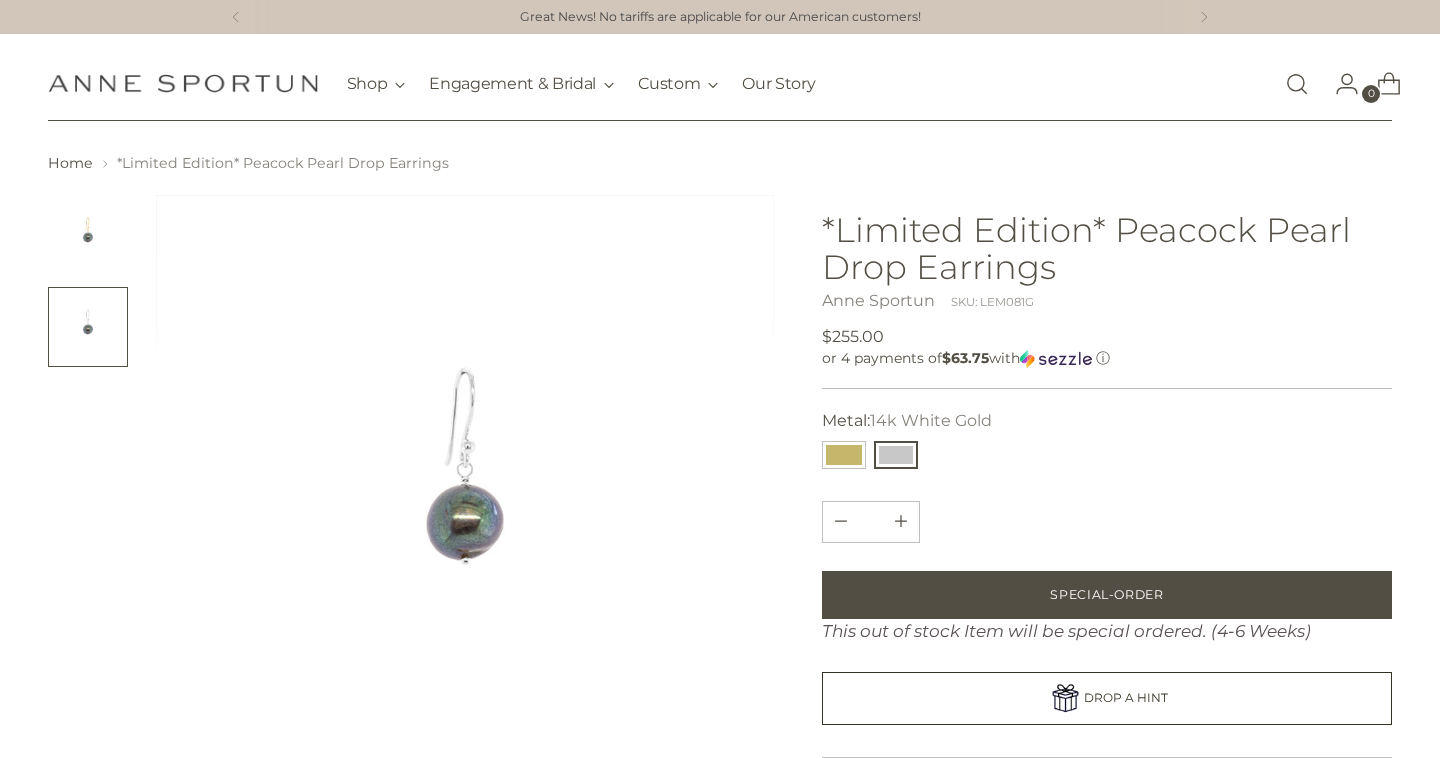 click at bounding box center (465, 504) 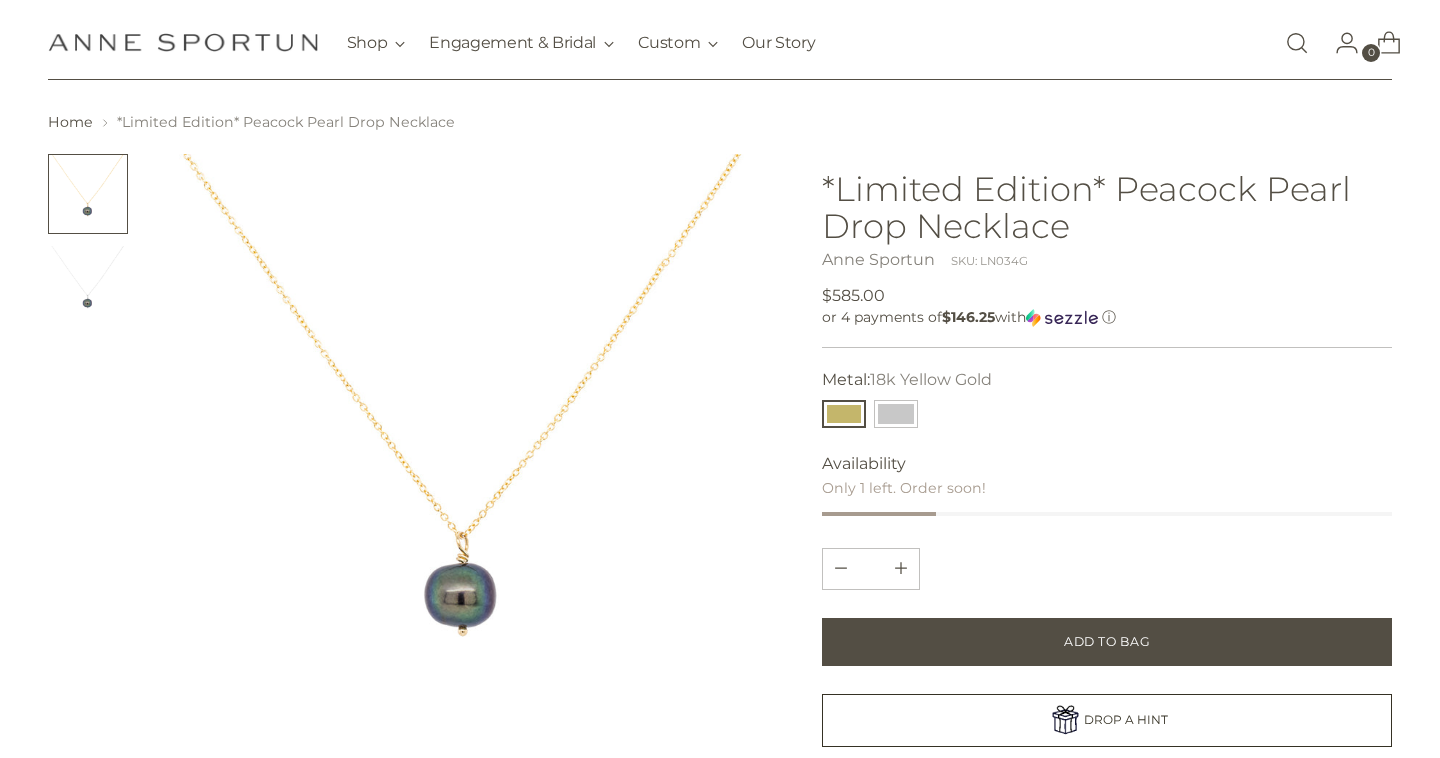 scroll, scrollTop: 41, scrollLeft: 0, axis: vertical 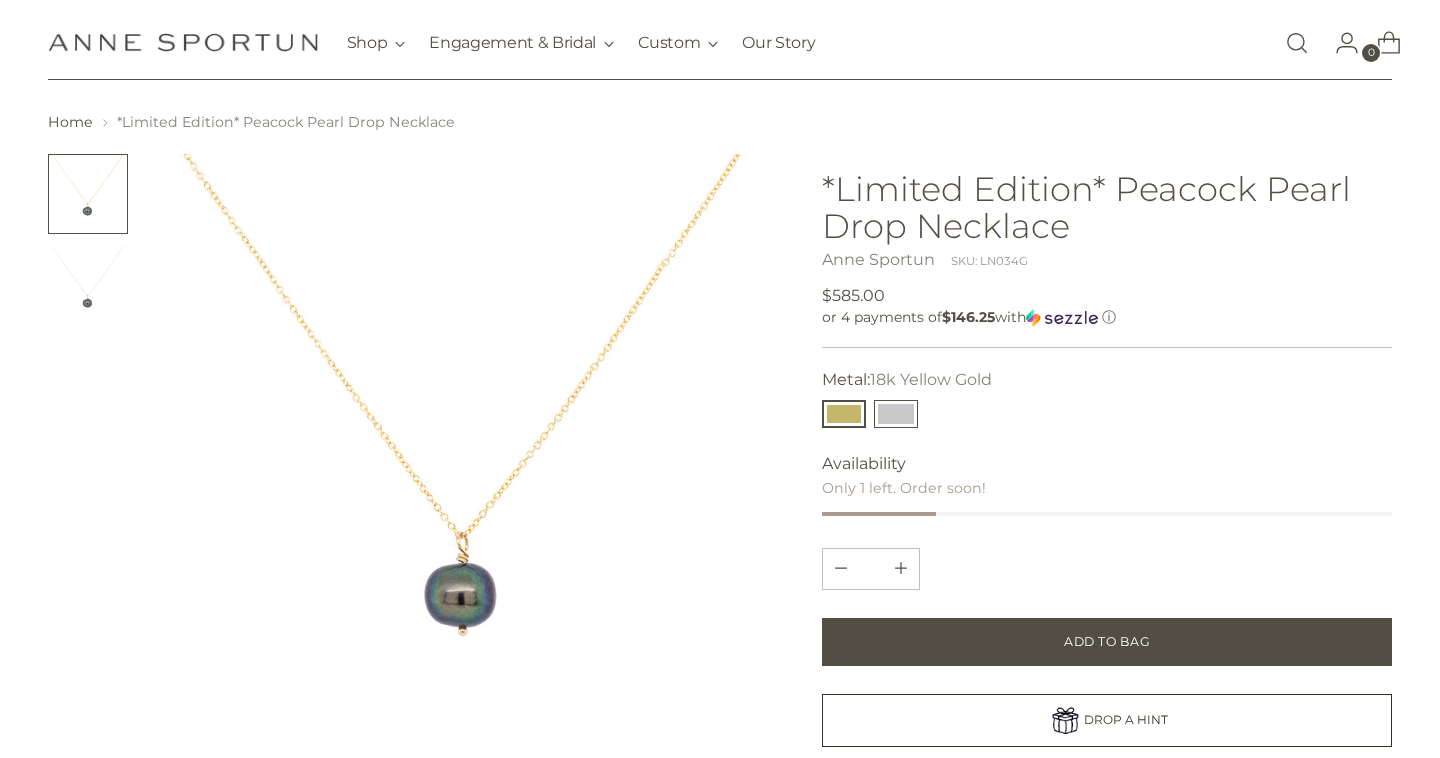 click at bounding box center (896, 414) 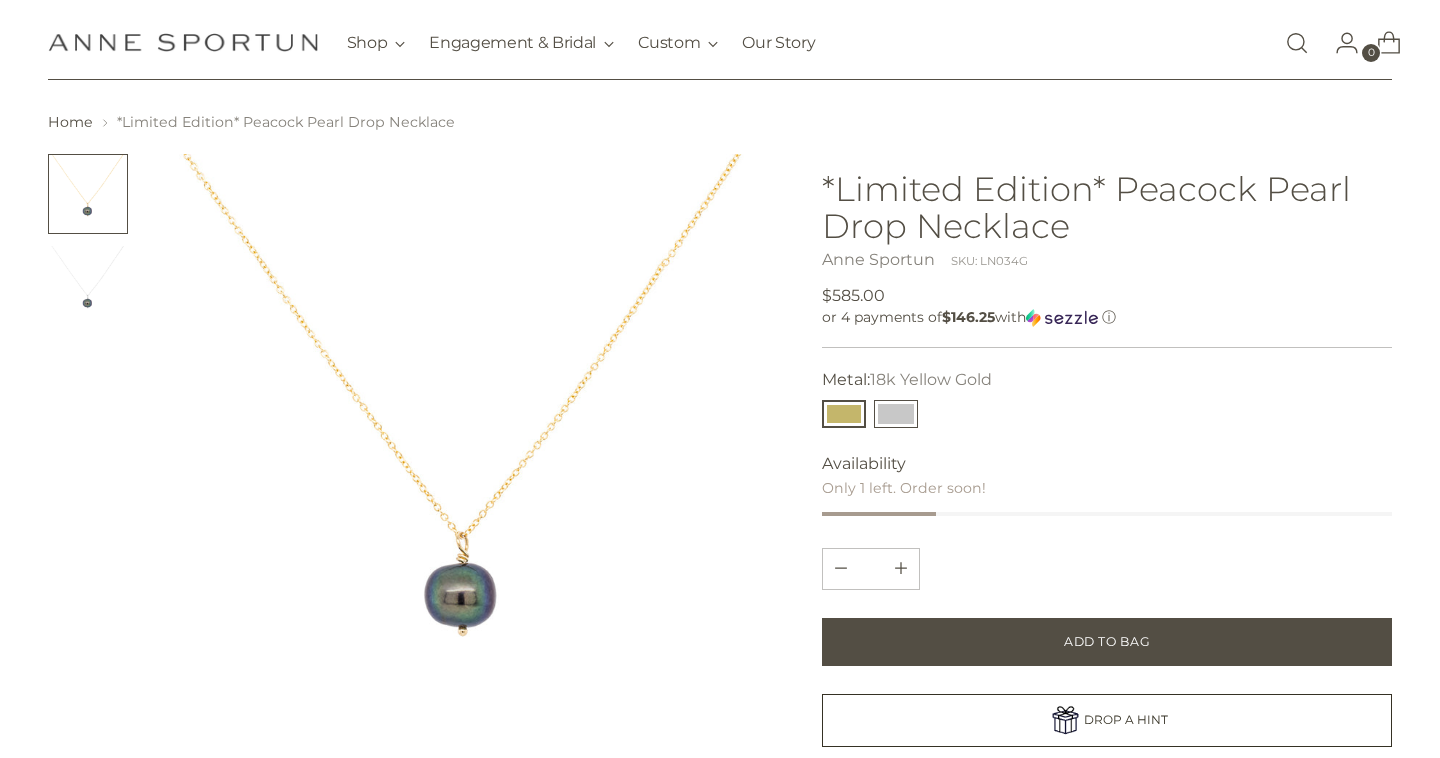 type 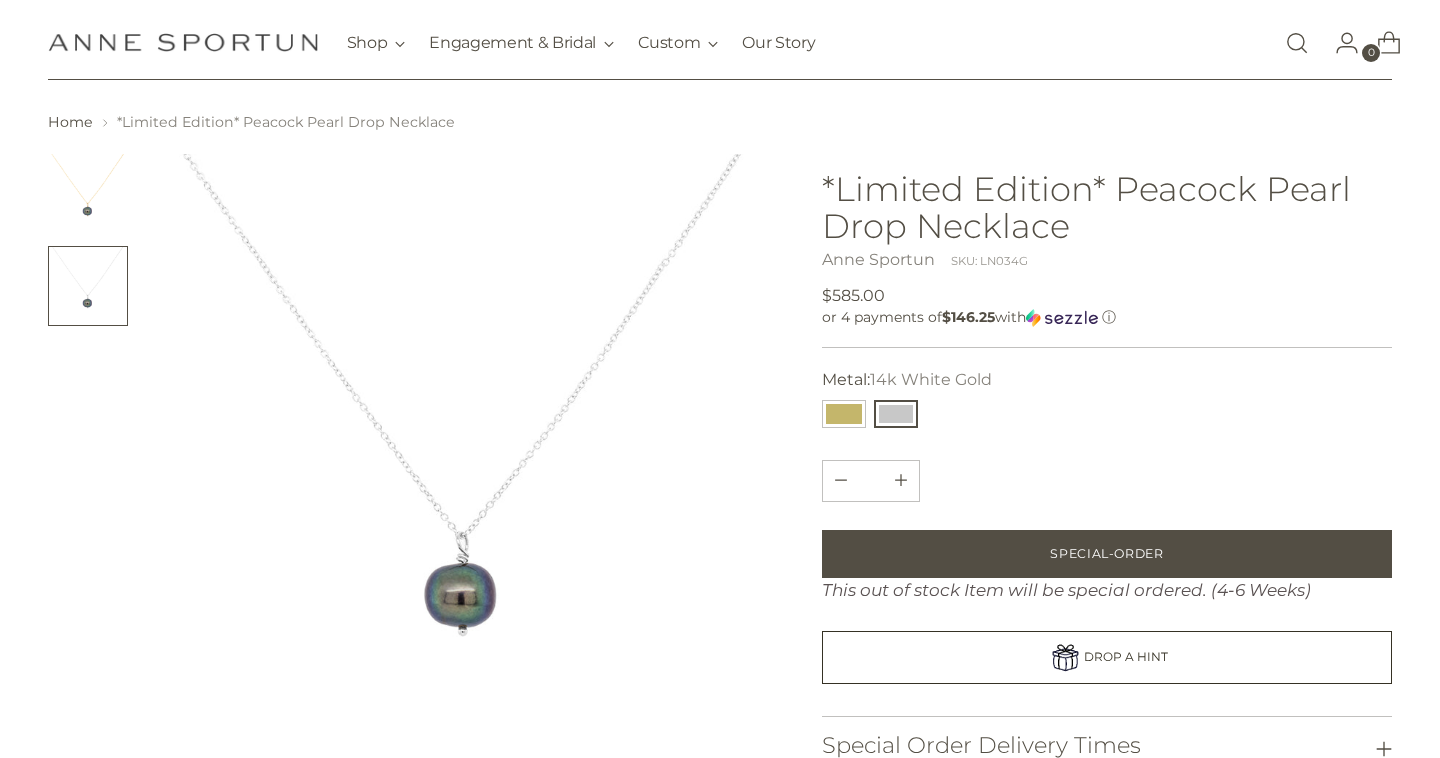 click at bounding box center [465, 463] 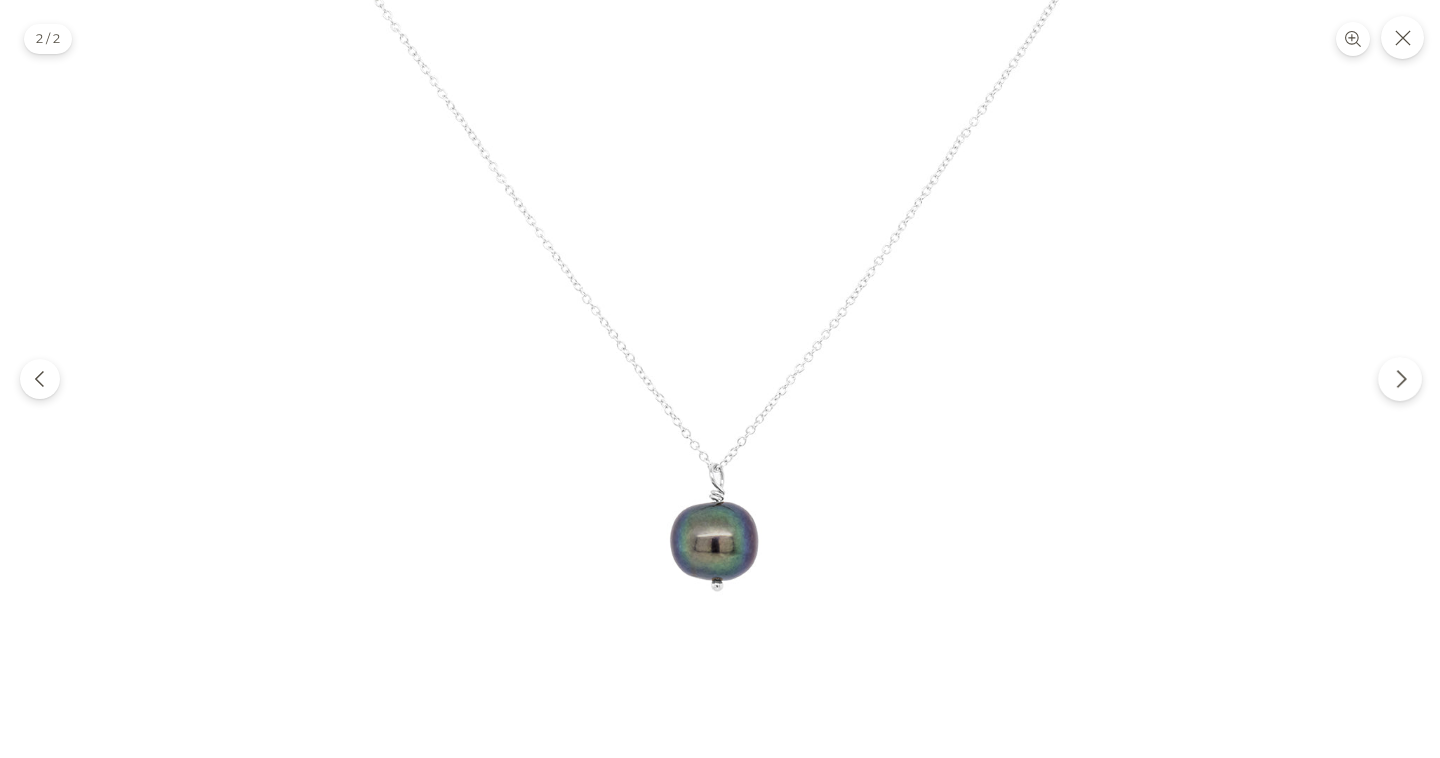 click 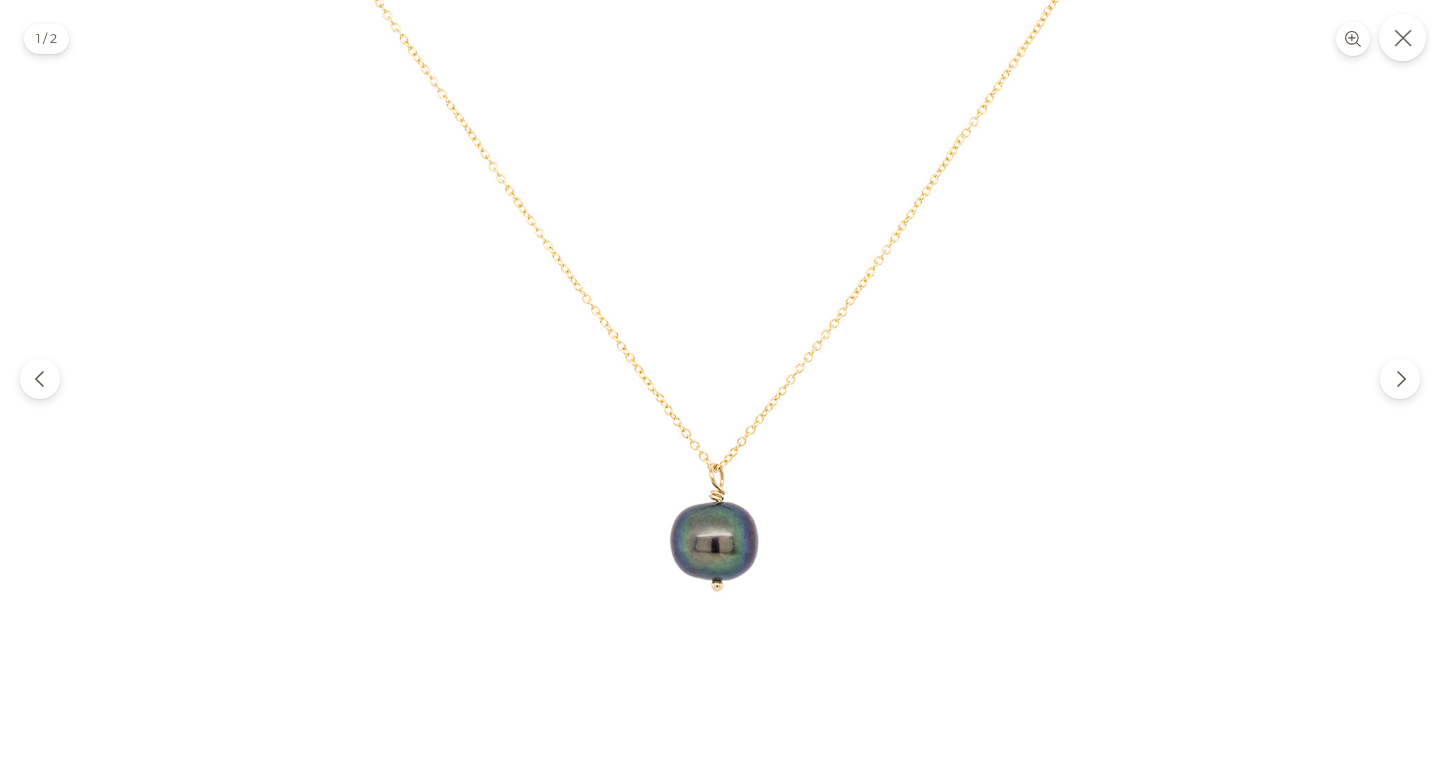 click at bounding box center (1402, 37) 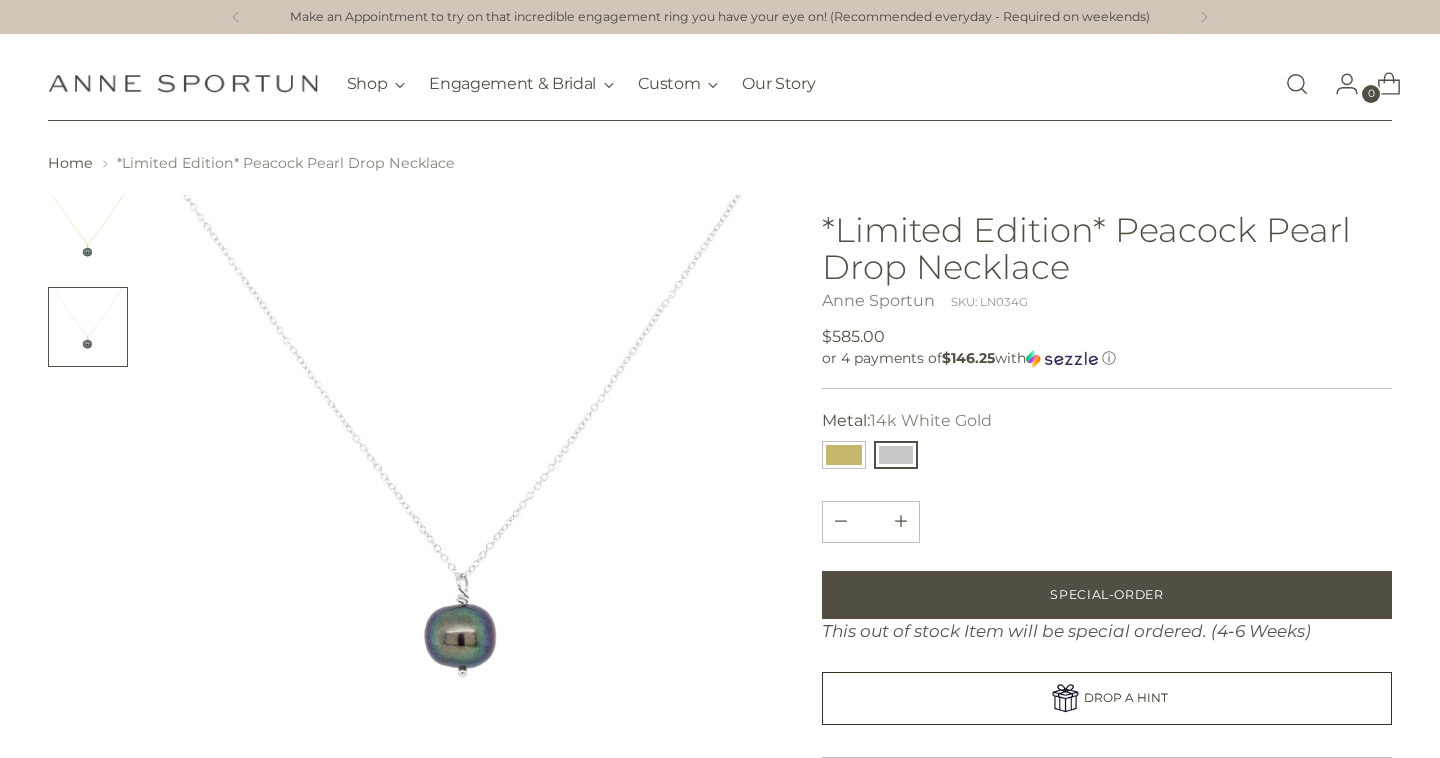 scroll, scrollTop: 0, scrollLeft: 0, axis: both 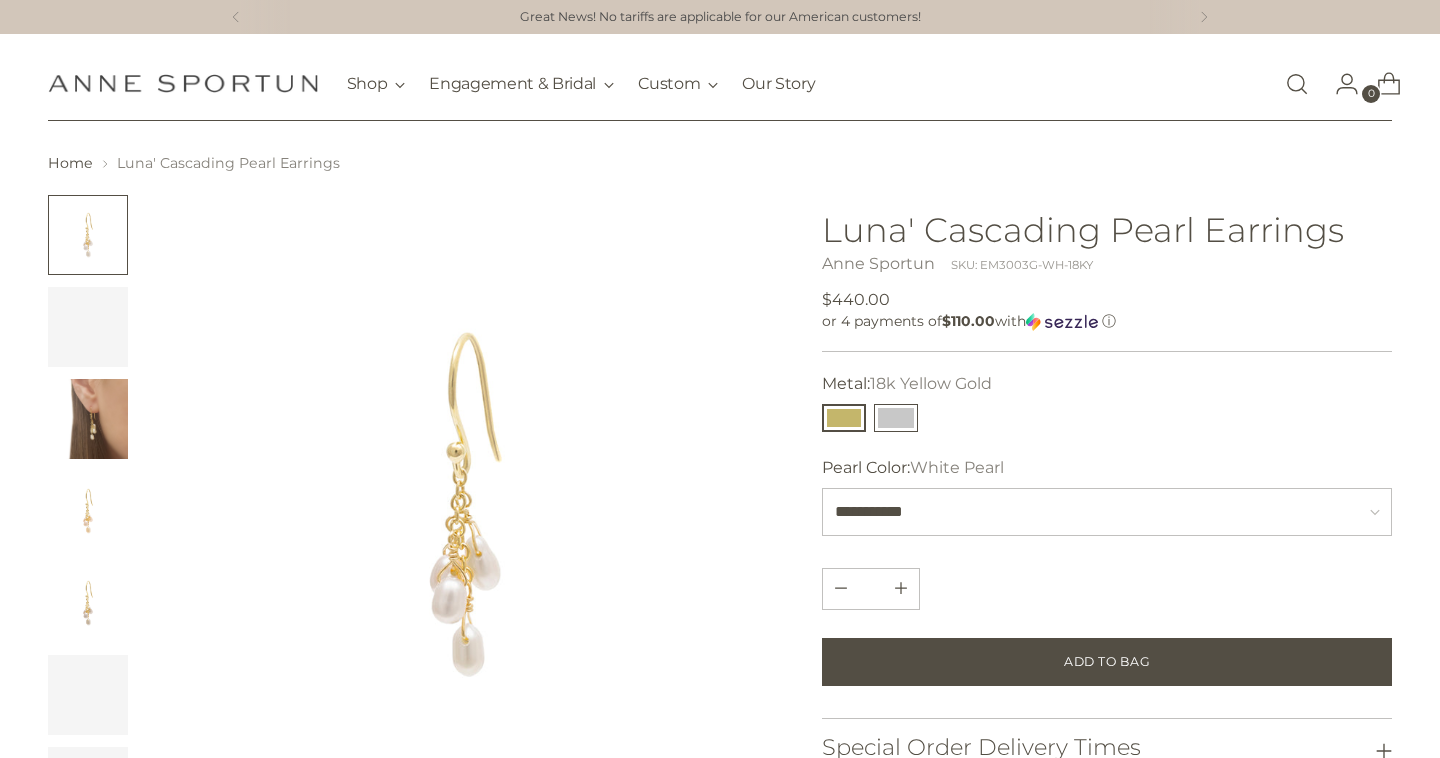 click at bounding box center (896, 418) 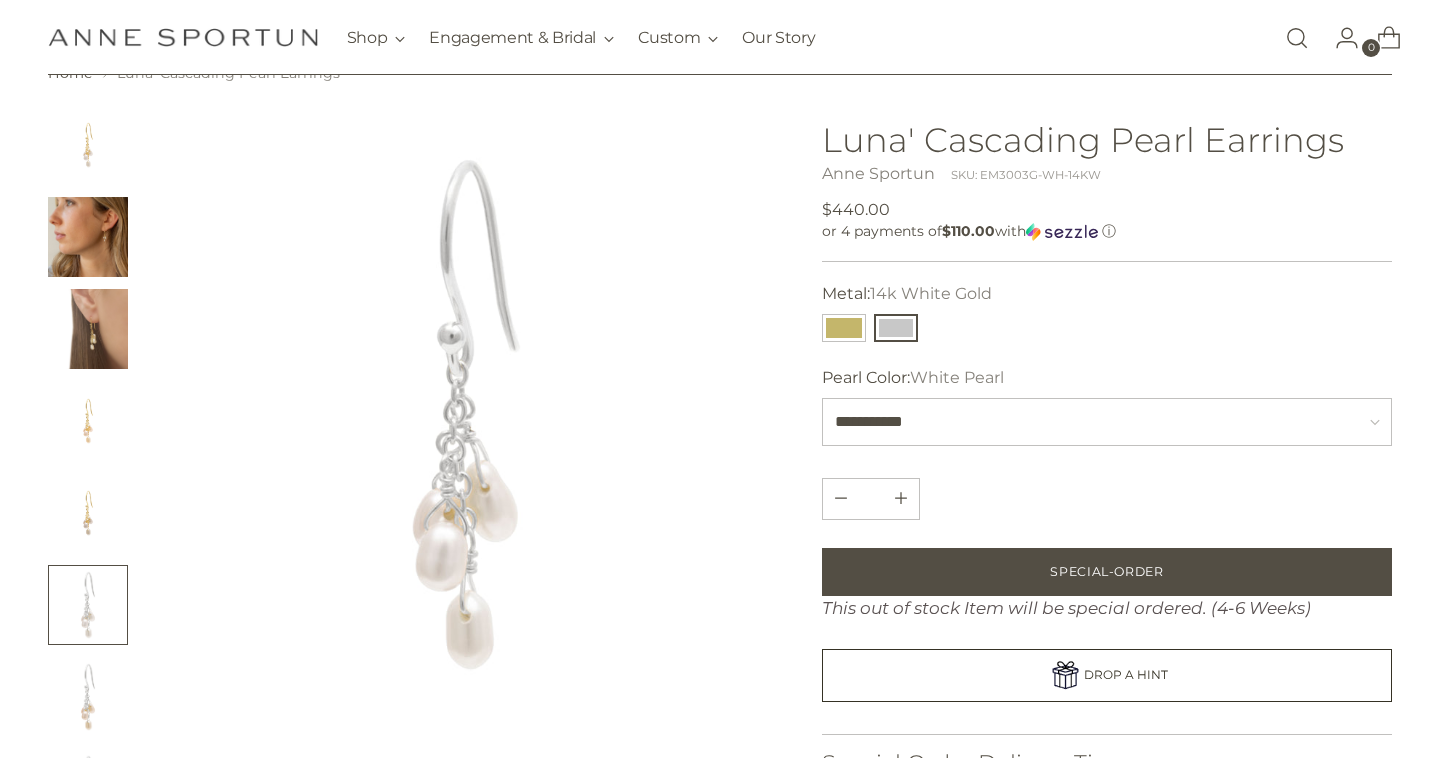 scroll, scrollTop: 120, scrollLeft: 0, axis: vertical 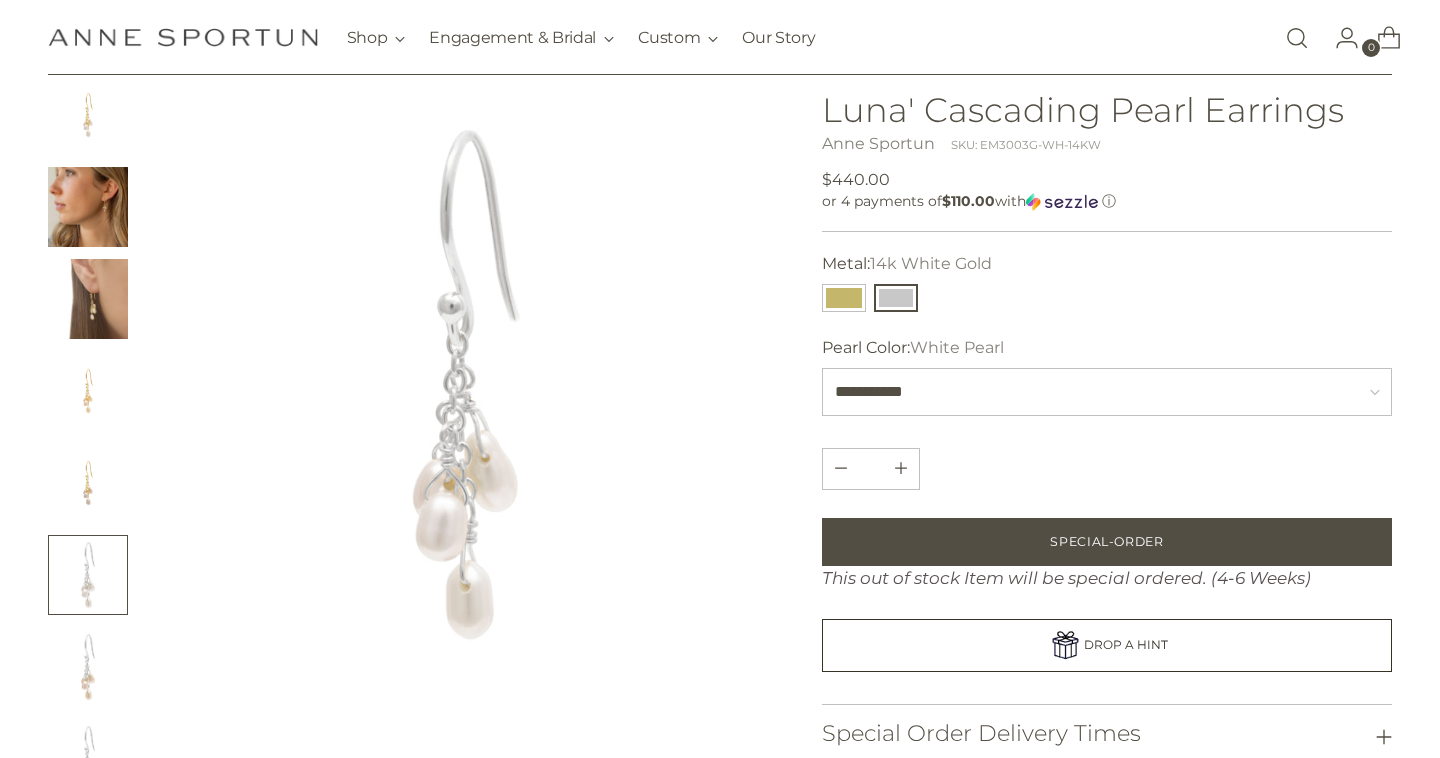 click at bounding box center [88, 391] 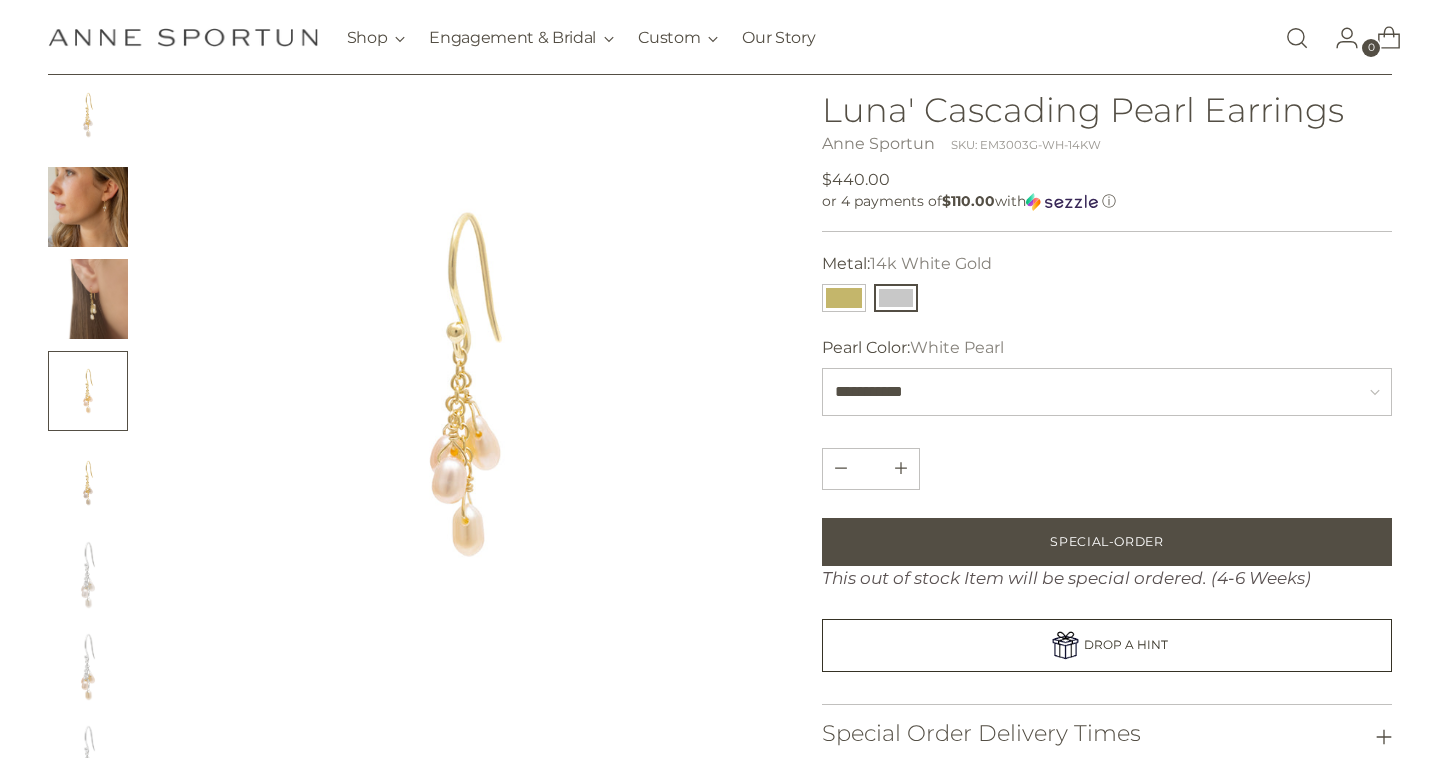 click at bounding box center [88, 483] 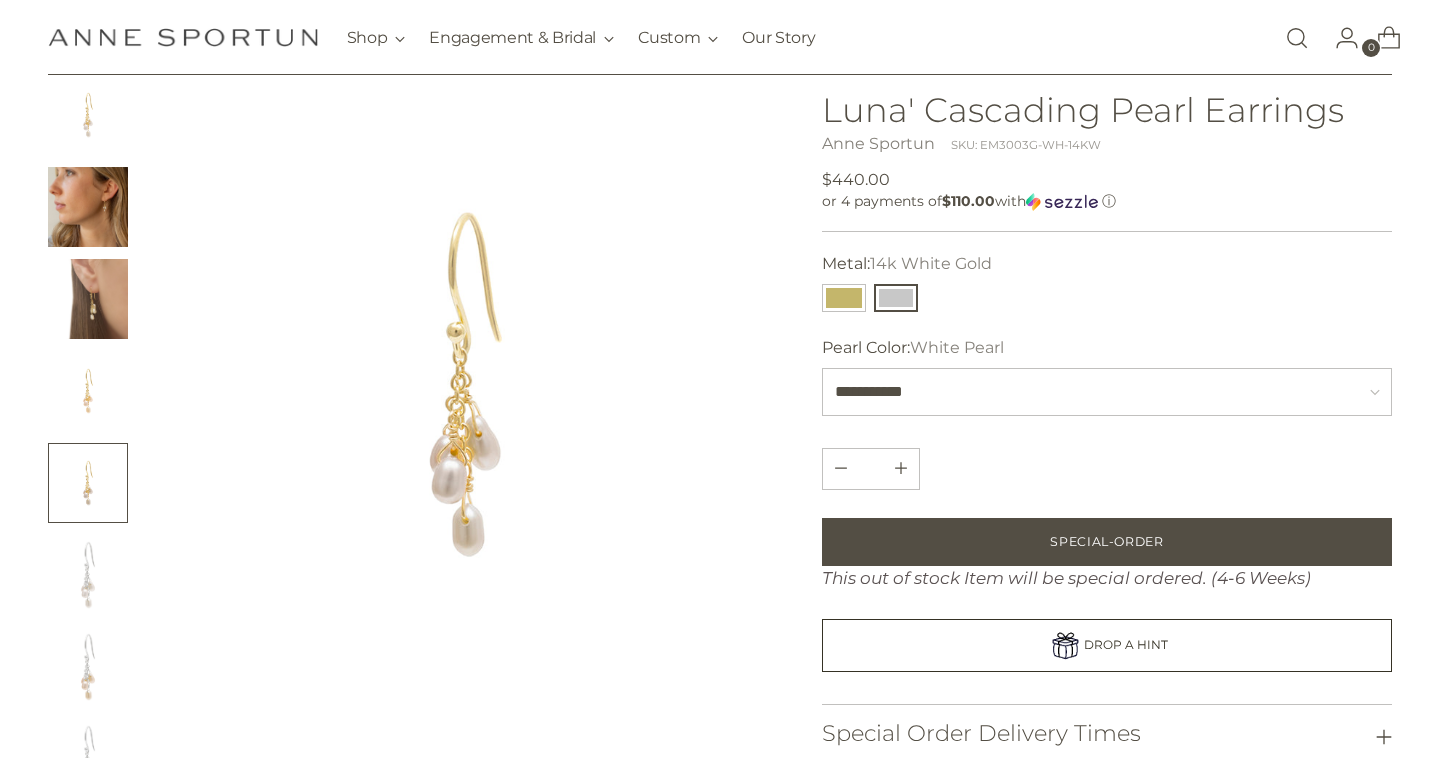 click at bounding box center [88, 483] 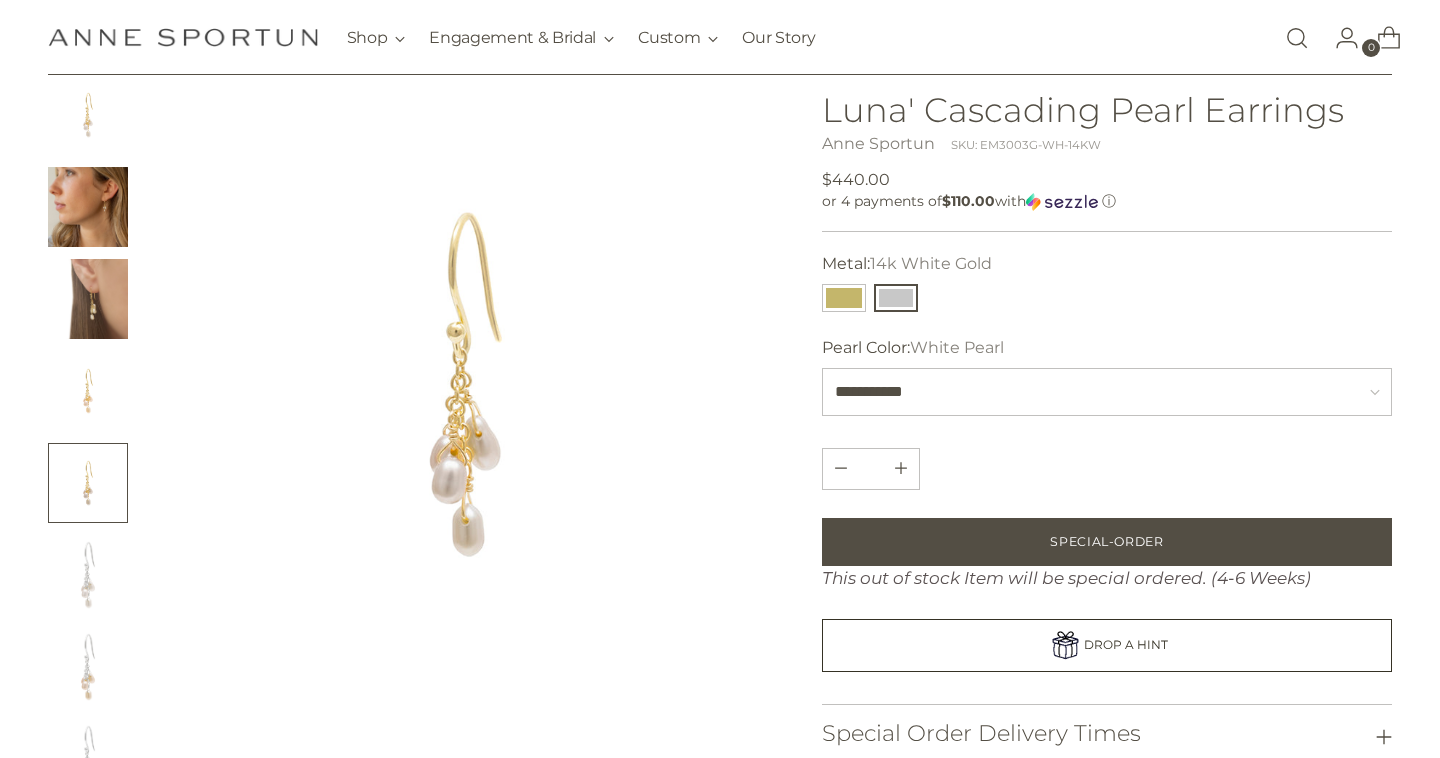 click at bounding box center [88, 575] 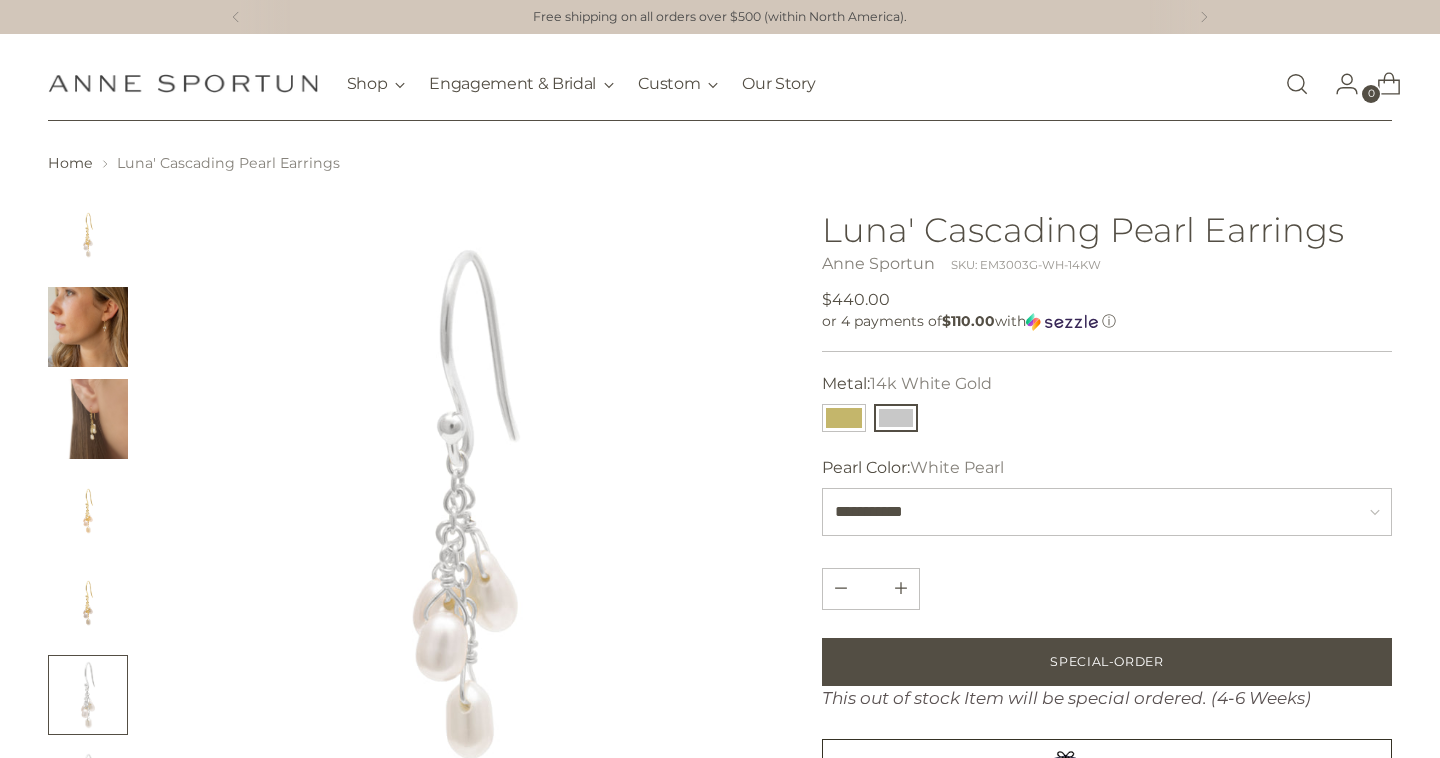 scroll, scrollTop: 0, scrollLeft: 0, axis: both 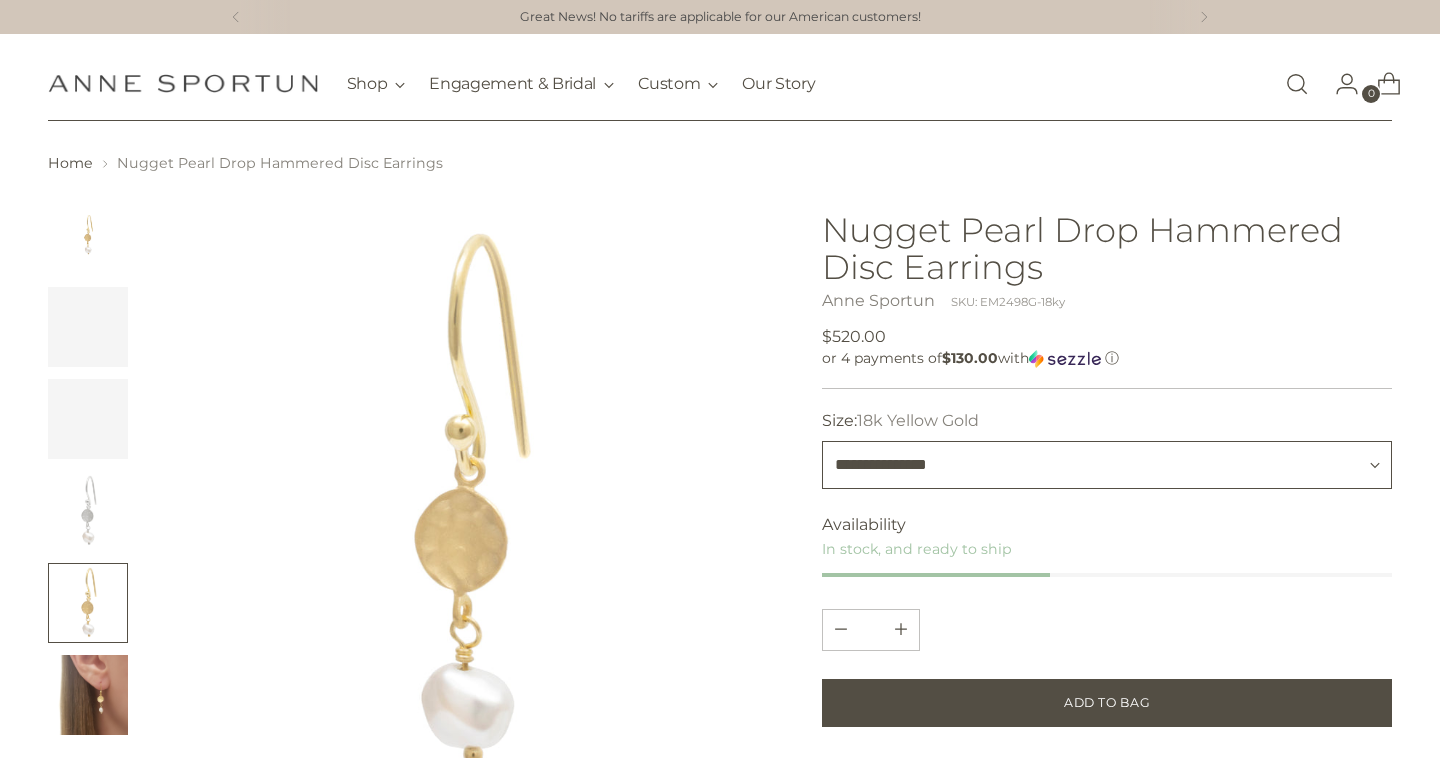 select on "**********" 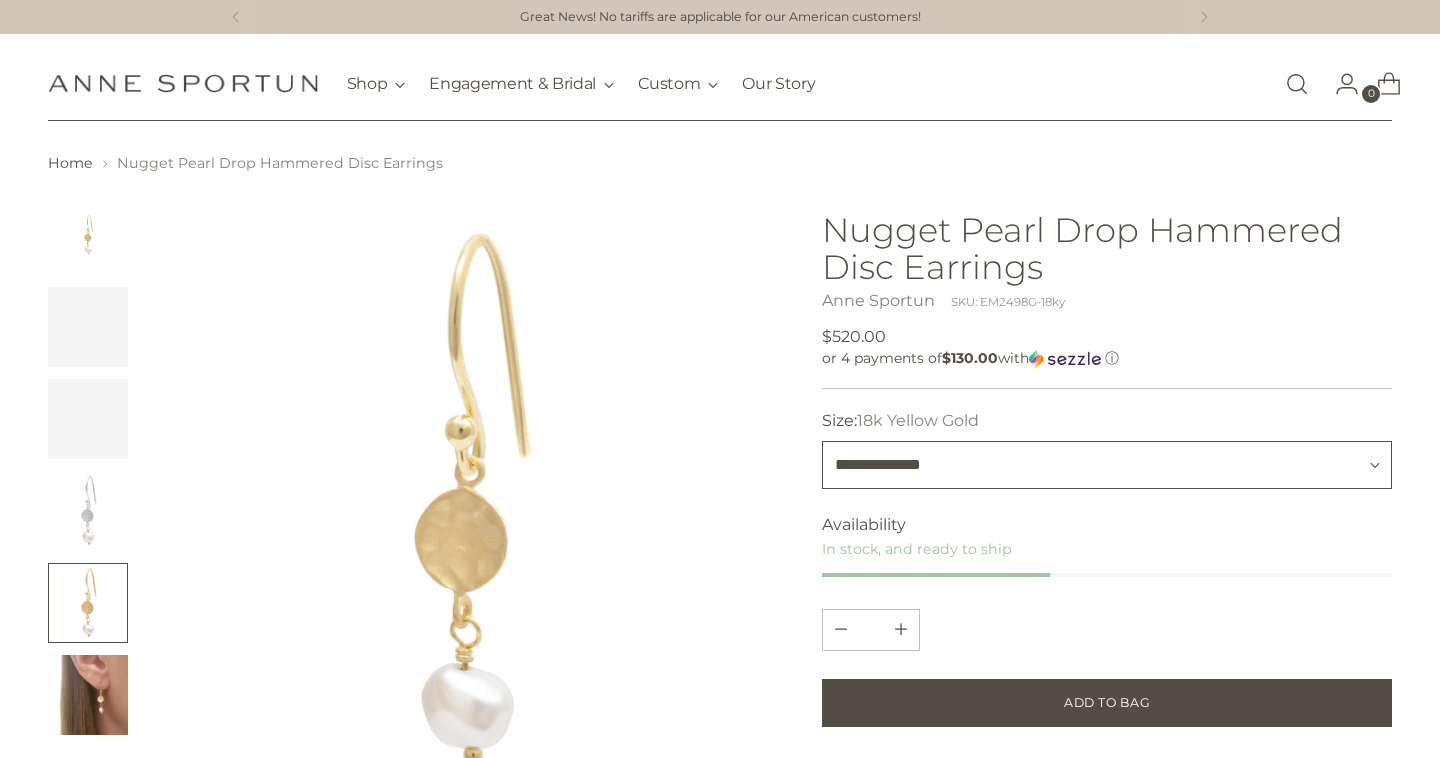 type 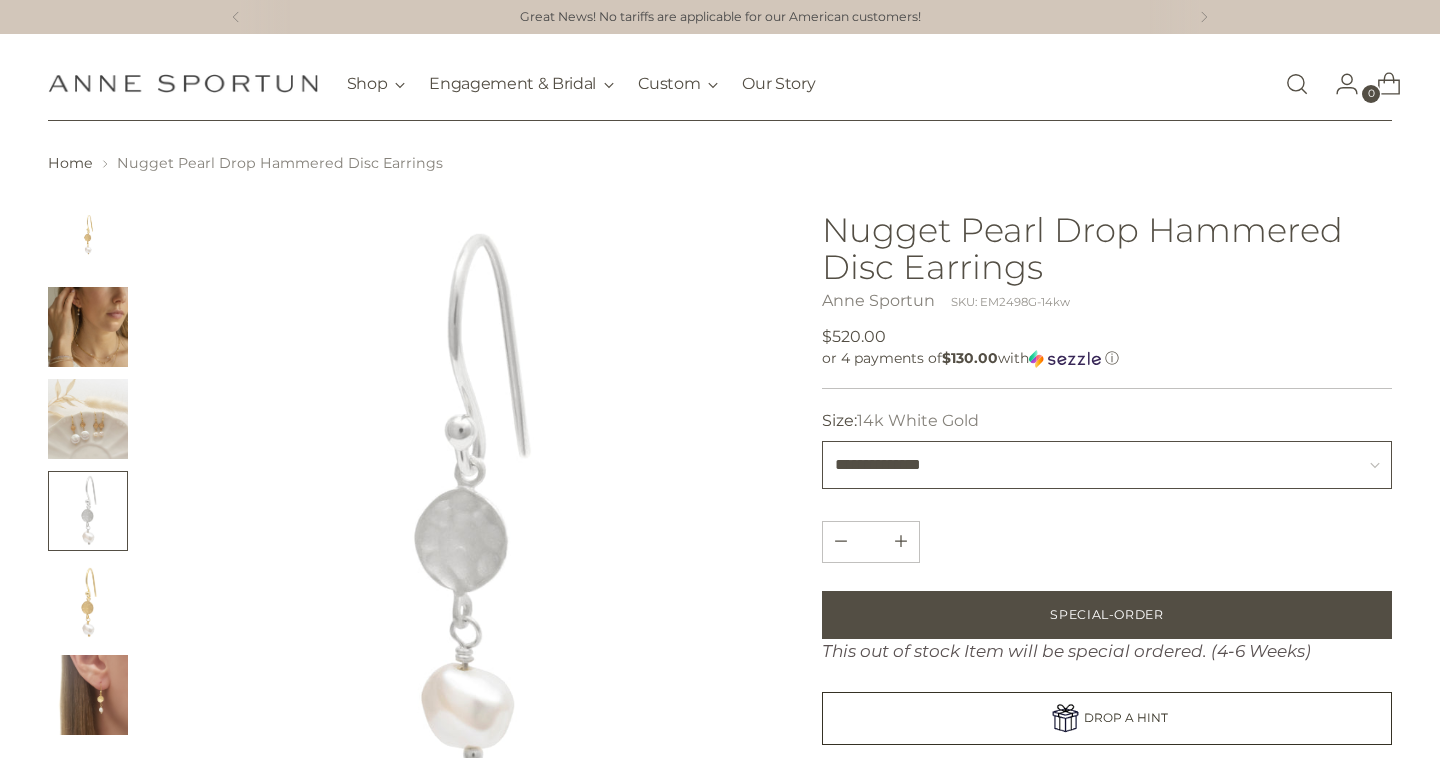 scroll, scrollTop: 0, scrollLeft: 0, axis: both 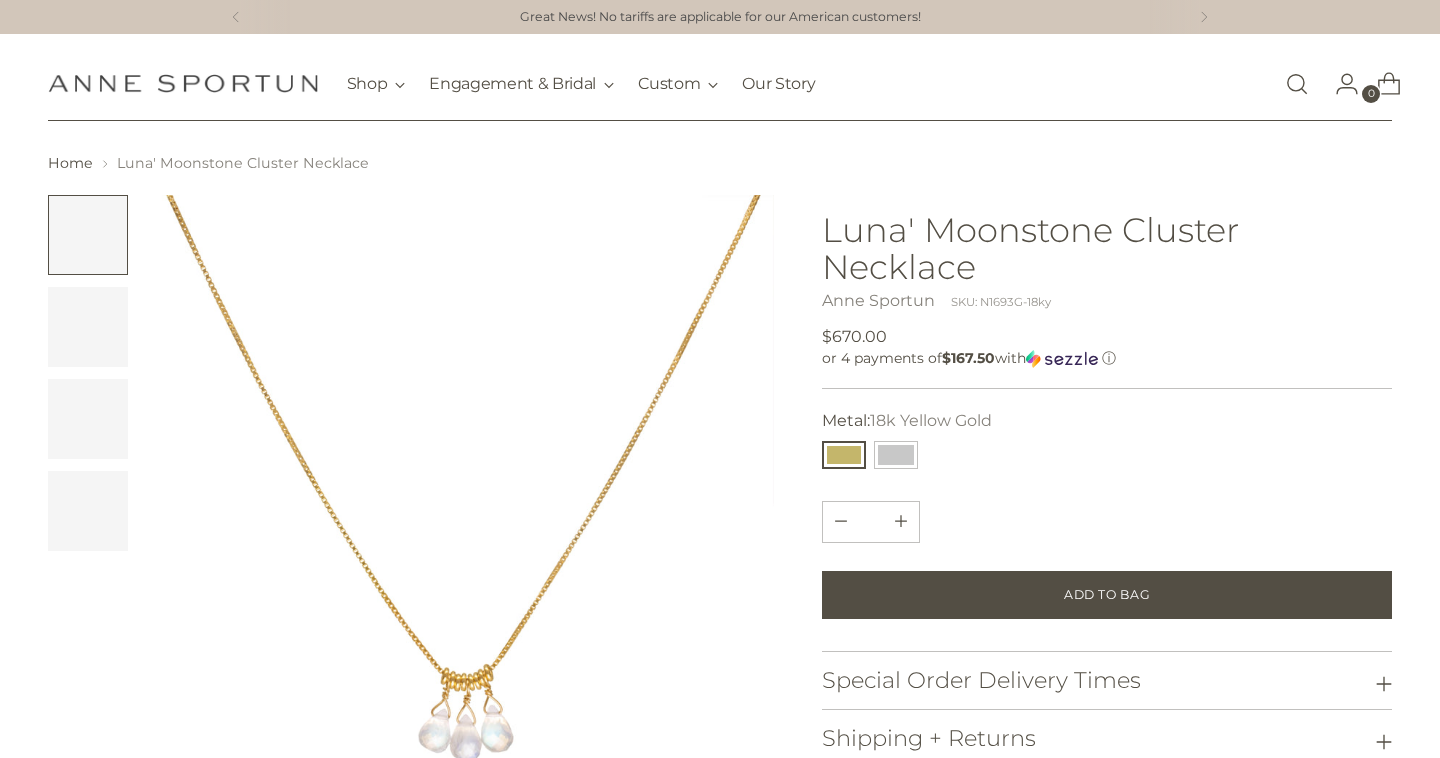 click on "**********" at bounding box center [1107, 439] 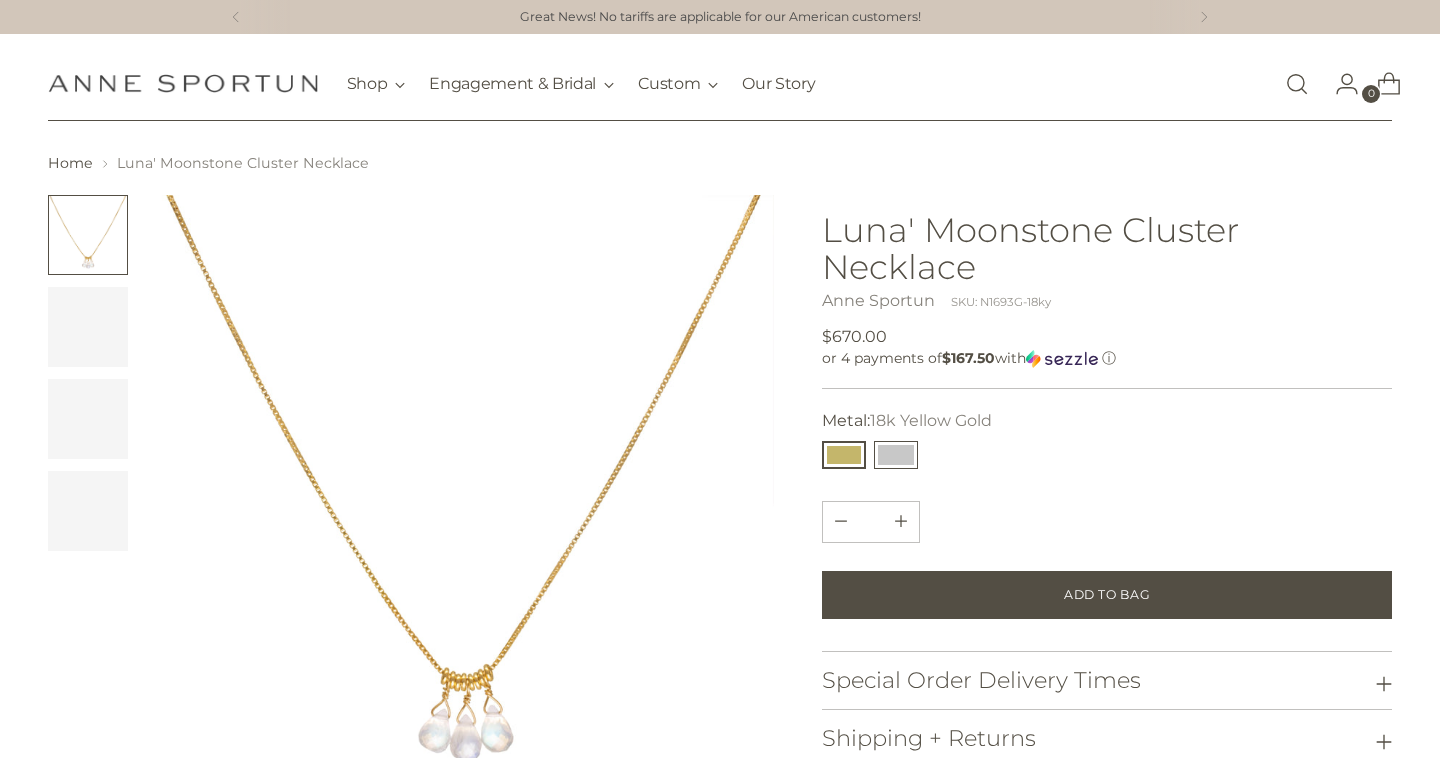 click at bounding box center [896, 455] 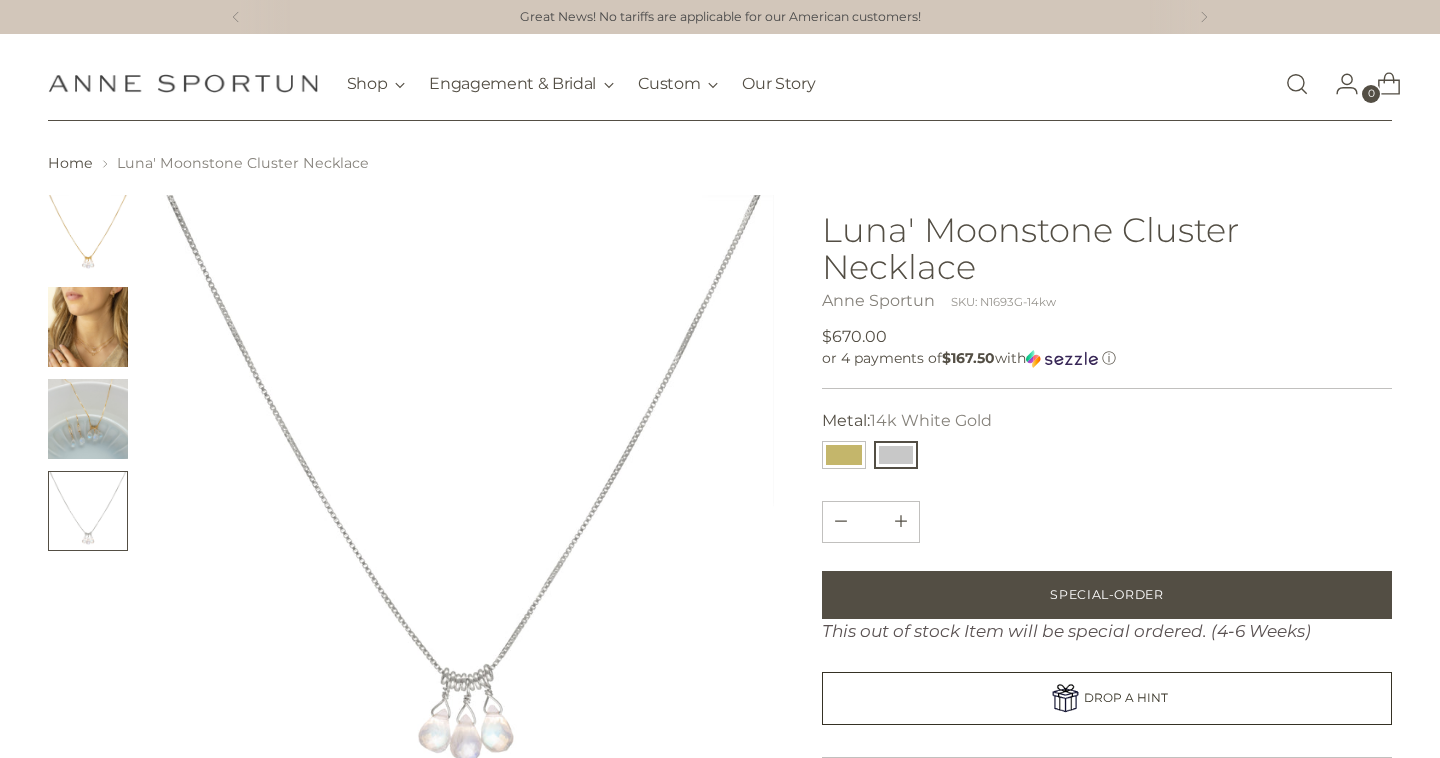 scroll, scrollTop: 0, scrollLeft: 0, axis: both 